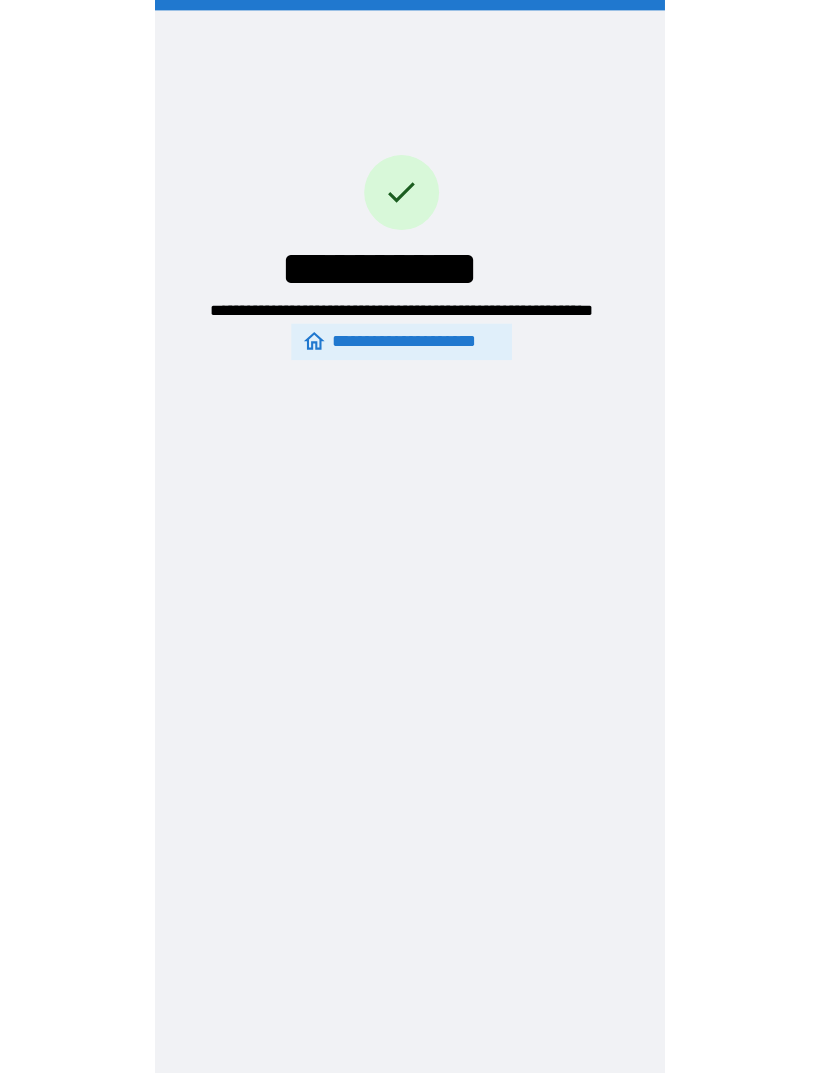 scroll, scrollTop: 31, scrollLeft: 0, axis: vertical 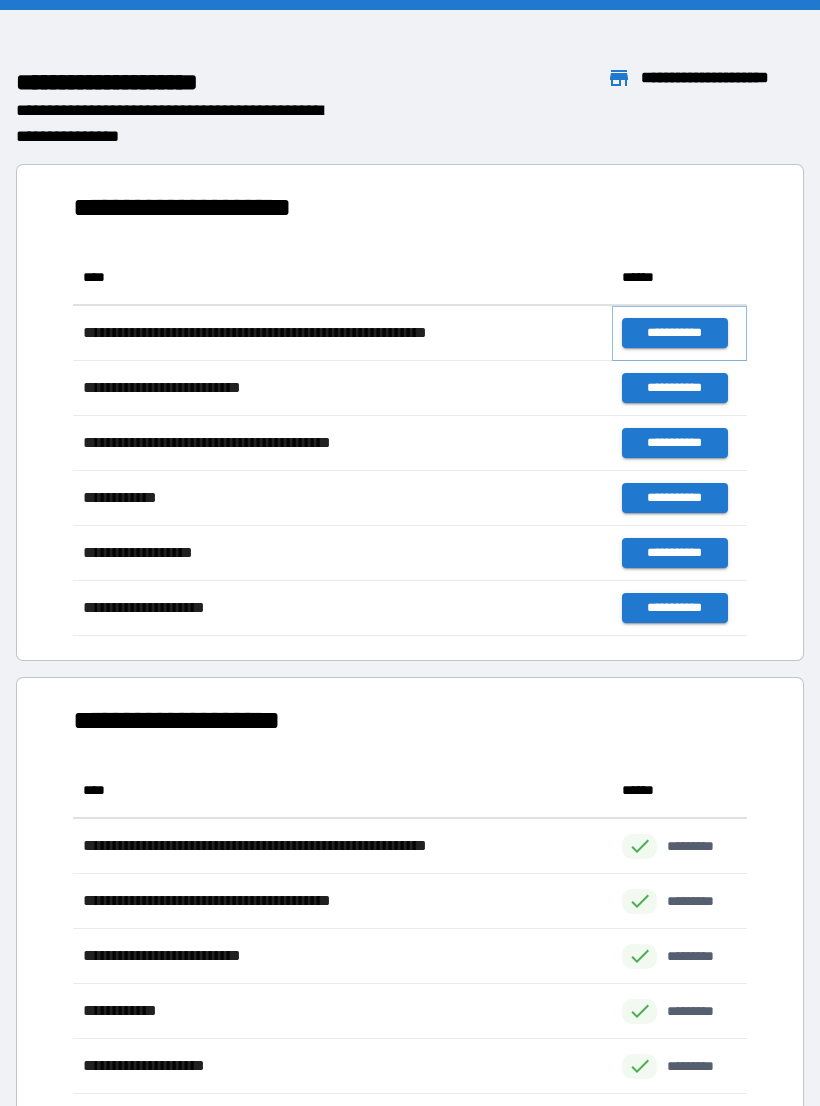 click on "**********" at bounding box center (674, 333) 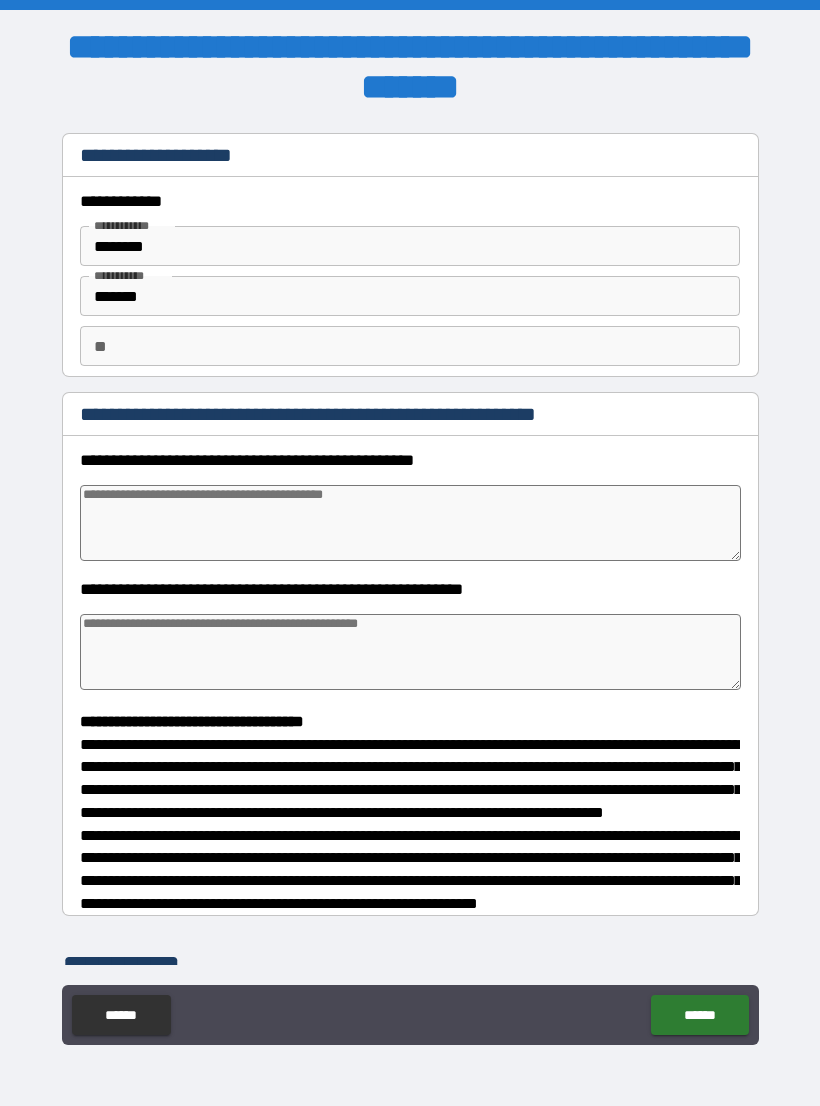 type on "*" 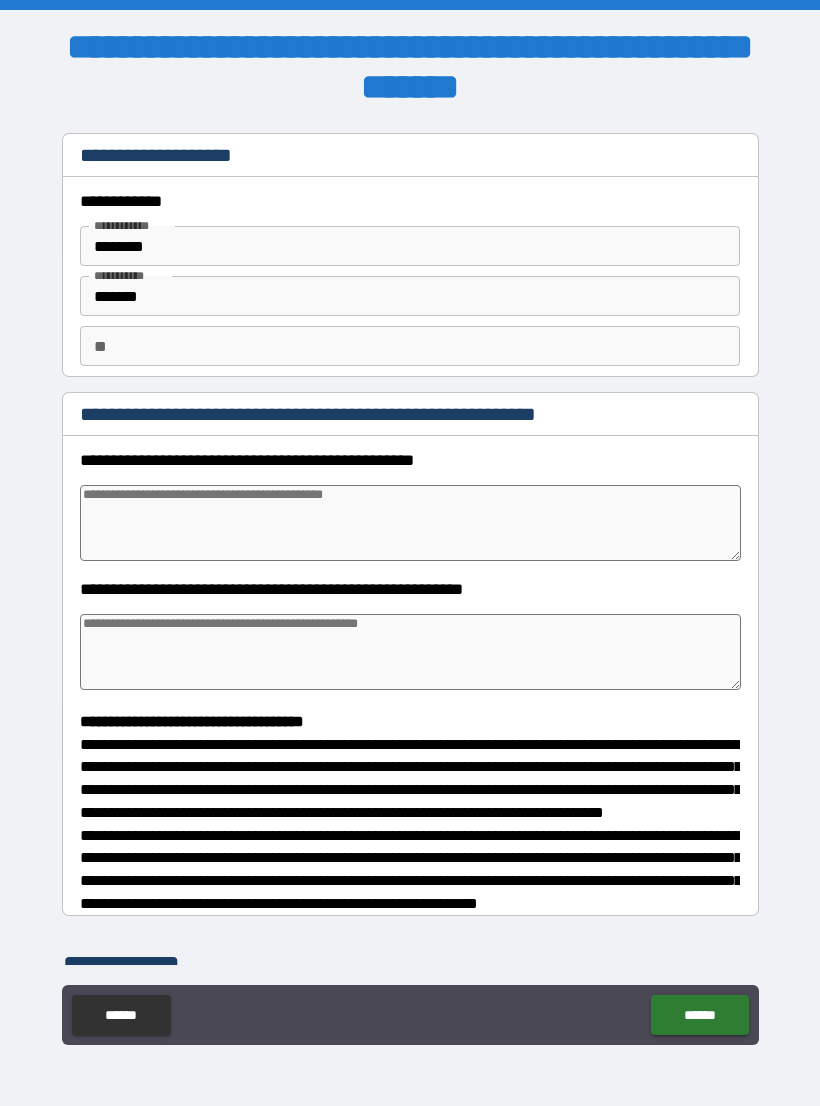 type on "*" 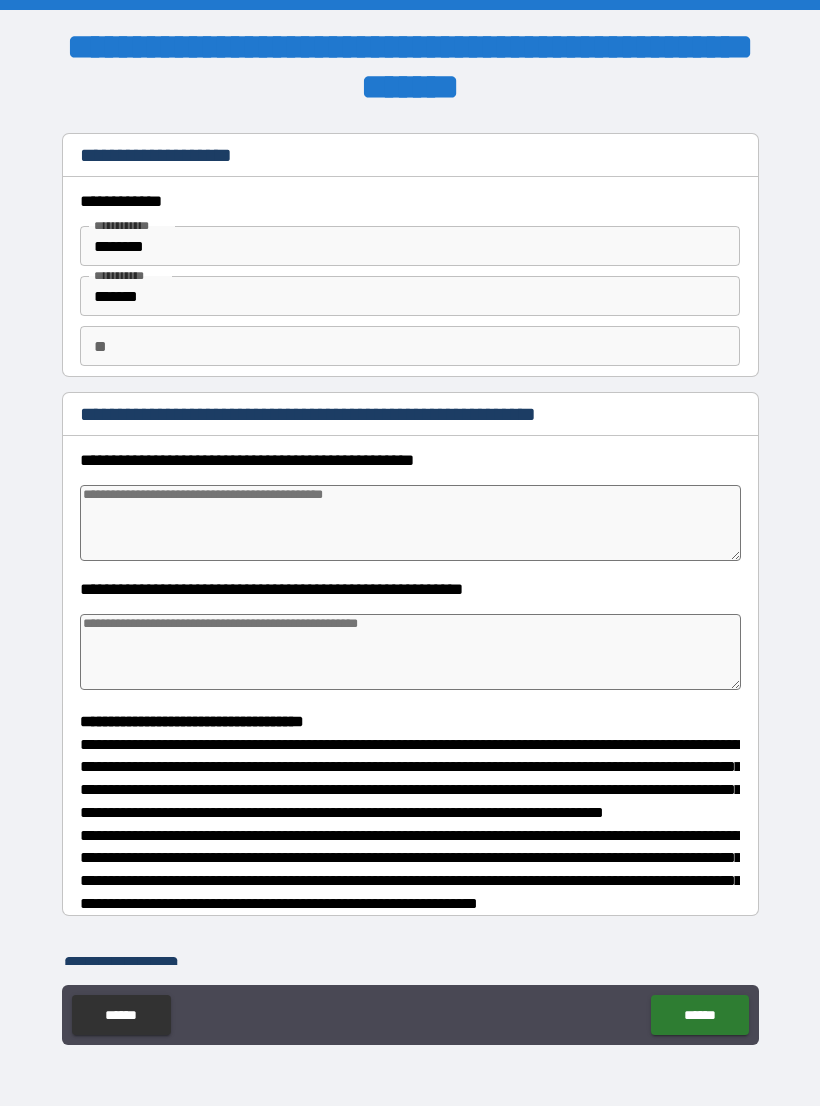 type on "*" 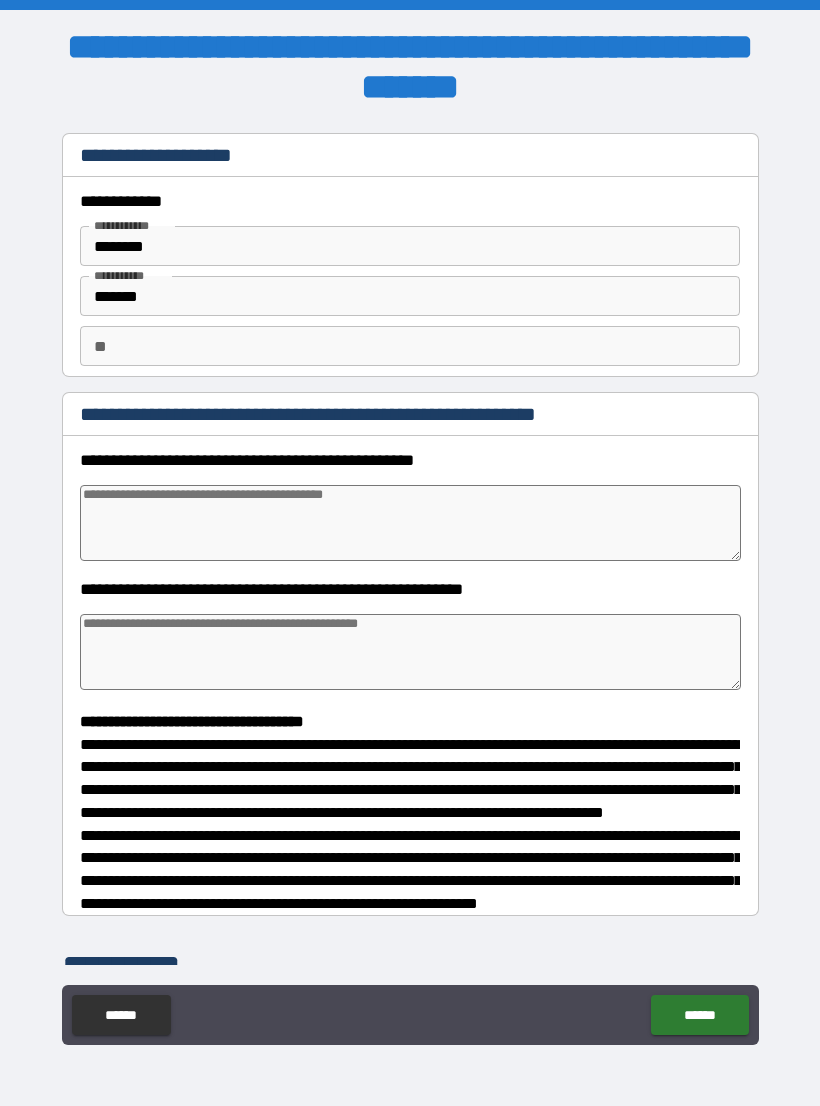 type on "*" 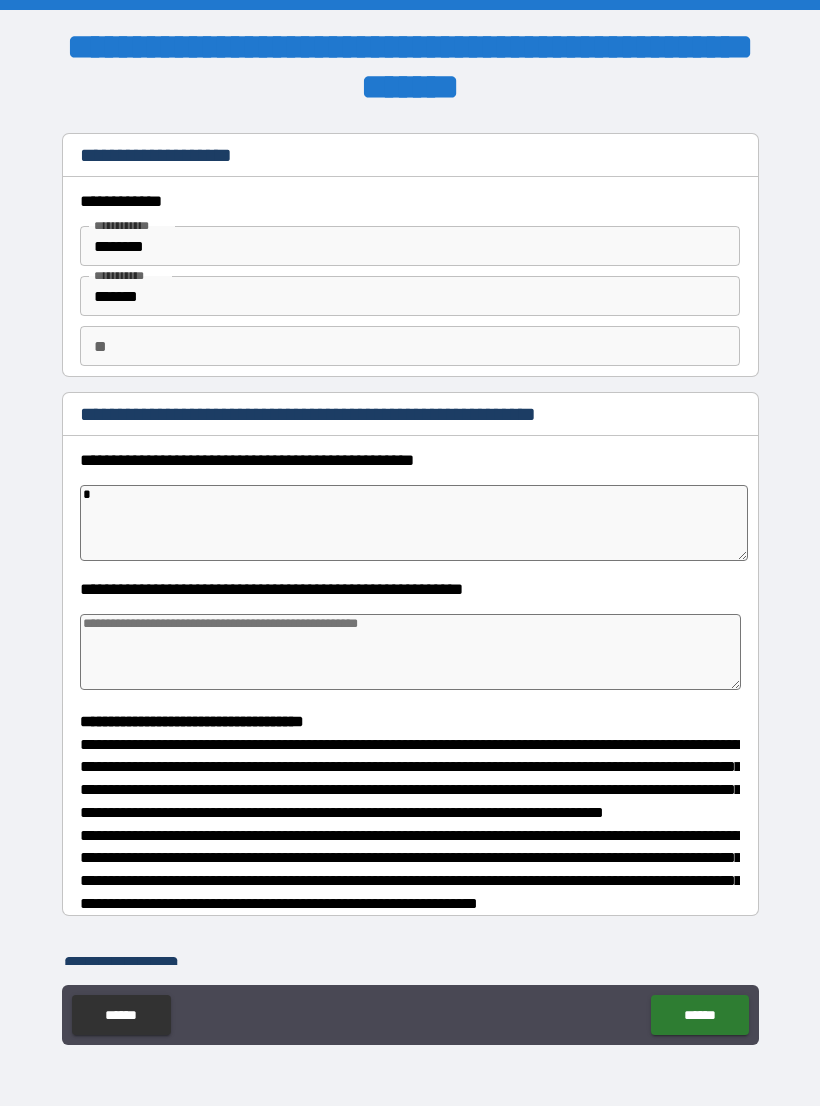 type on "**" 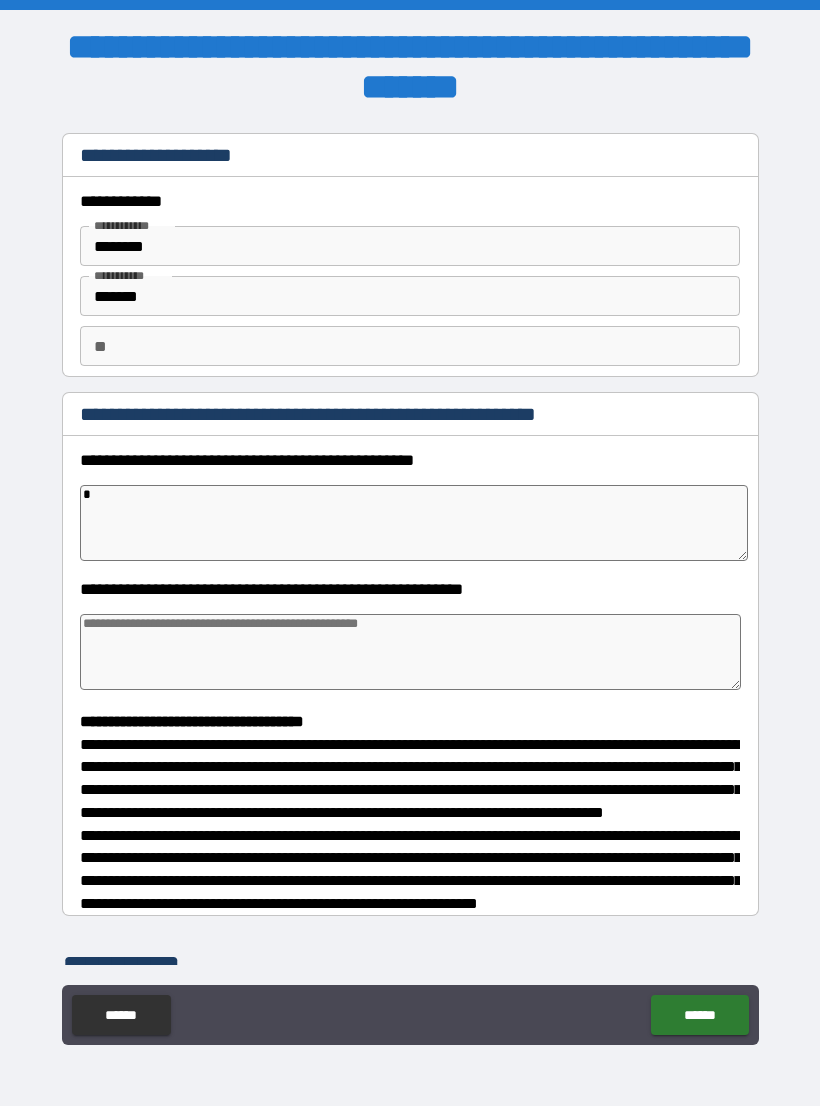 type on "*" 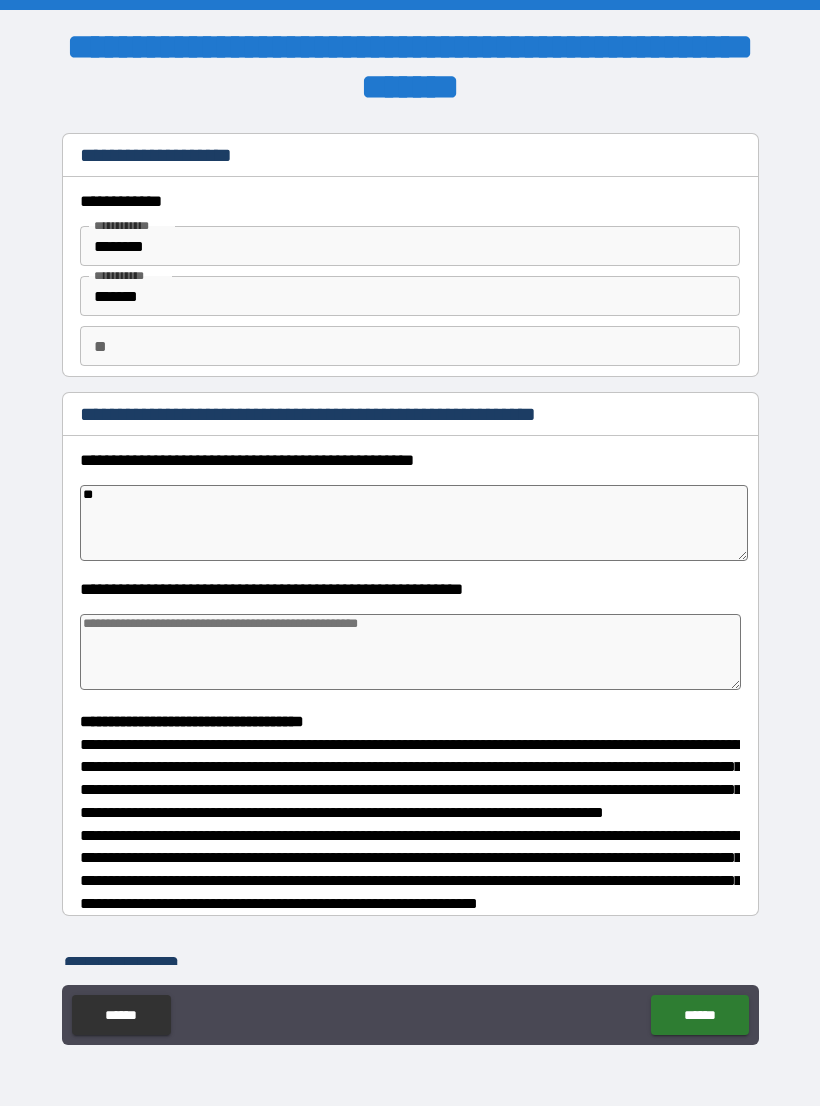 type on "*" 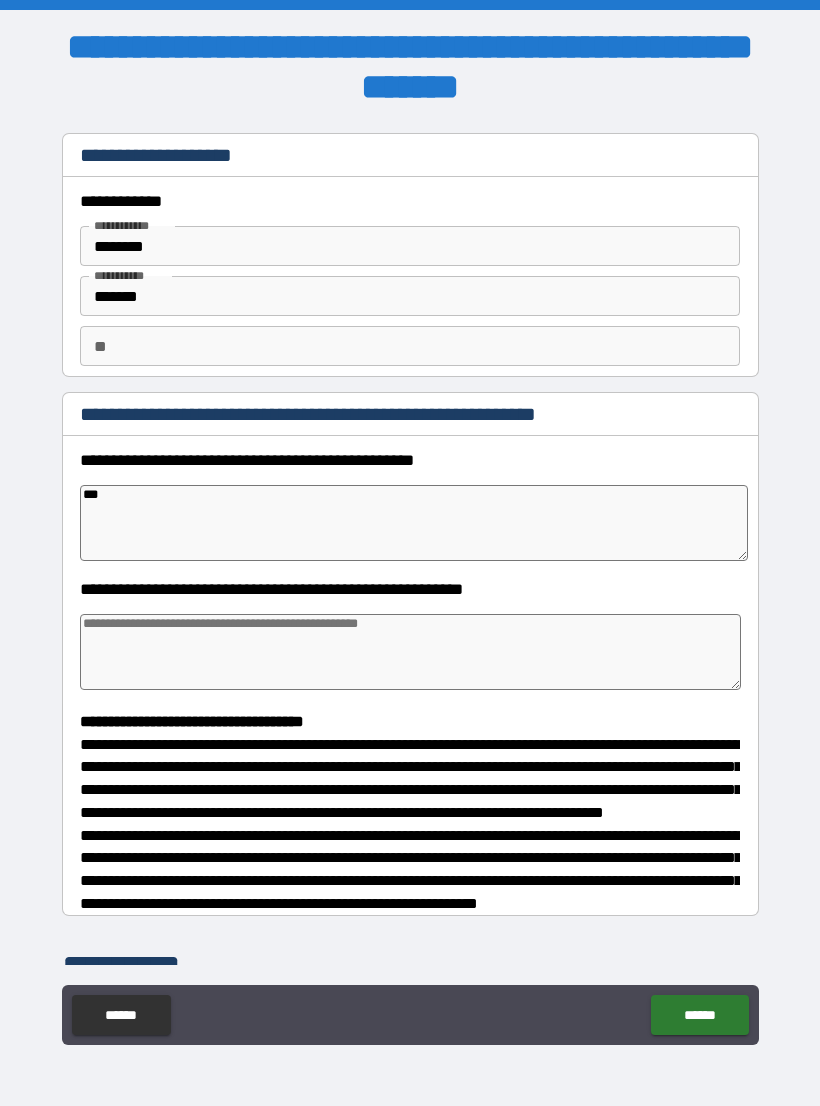 type on "*" 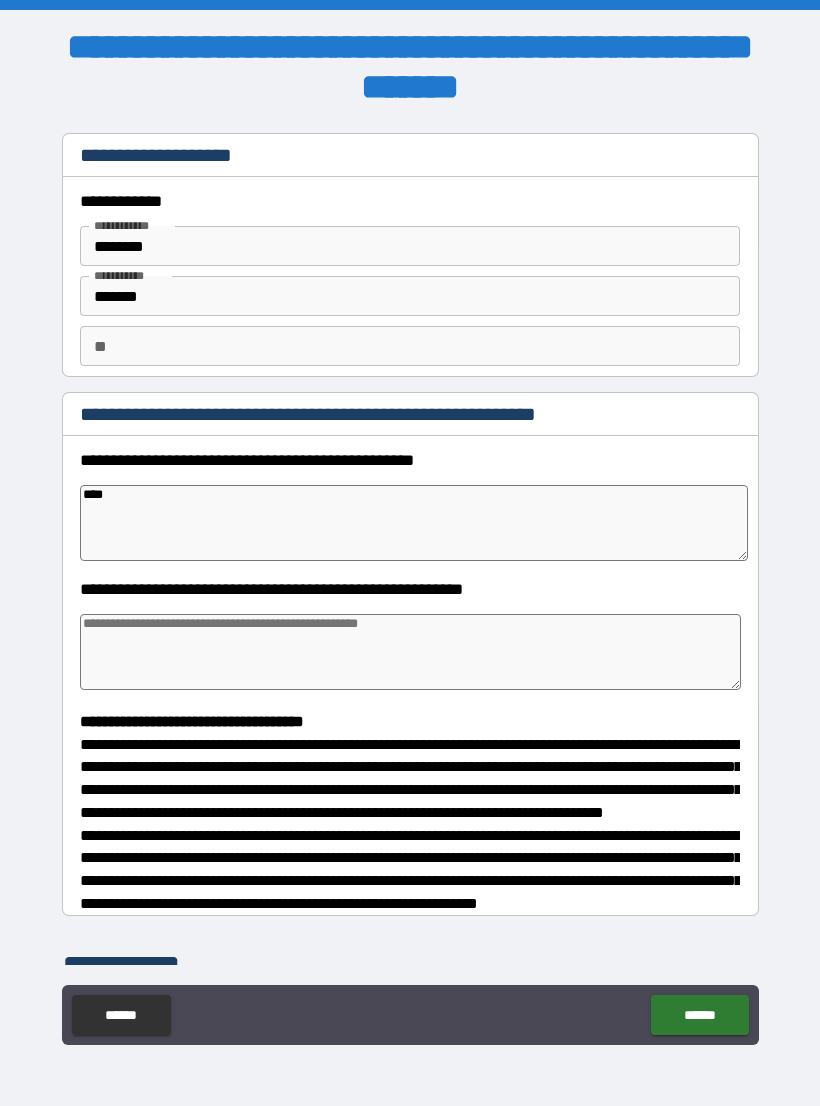 type on "*" 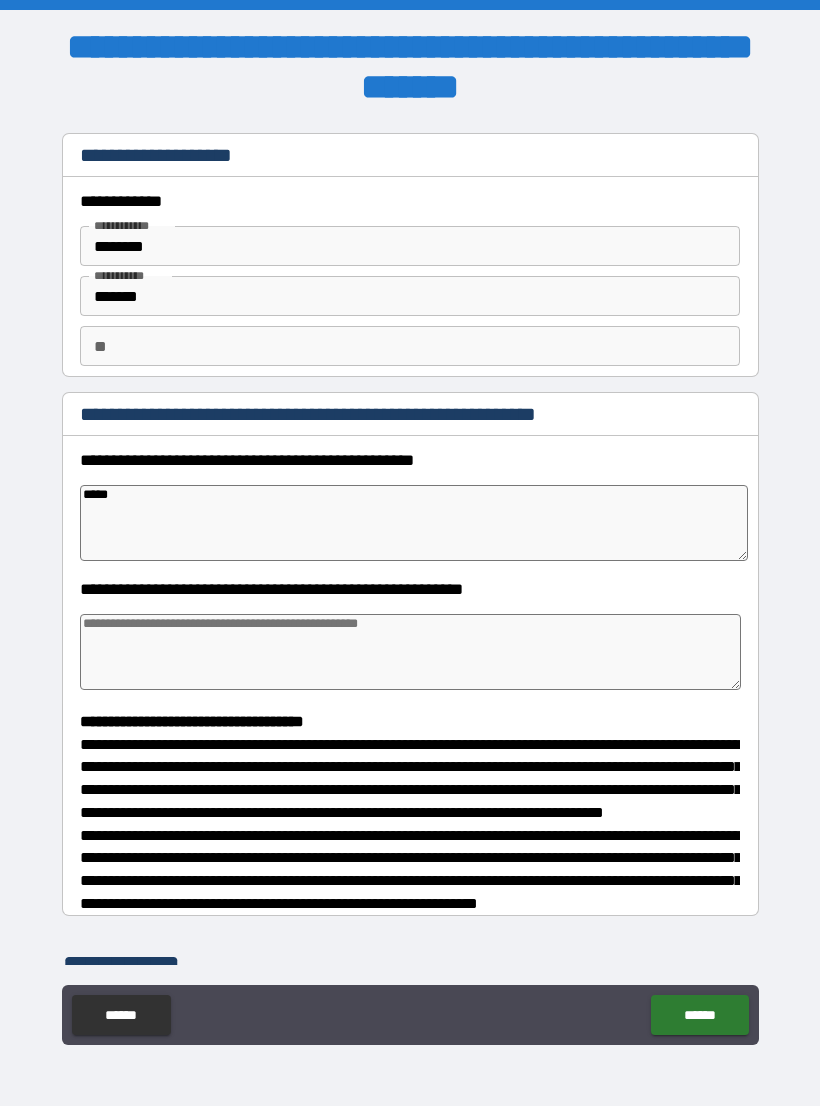 type on "*" 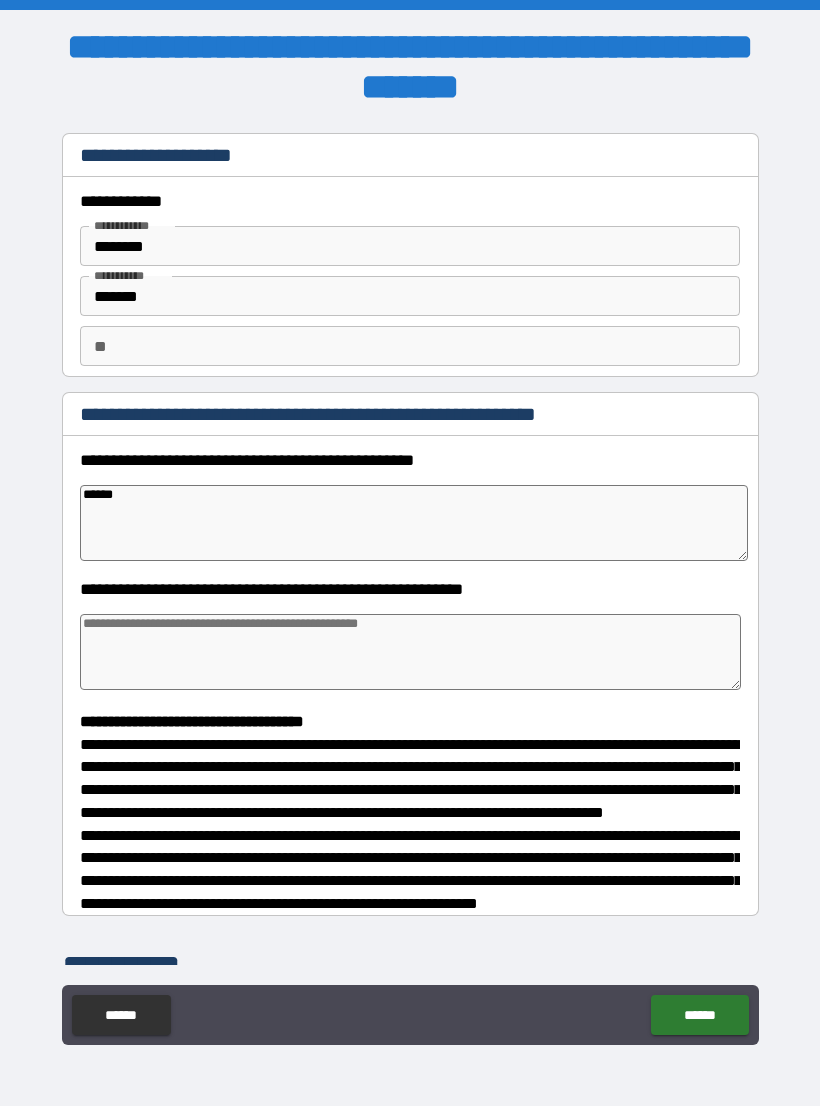 type on "*" 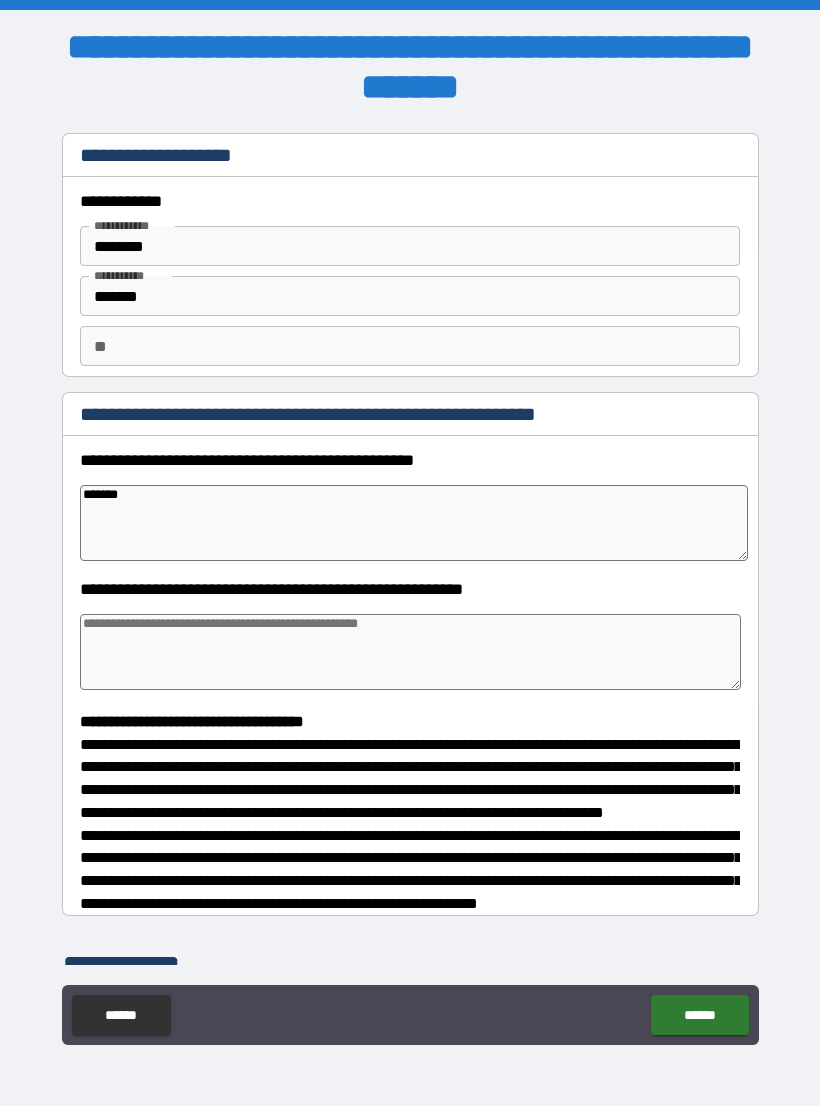 type on "*" 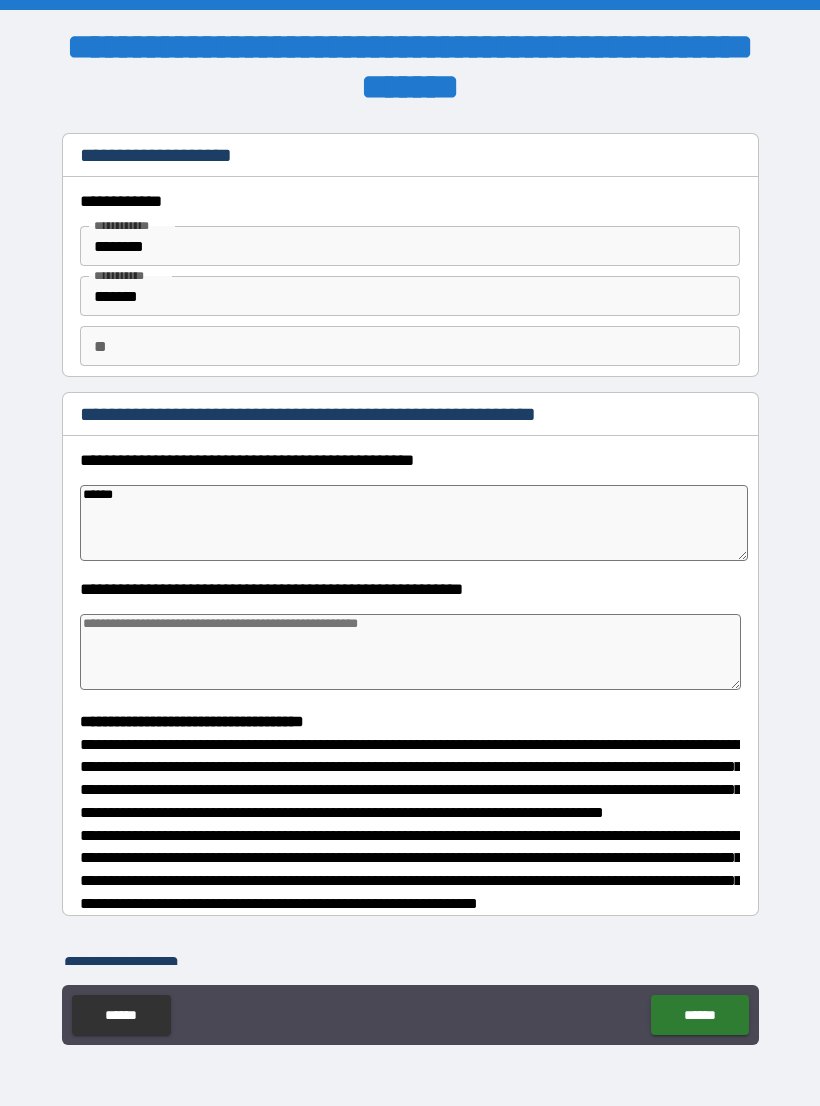 type on "*****" 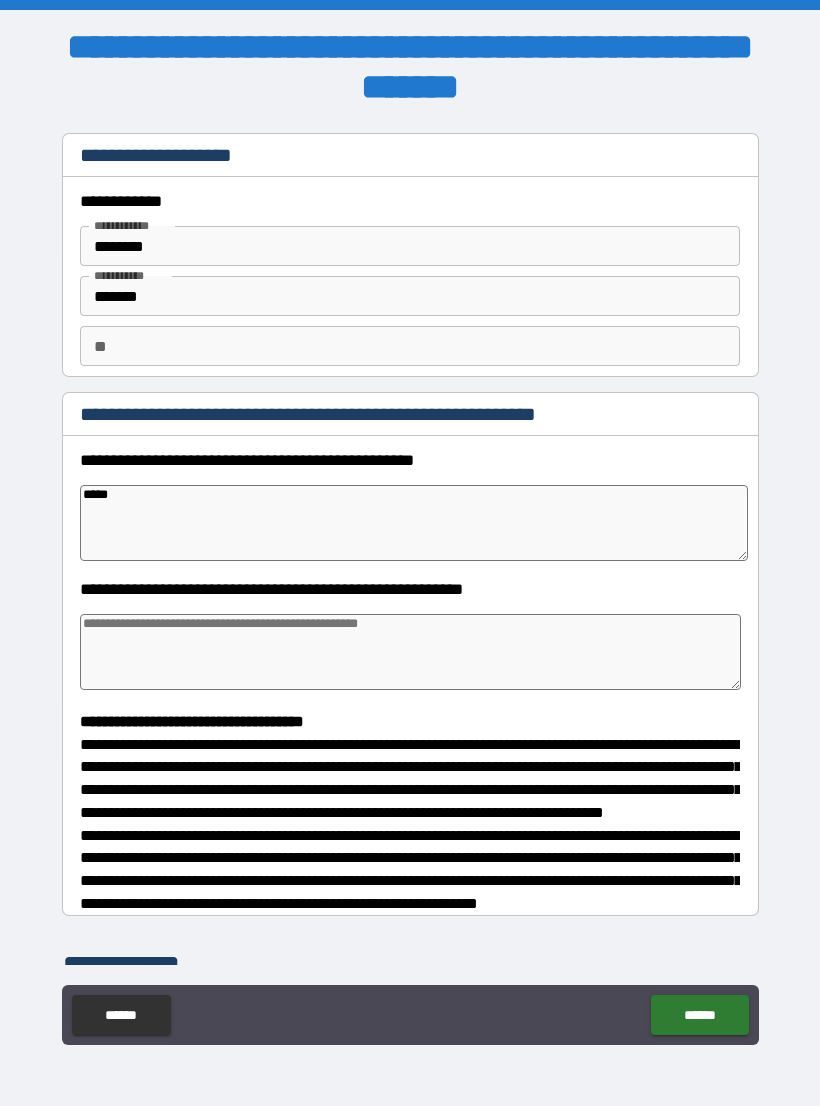 type on "*" 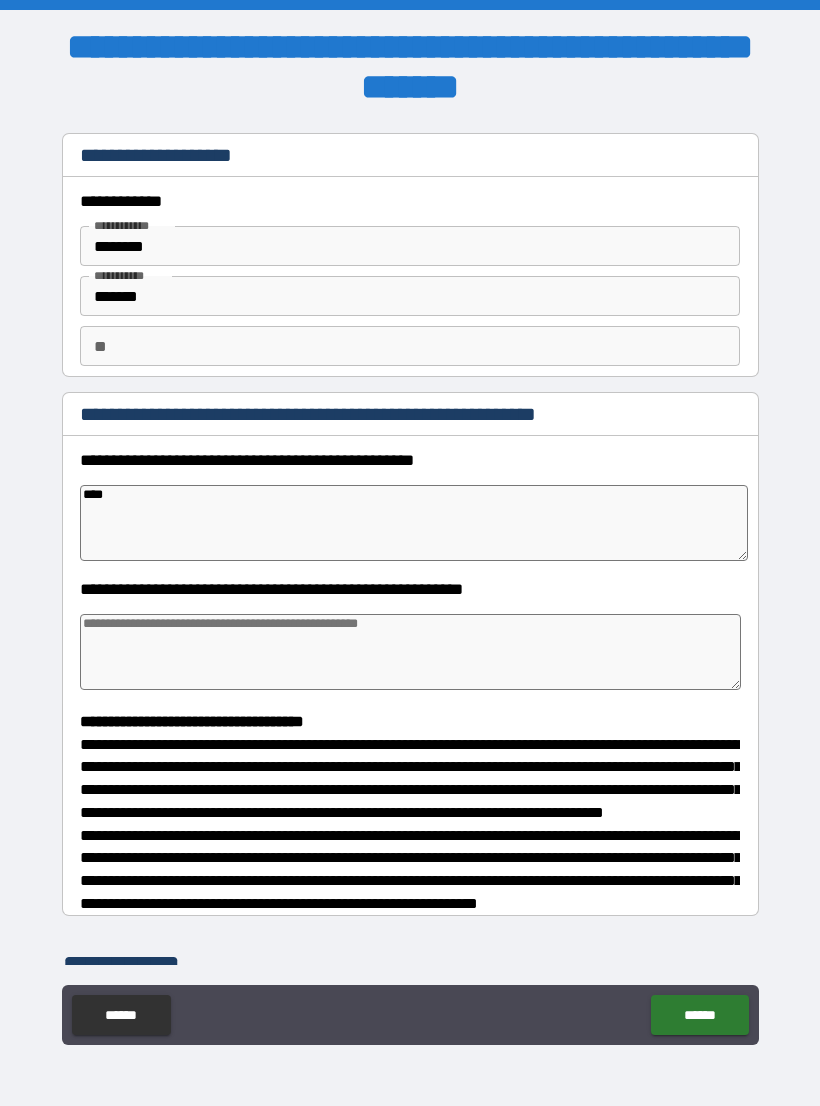 type on "*" 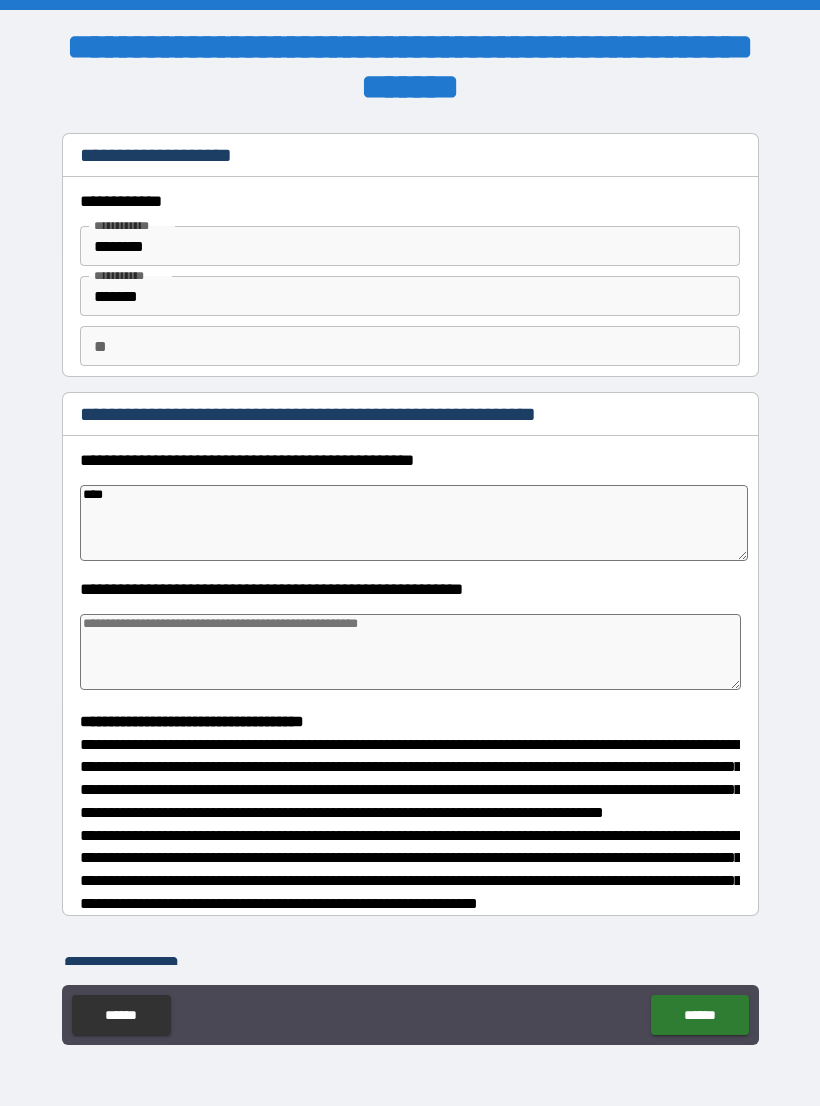type on "*****" 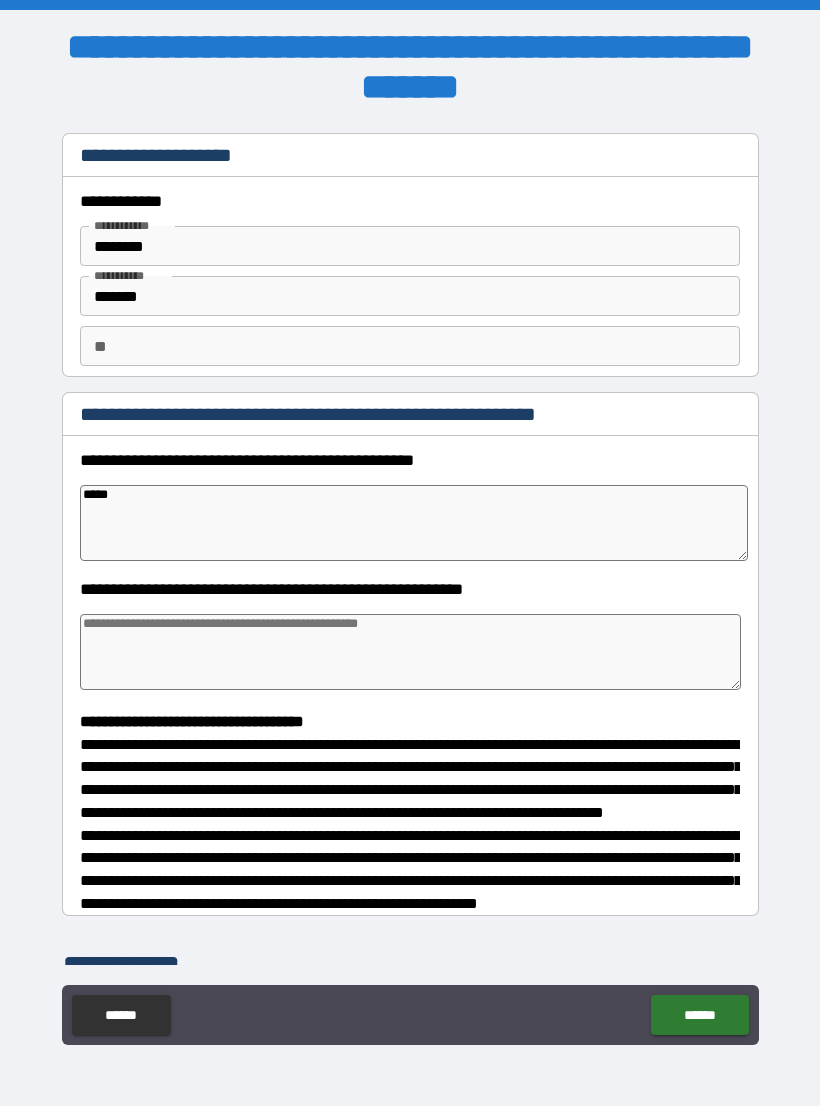 type on "*" 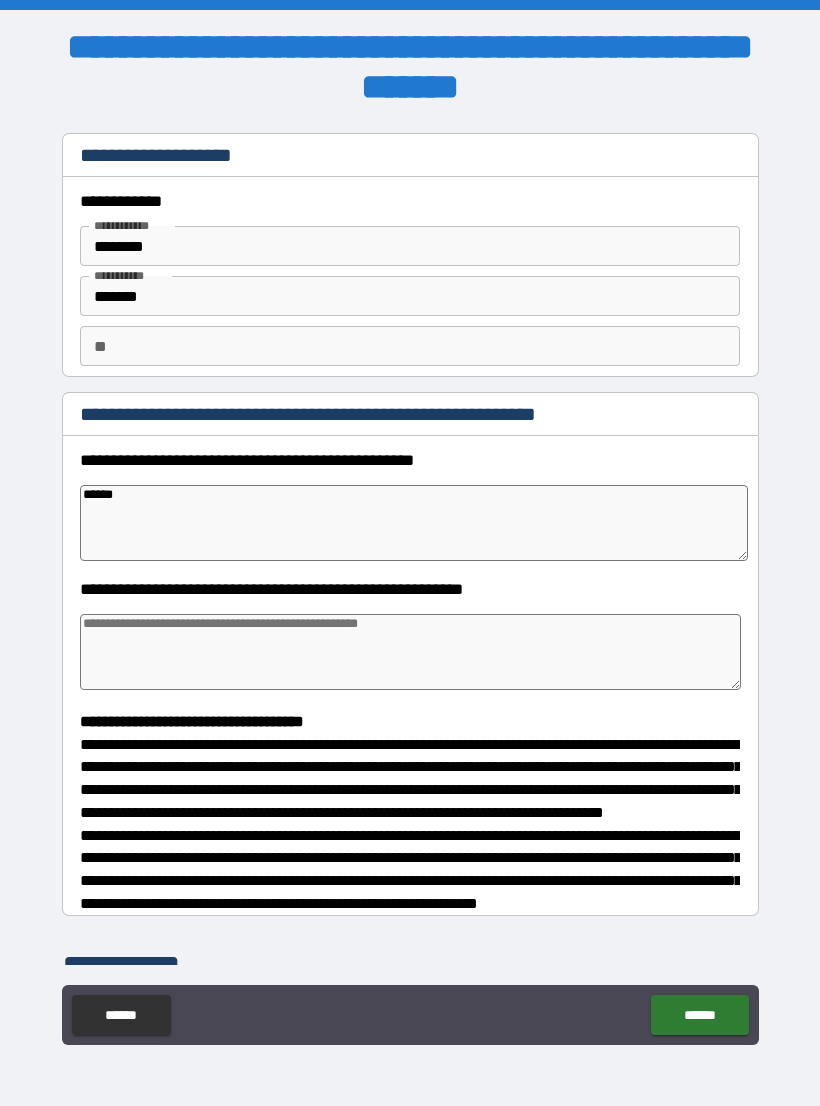 type on "*" 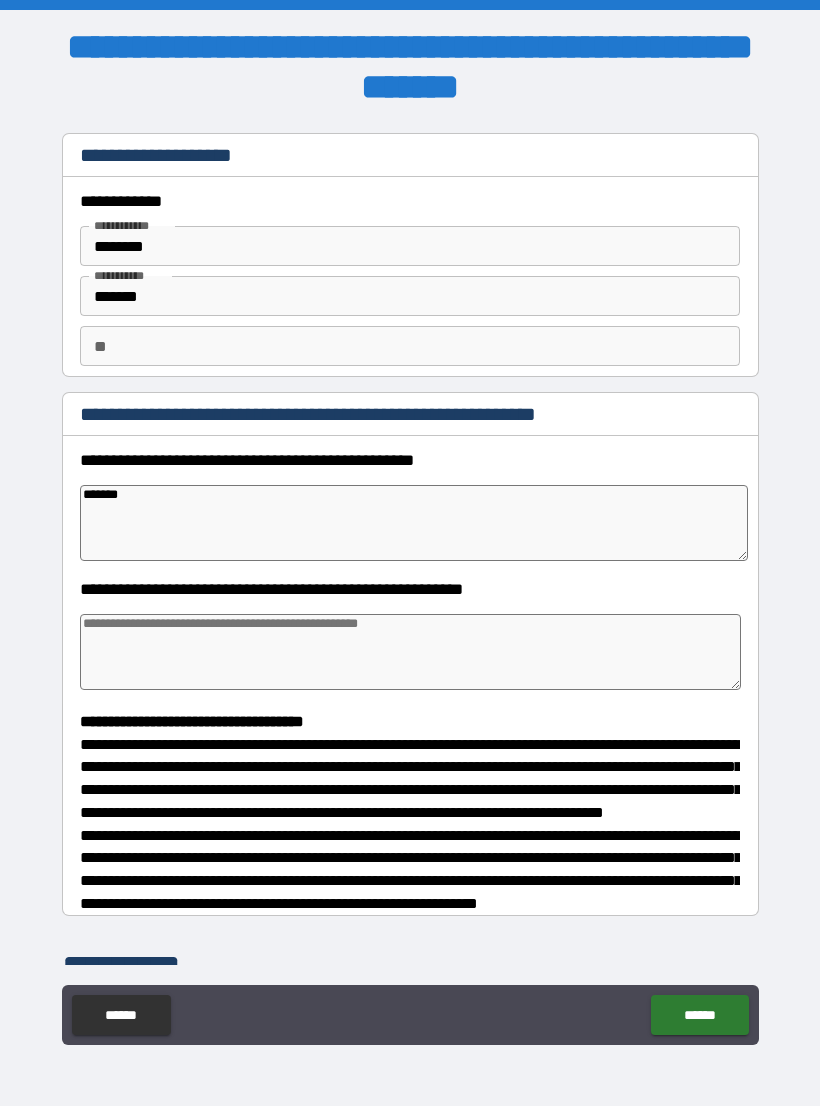 type on "*" 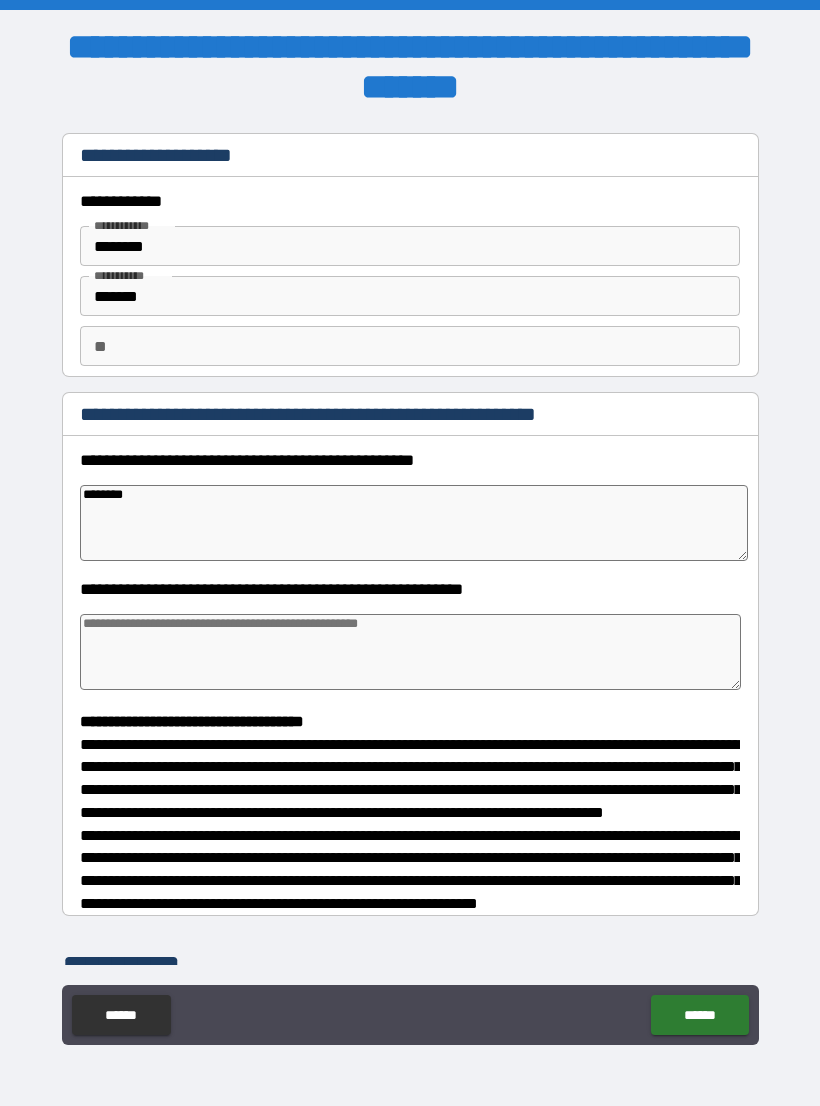 type on "*" 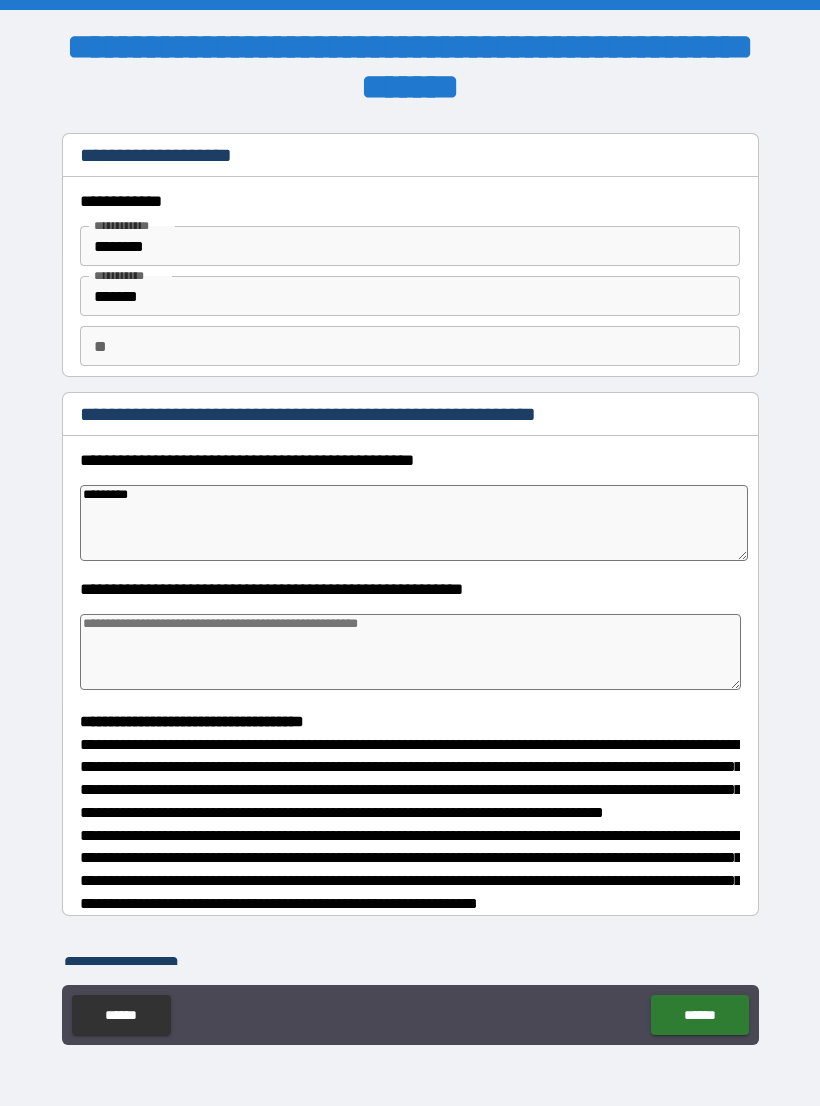 type on "*" 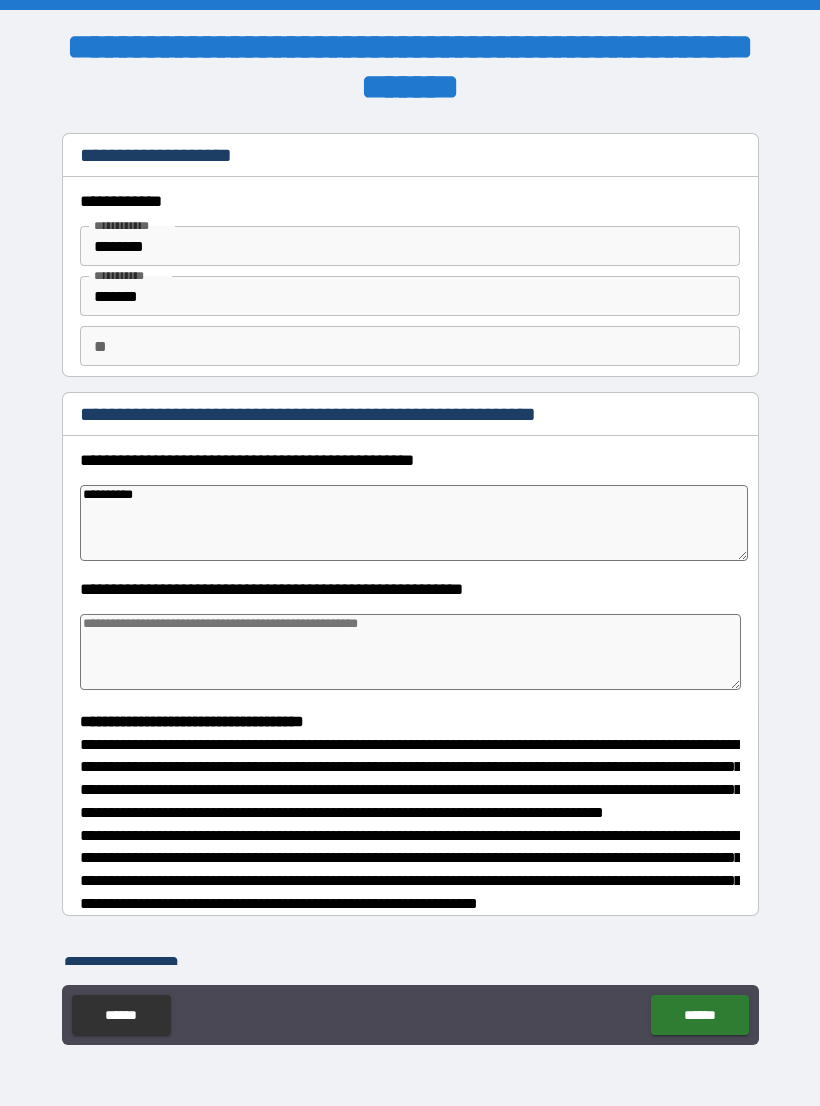 type on "*" 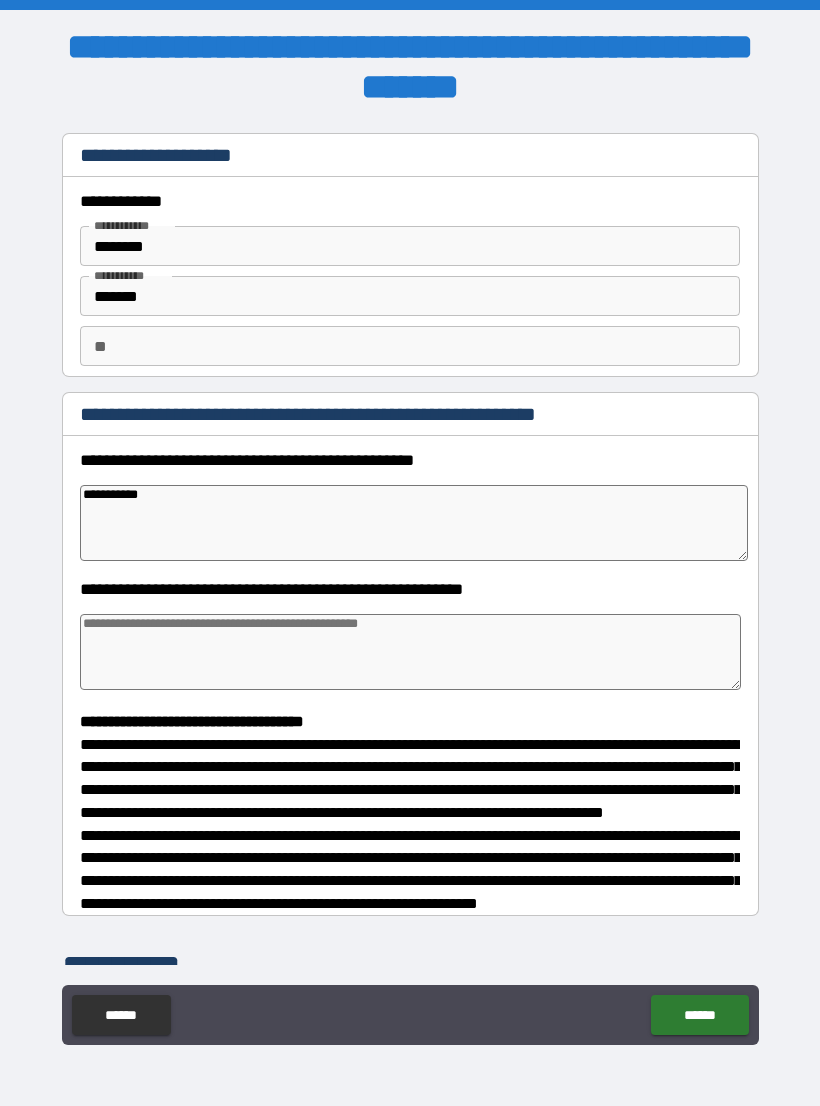 type on "*" 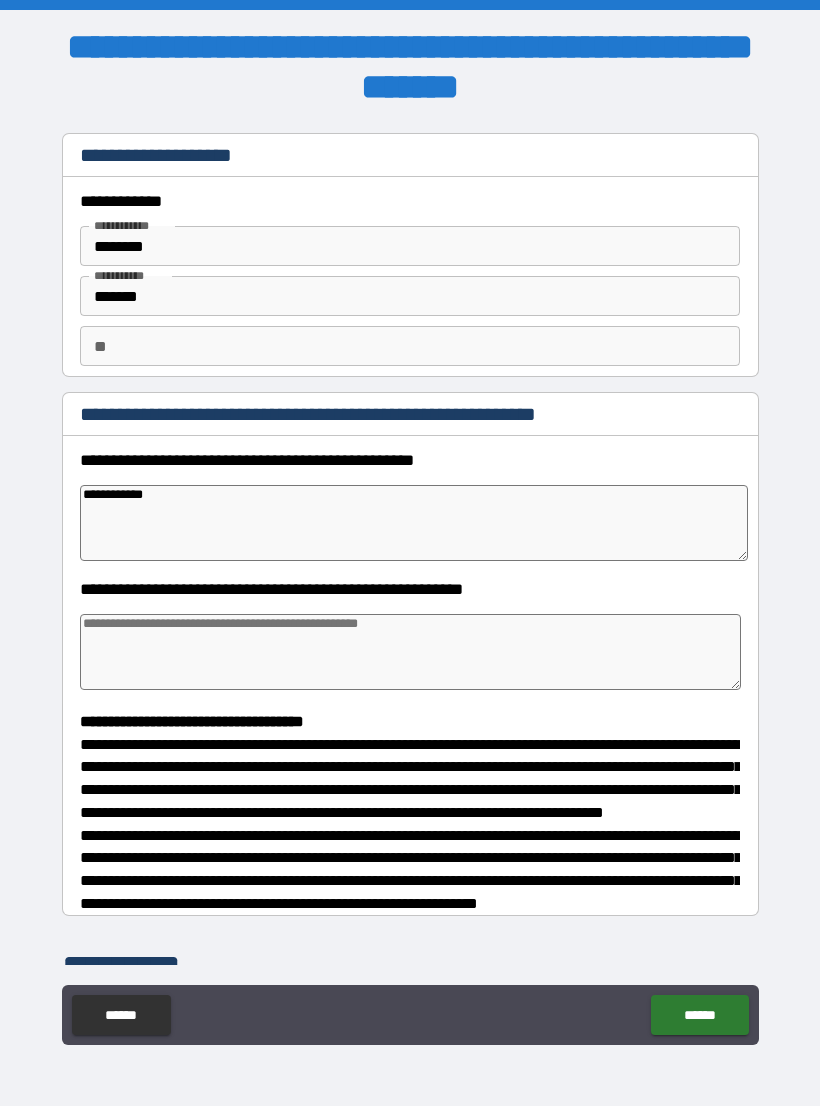 type on "*" 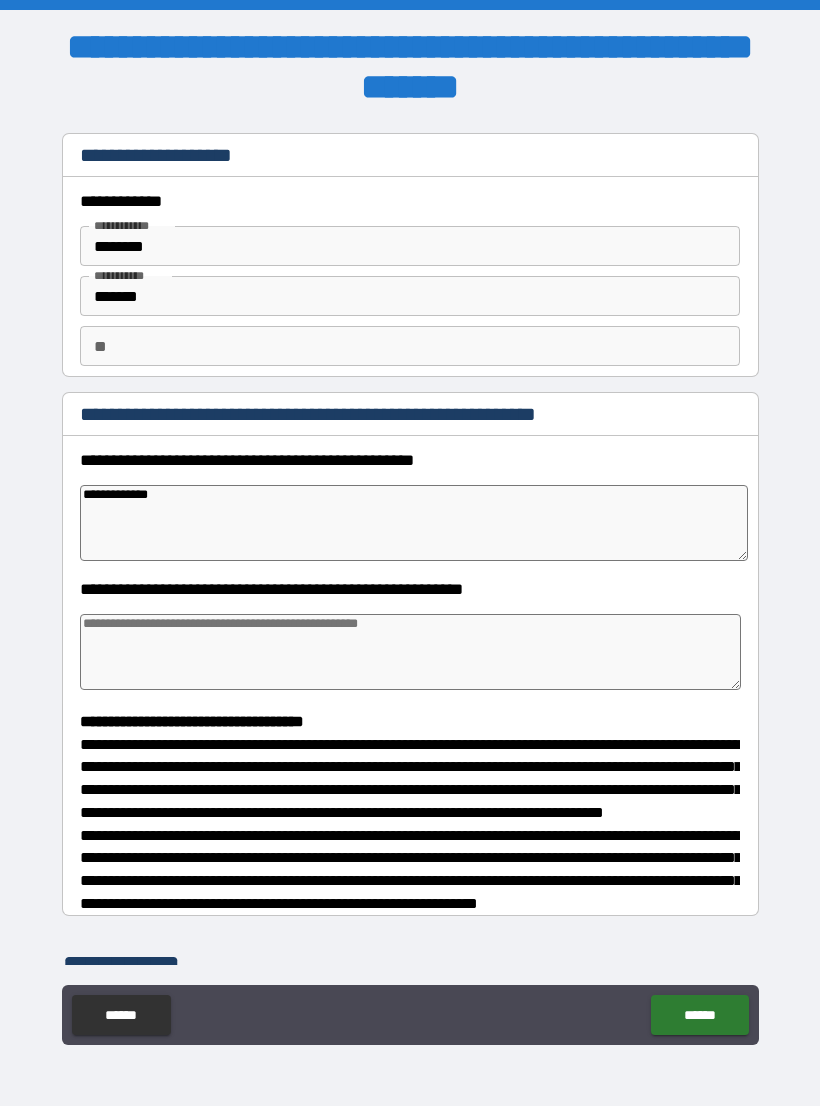 type on "*" 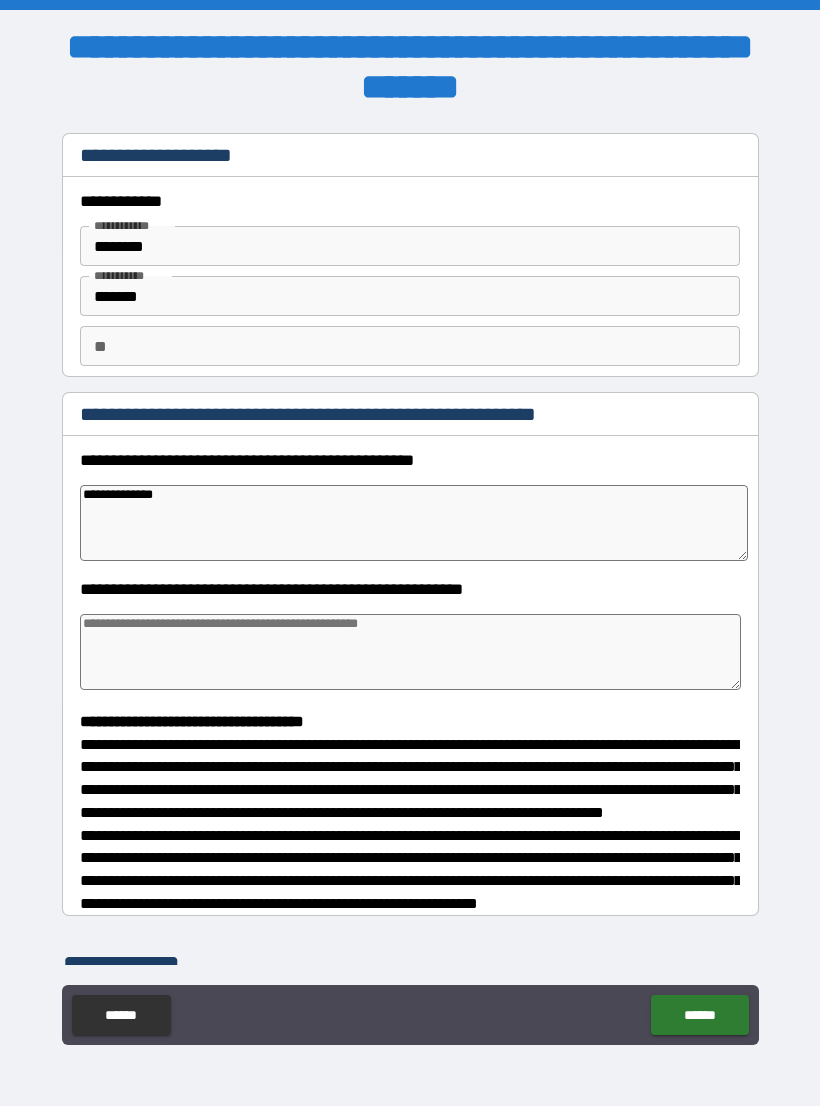 type on "*" 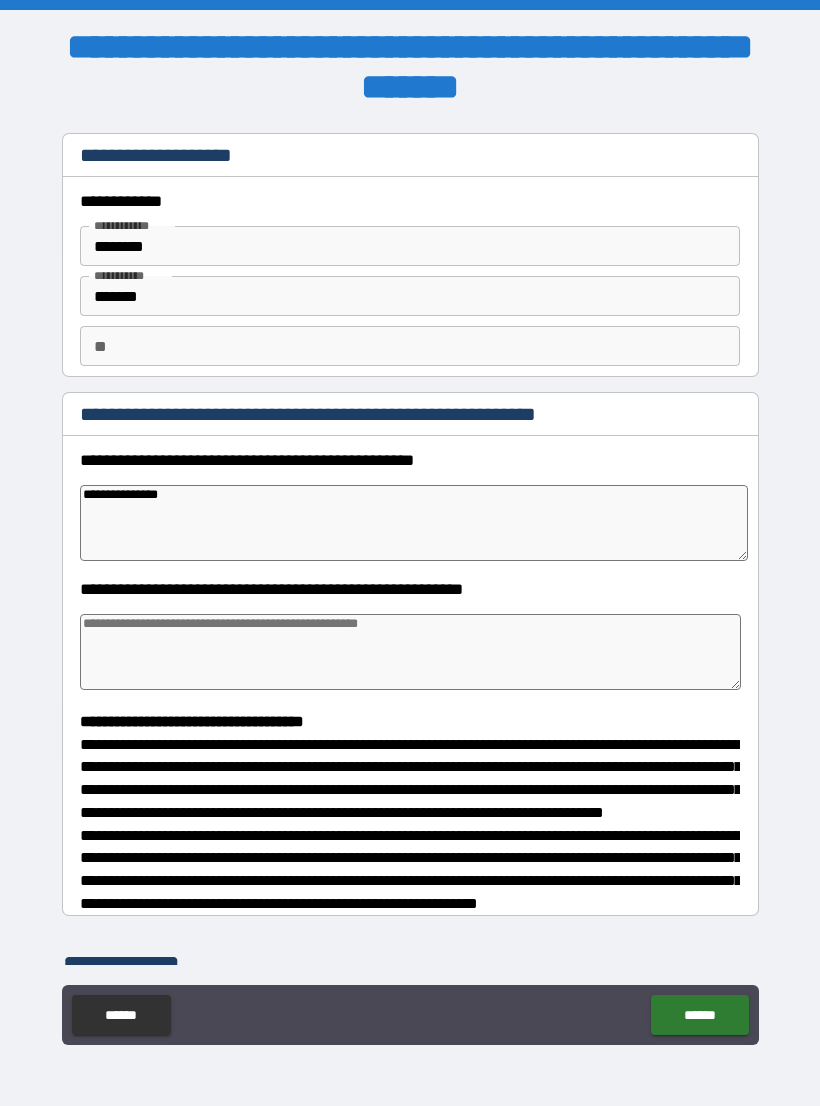 type on "*" 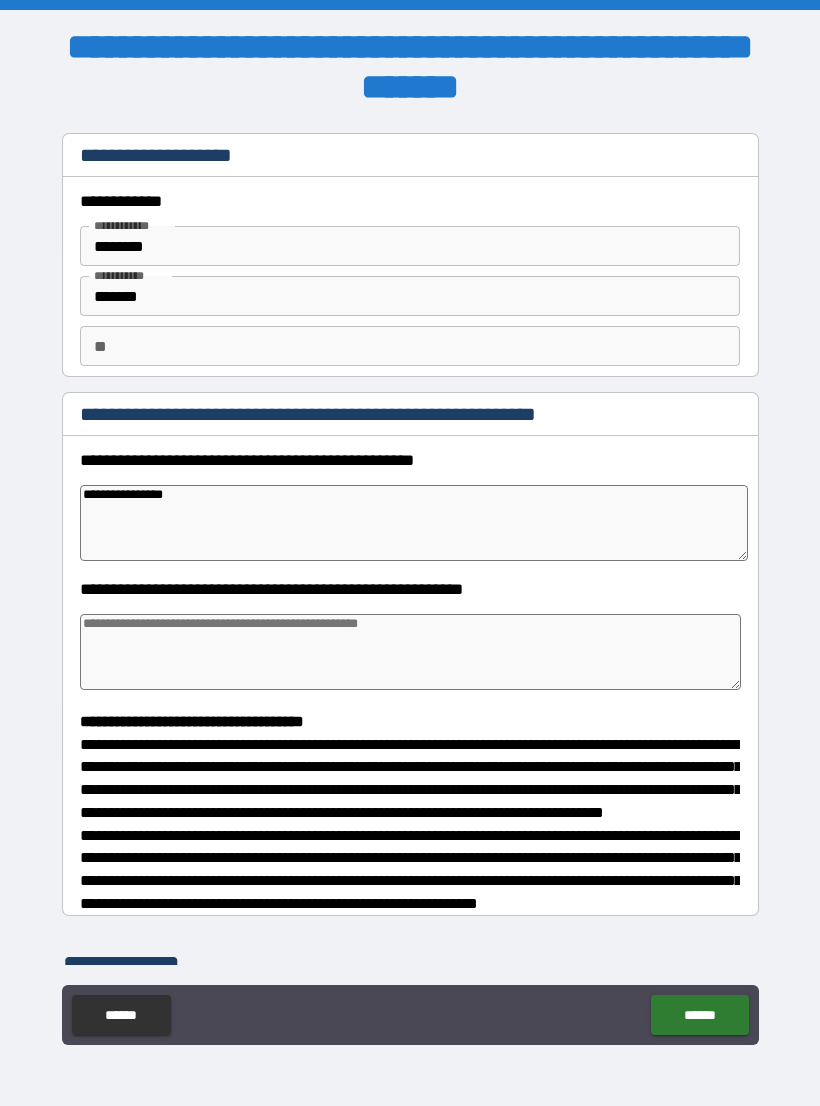type on "*" 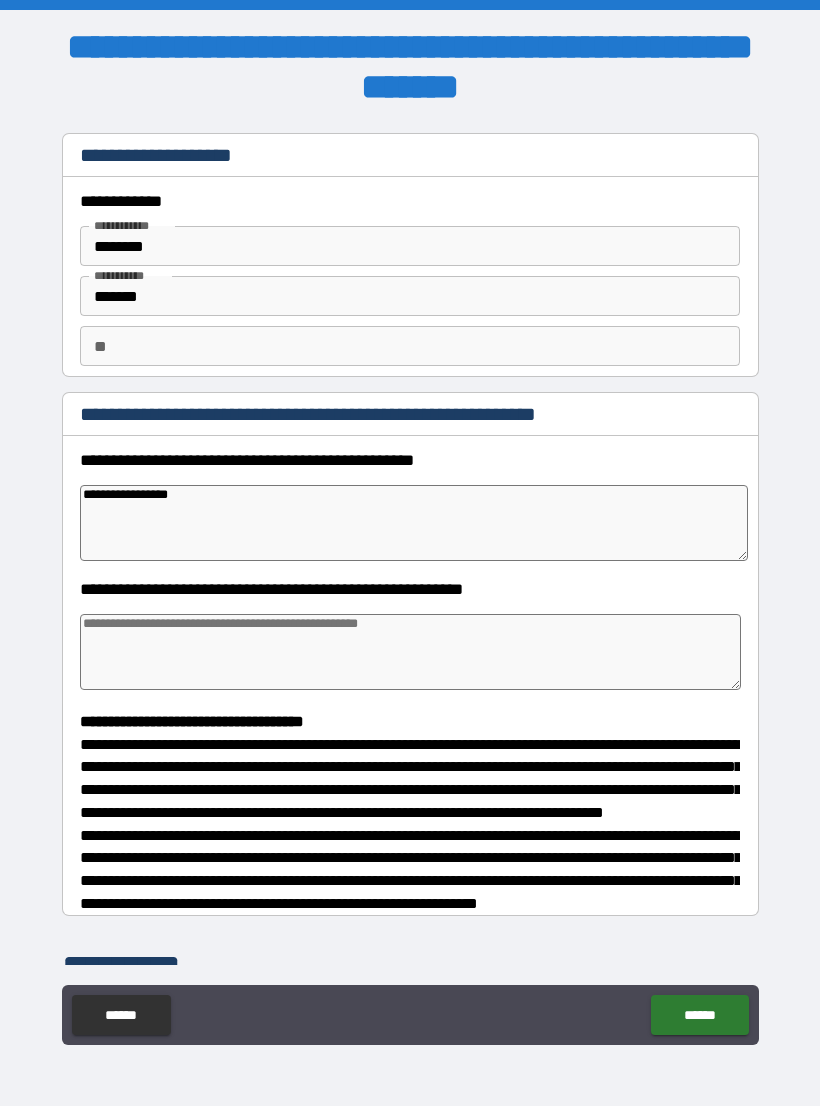 type on "*" 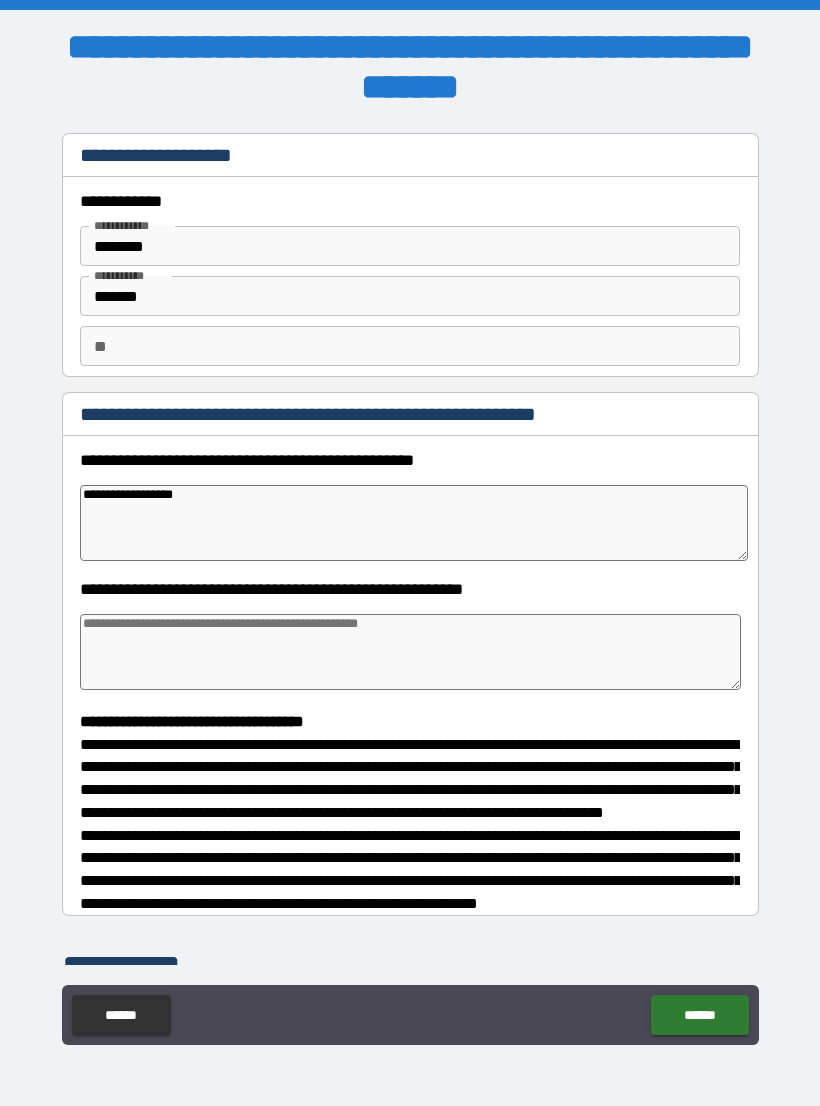 type on "*" 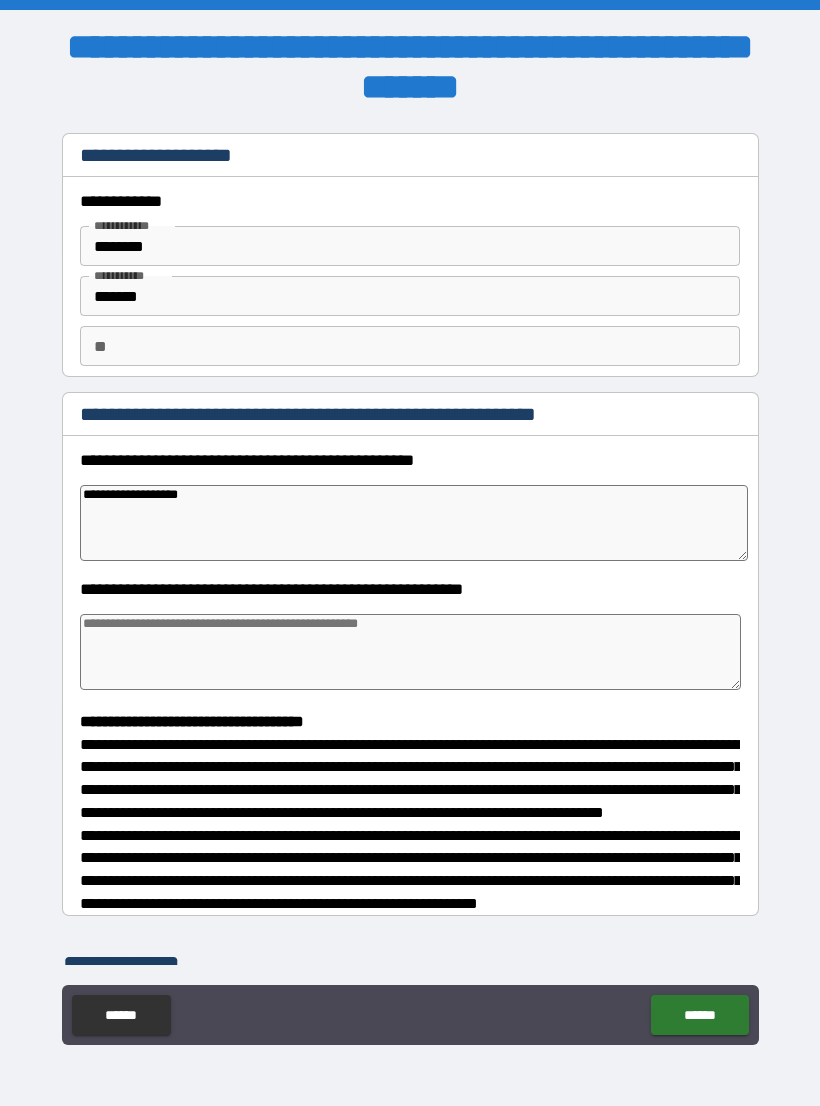 type on "*" 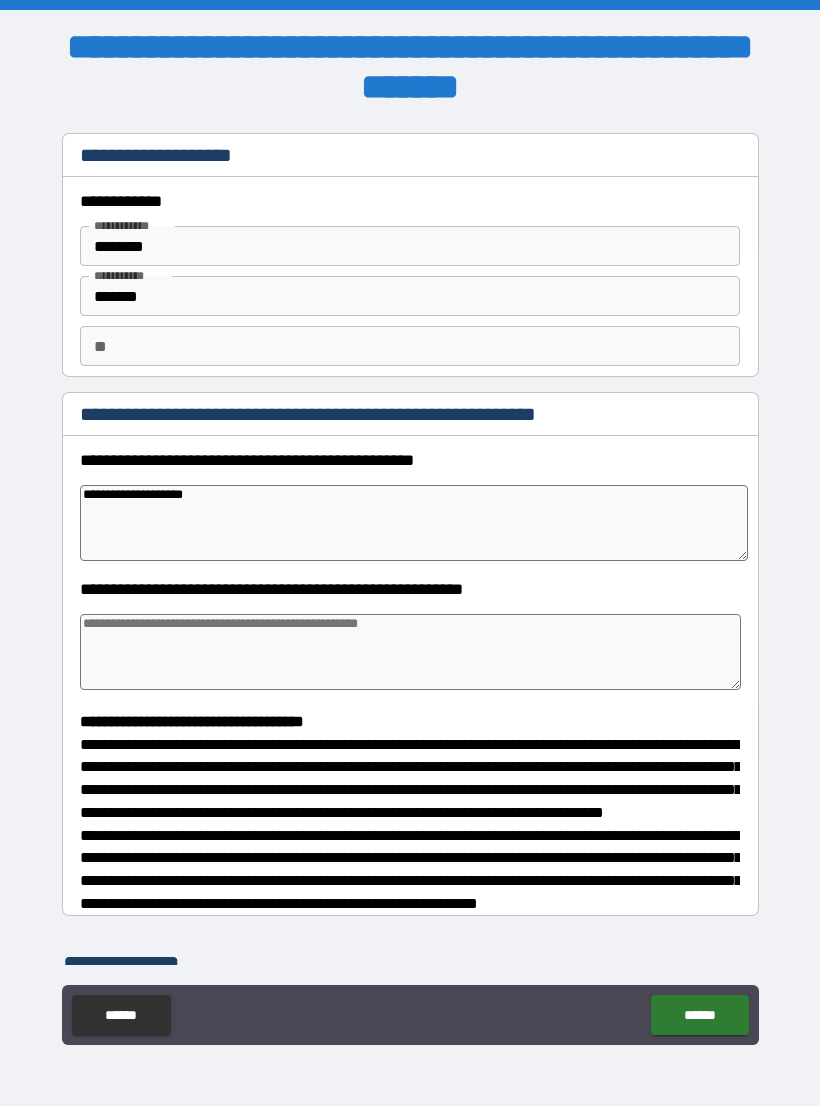 type on "*" 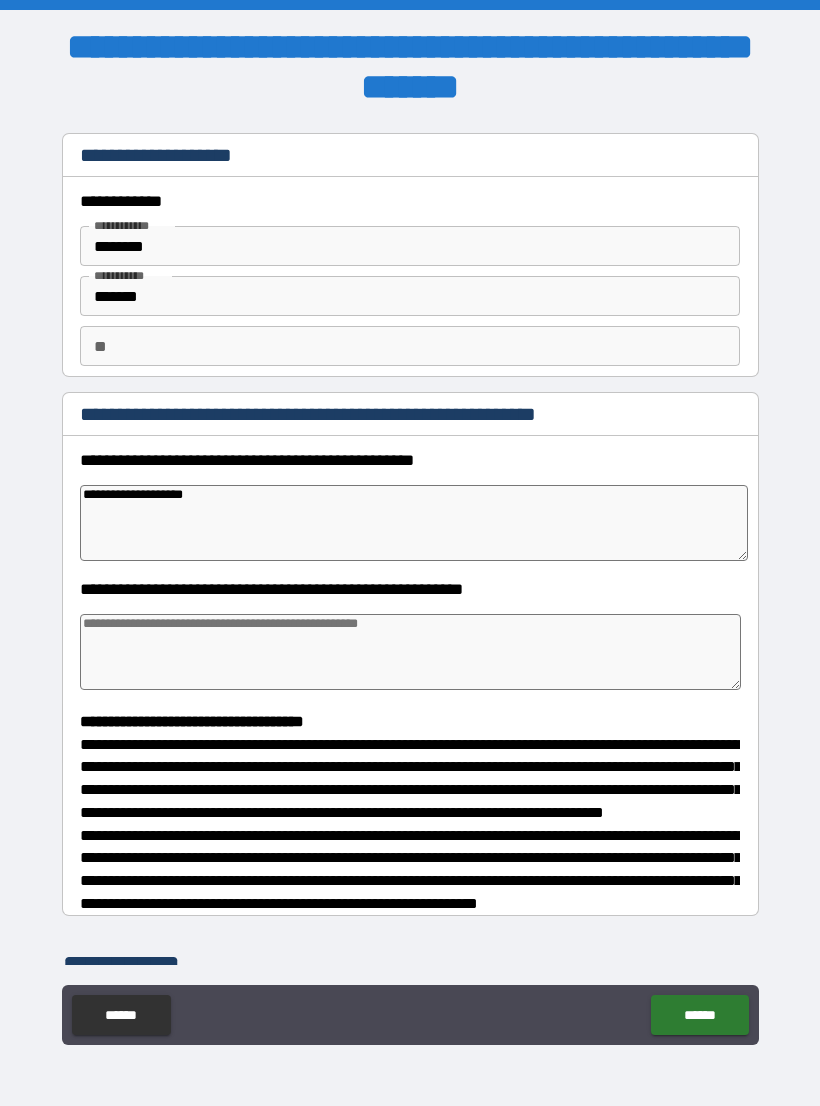 type on "**********" 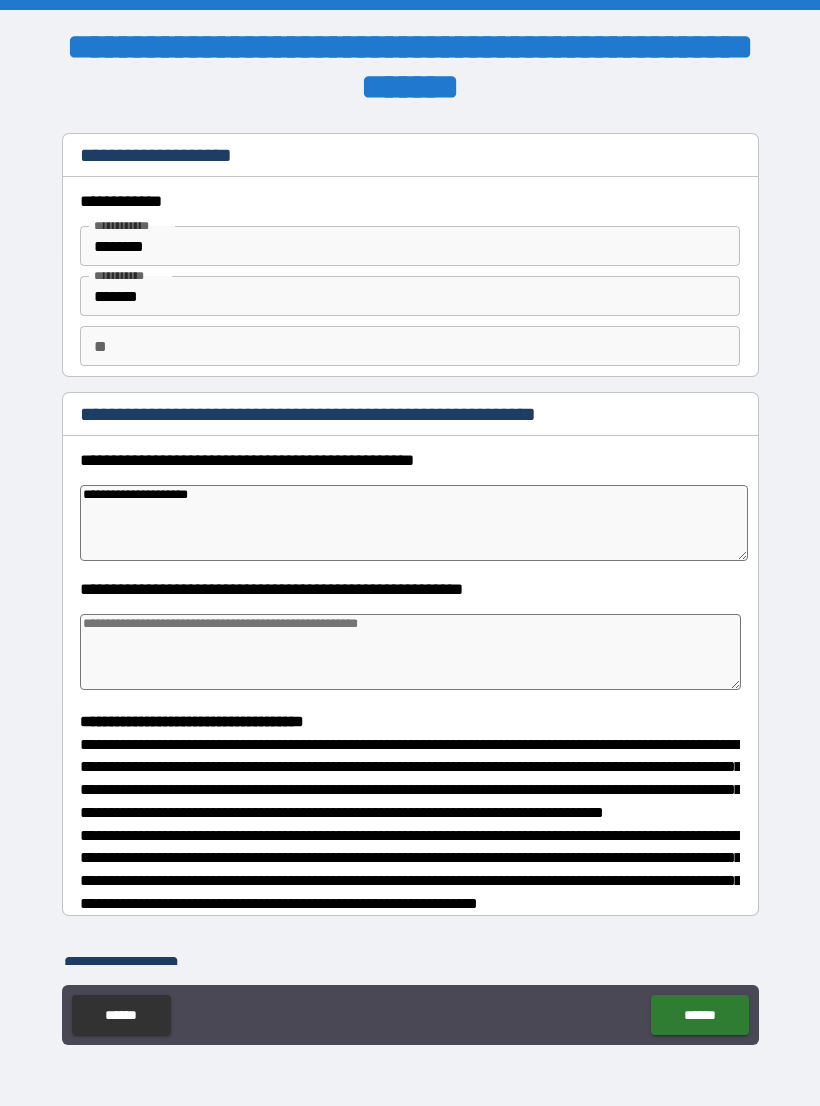 type on "*" 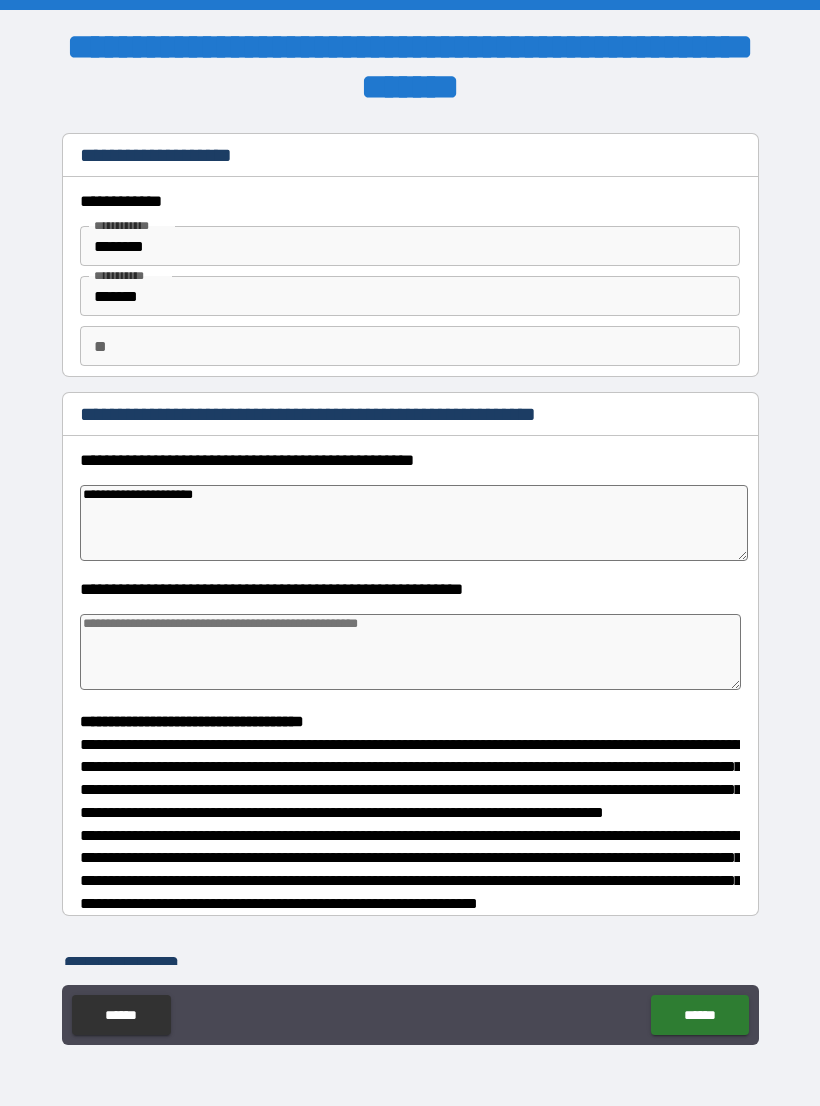 type on "*" 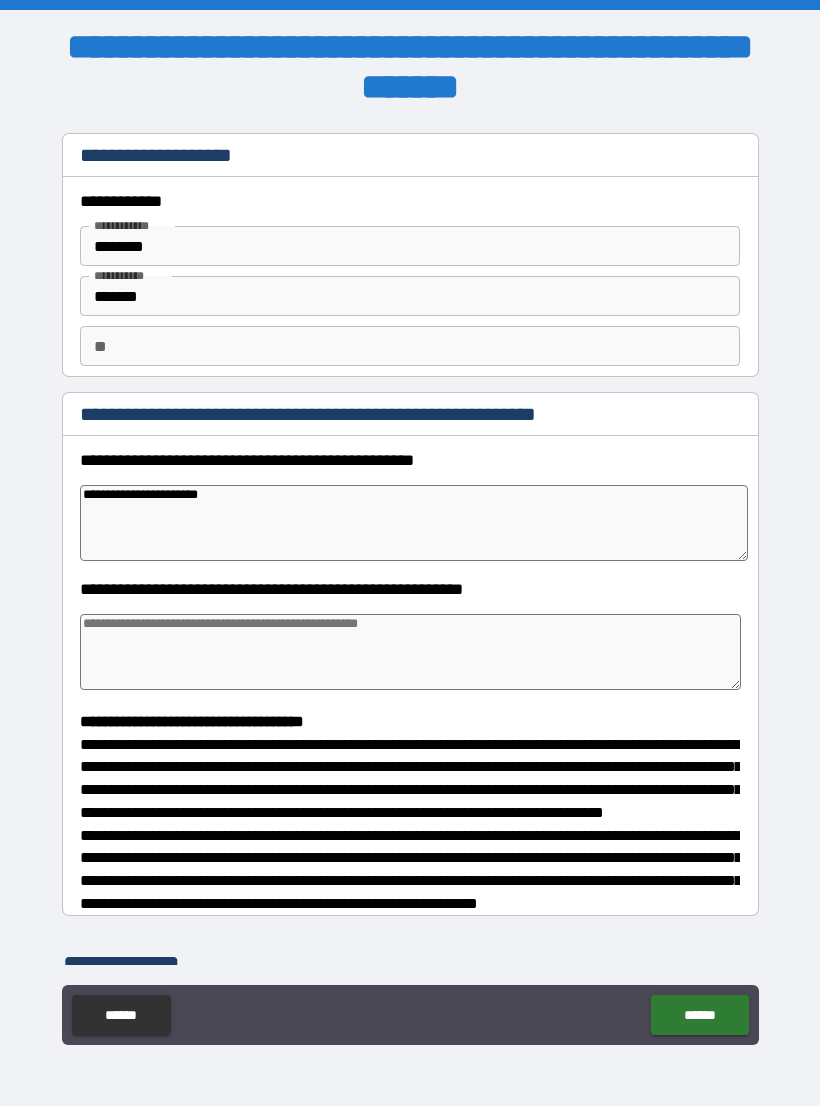 type on "*" 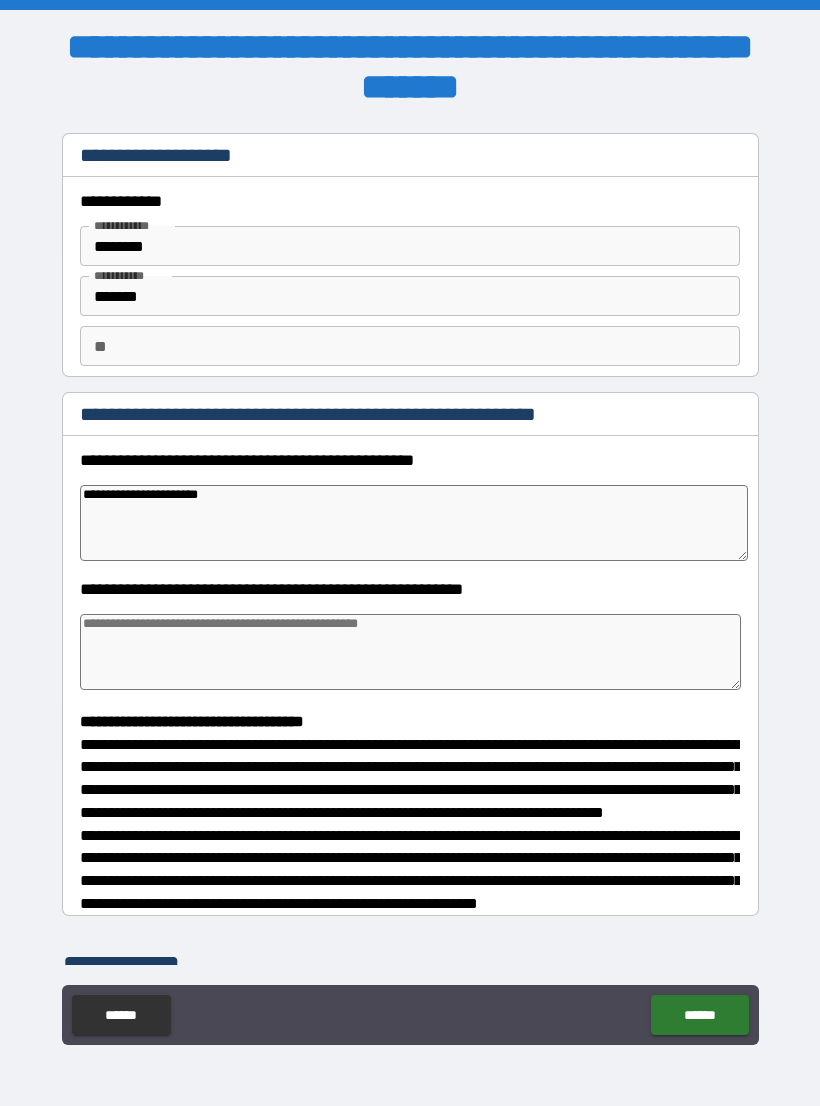 type on "**********" 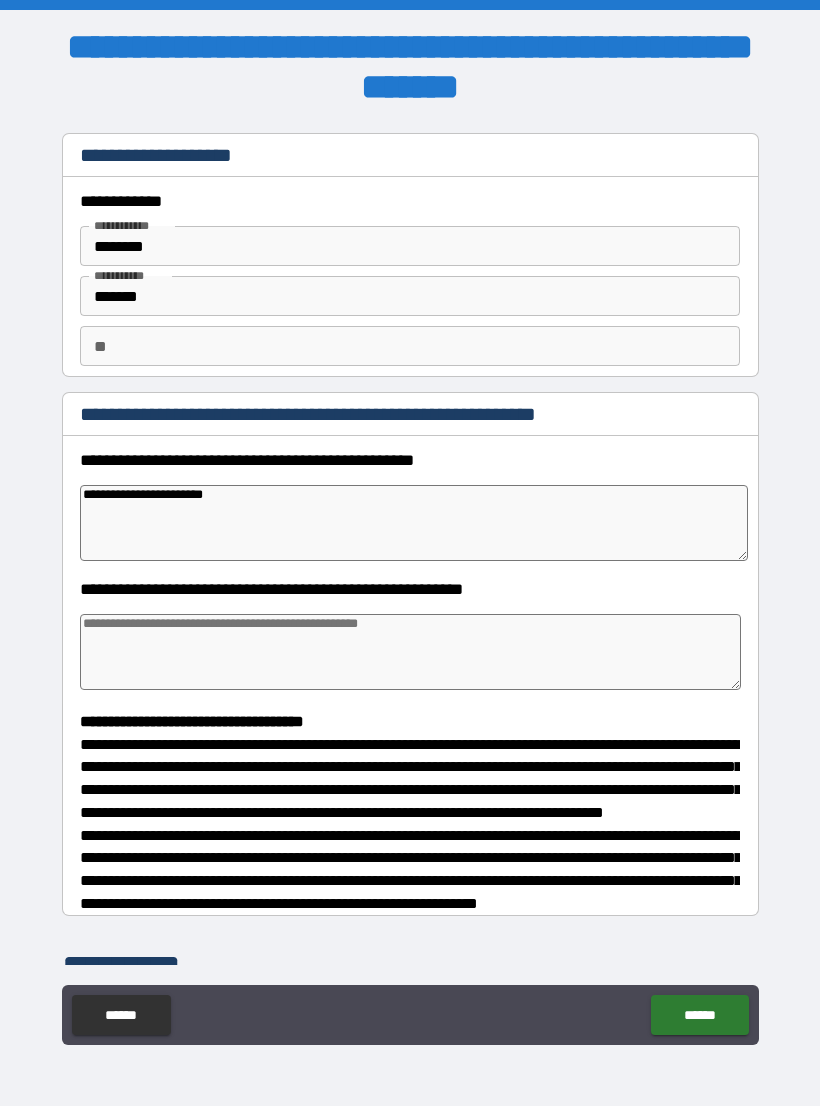 type on "*" 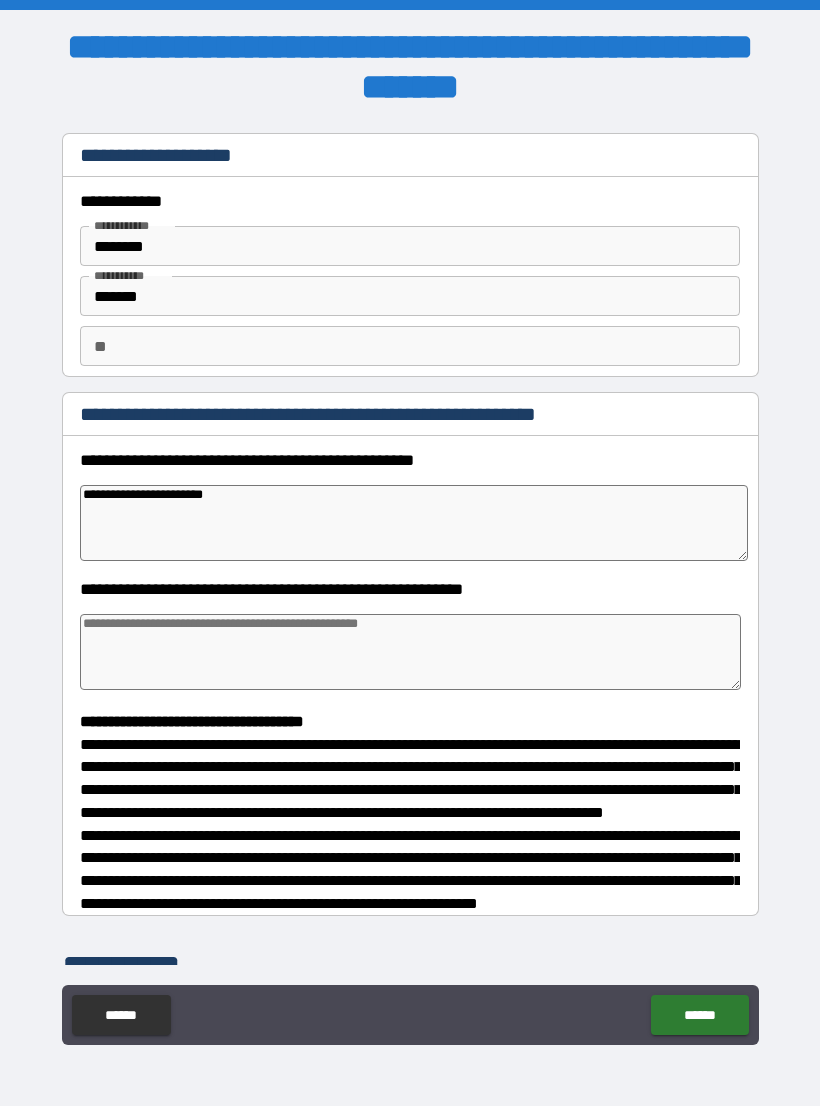 type on "**********" 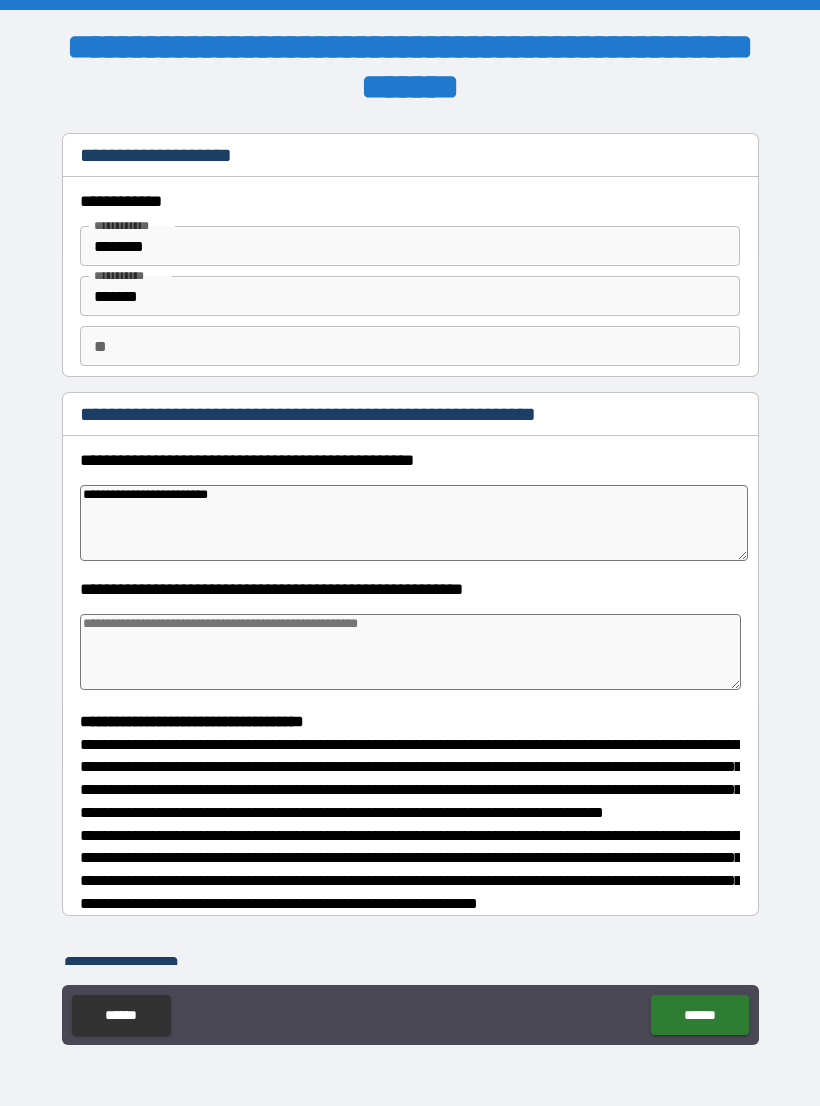 type on "*" 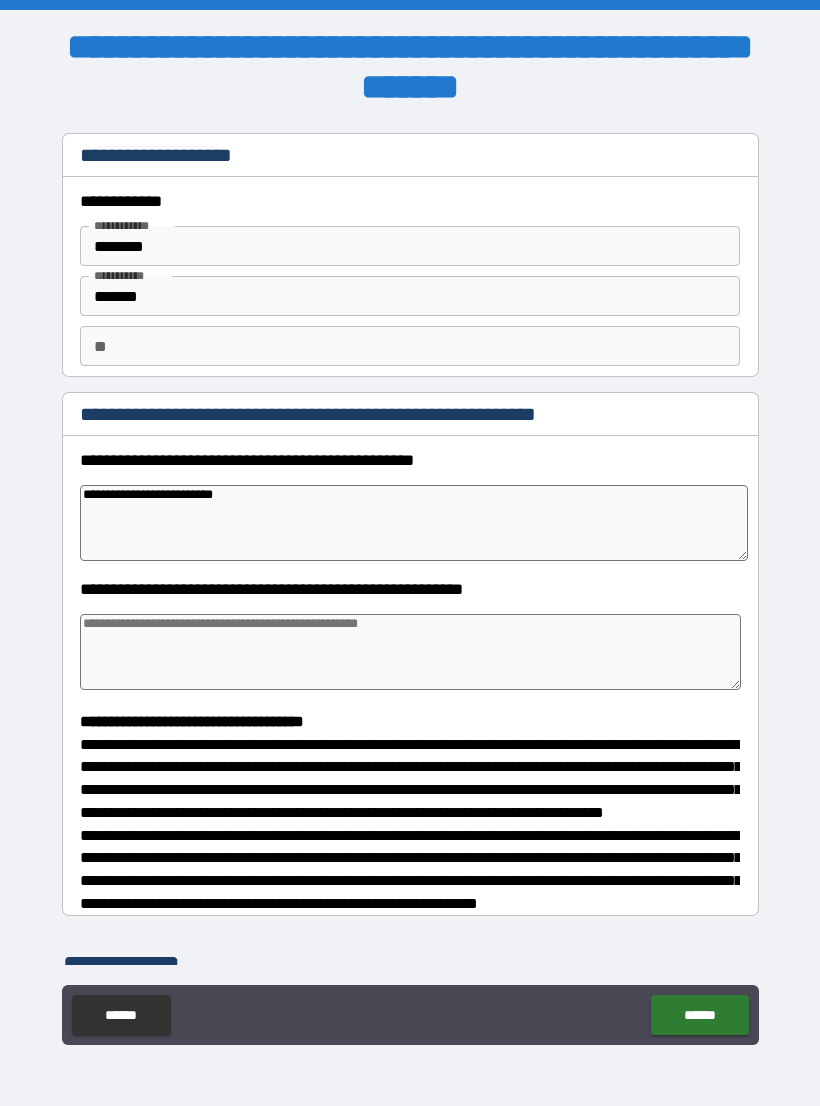 type on "*" 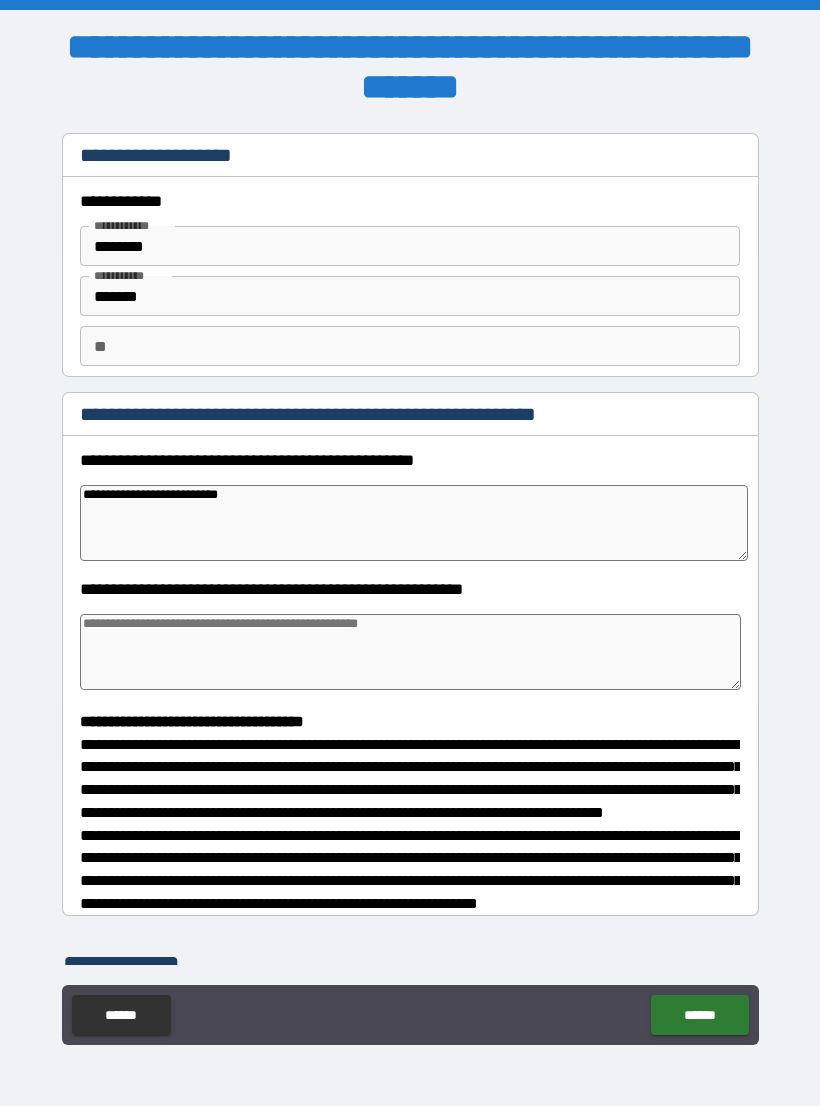 type on "*" 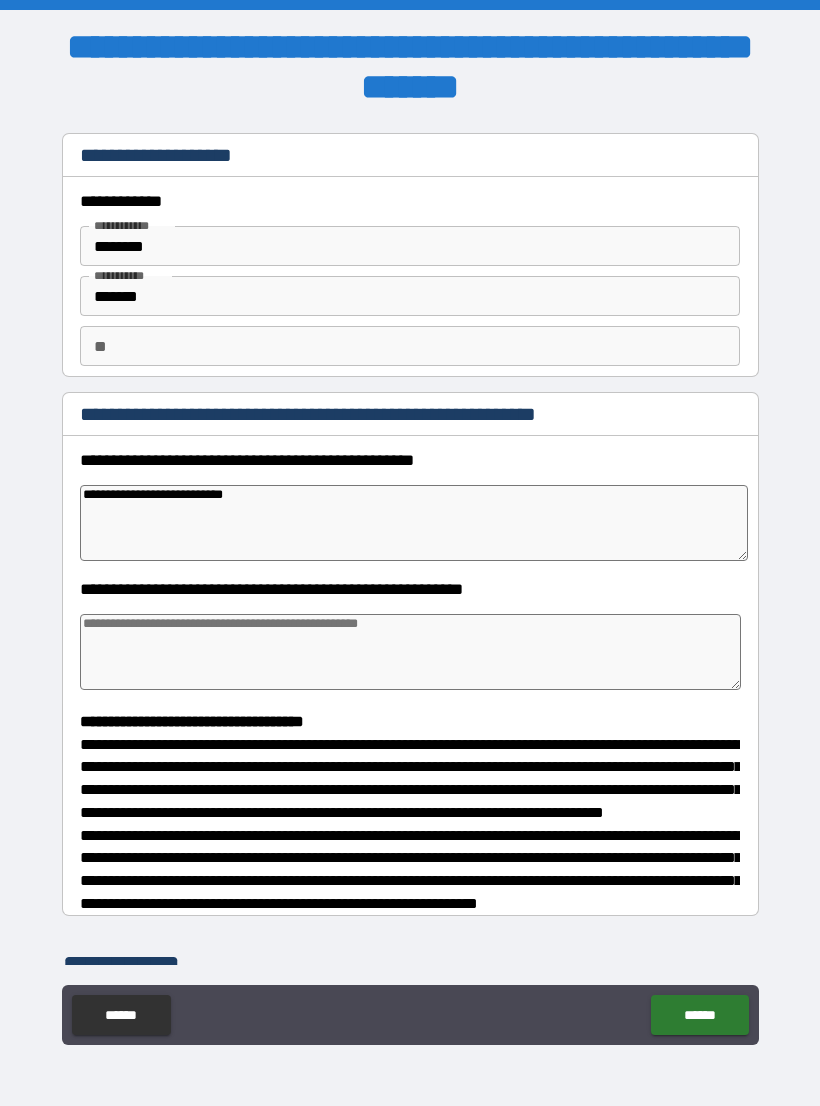 type on "*" 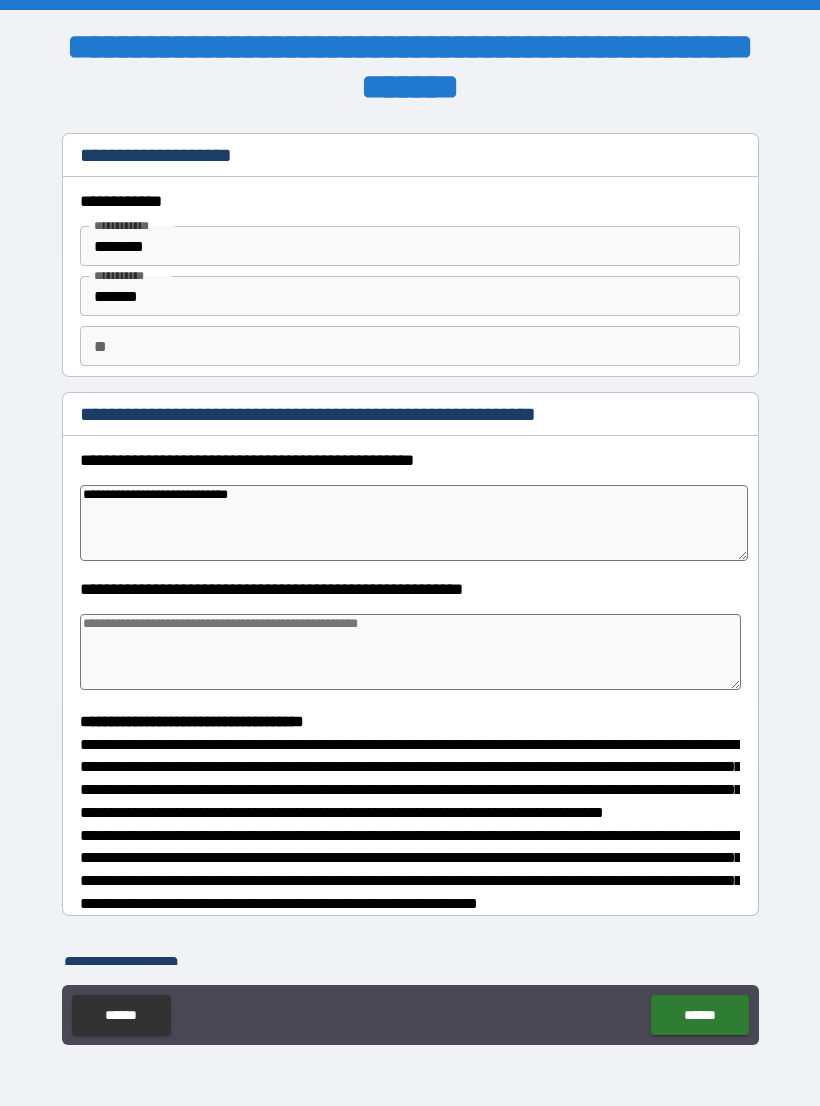 type on "*" 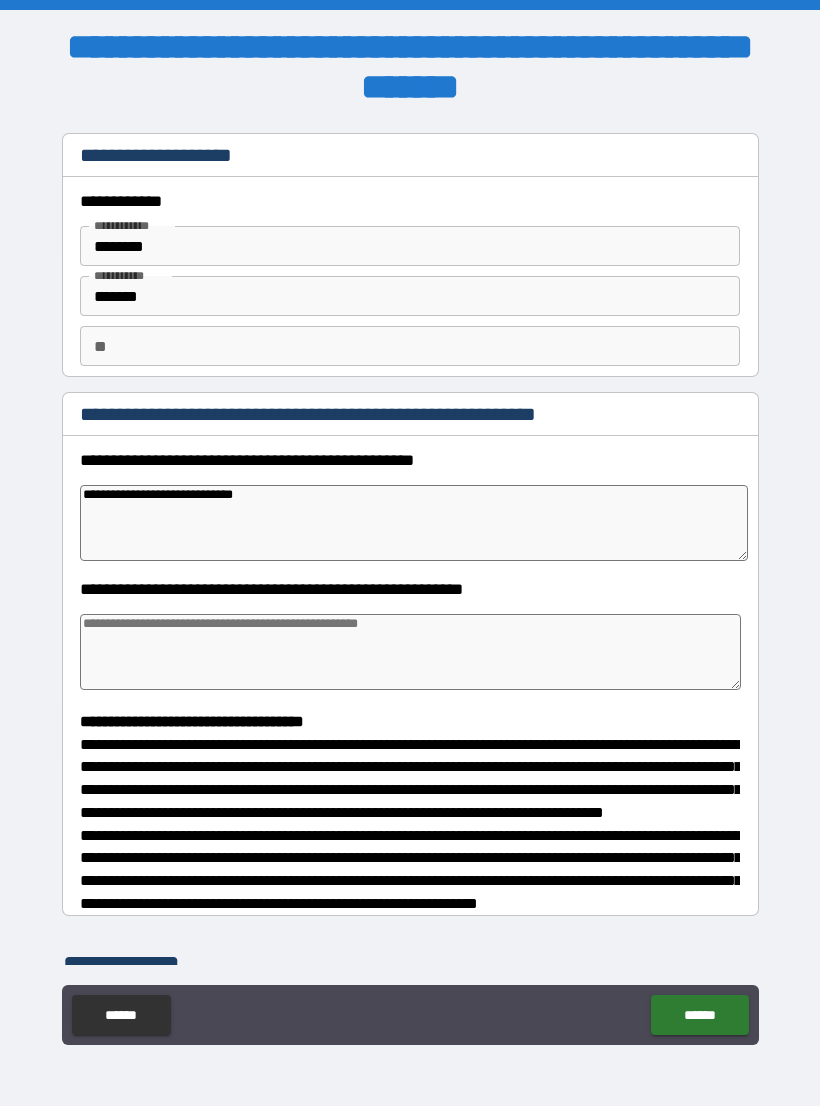 type on "*" 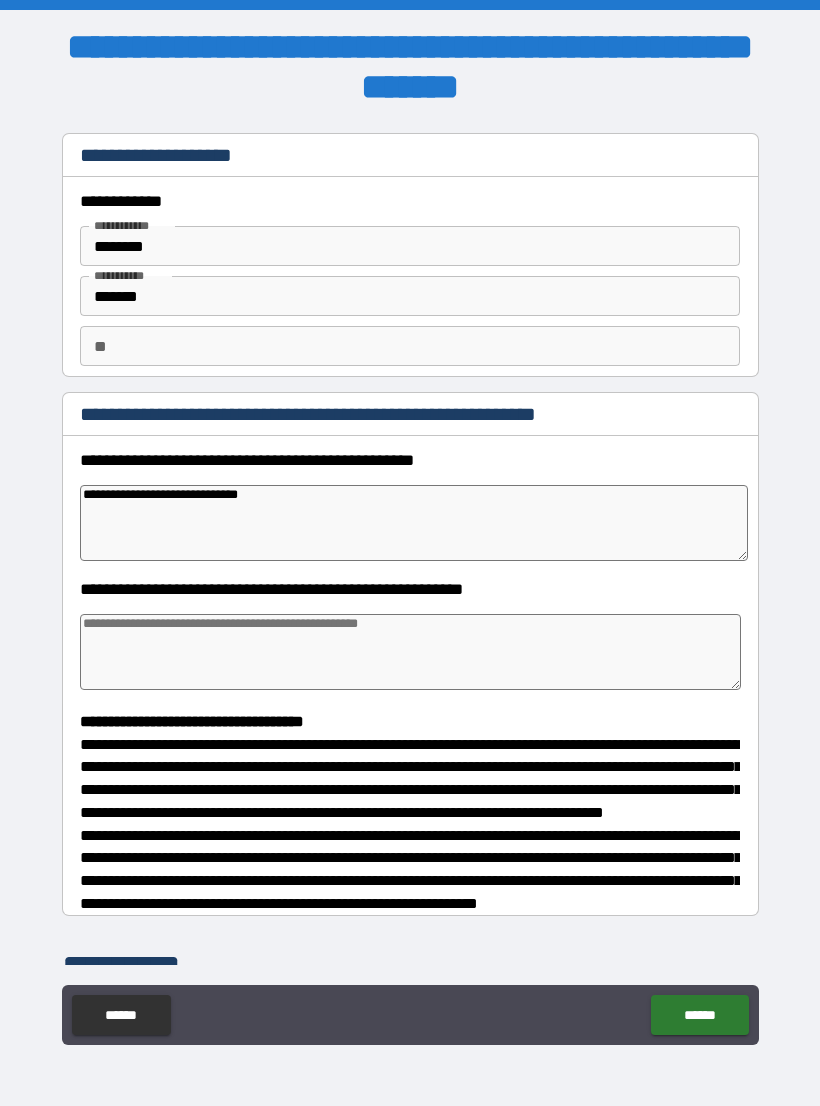 type on "*" 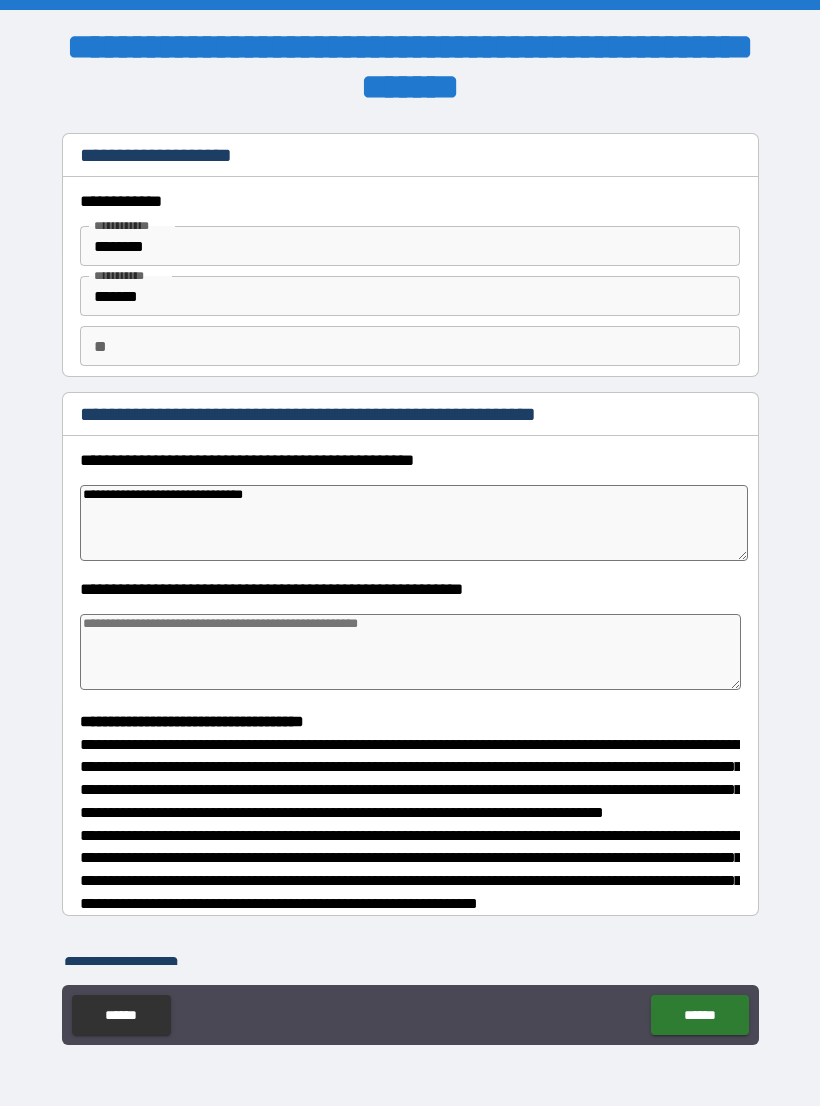 type on "*" 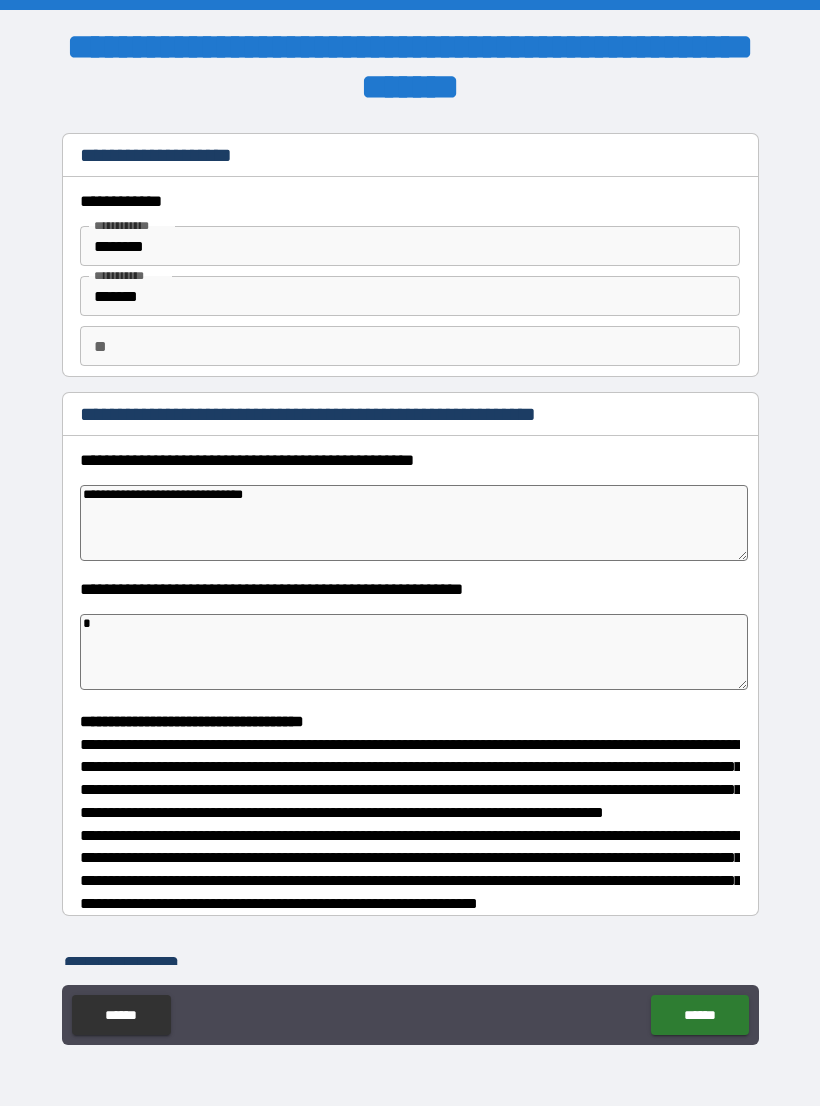 type on "*" 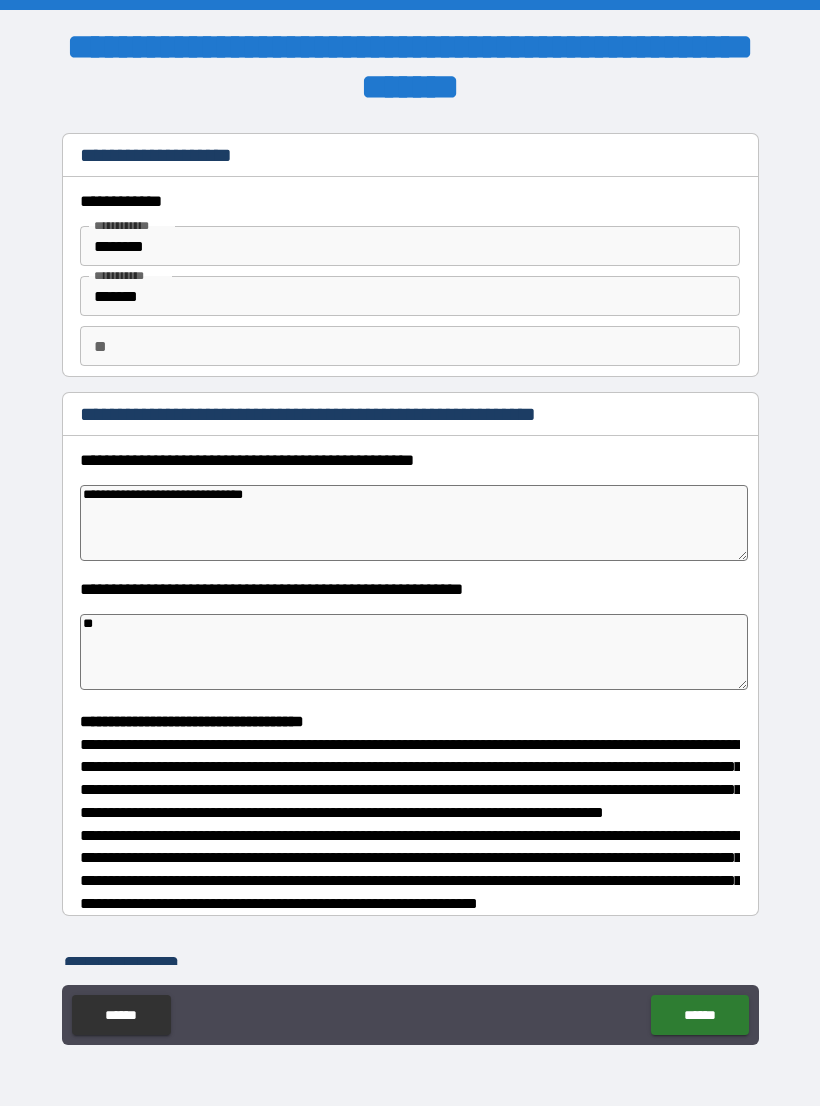 type on "*" 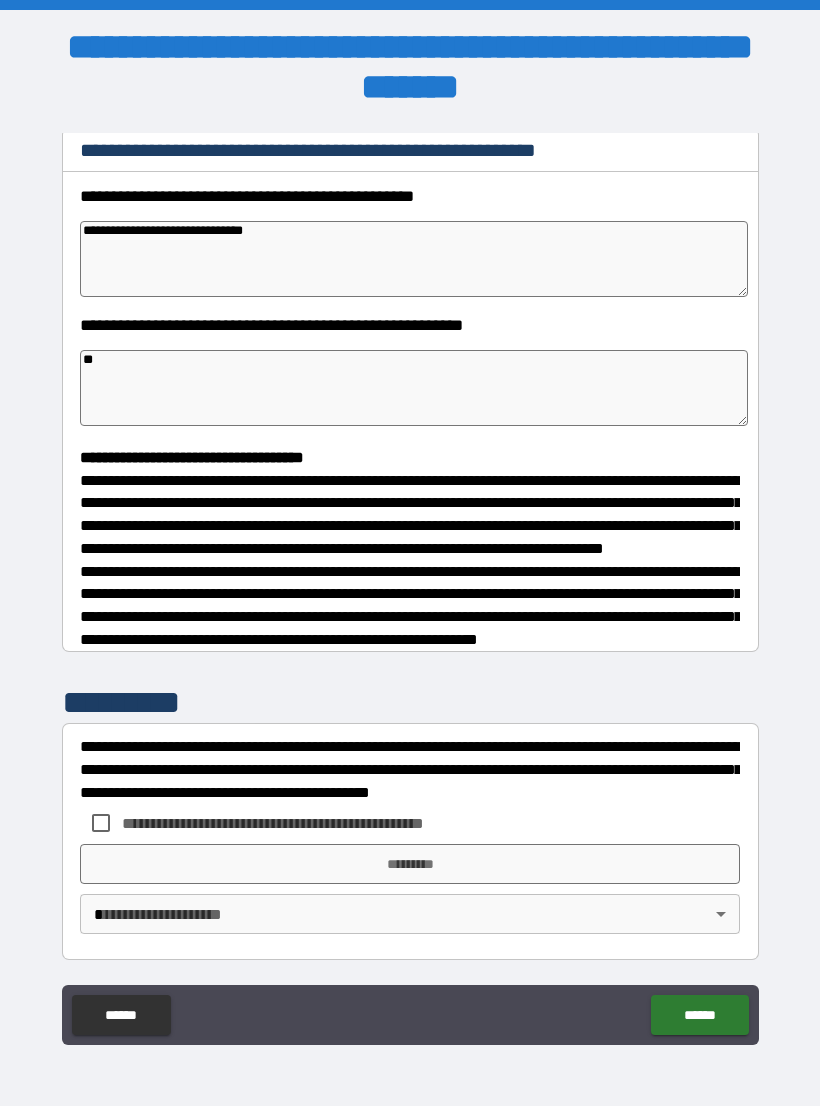 scroll, scrollTop: 302, scrollLeft: 0, axis: vertical 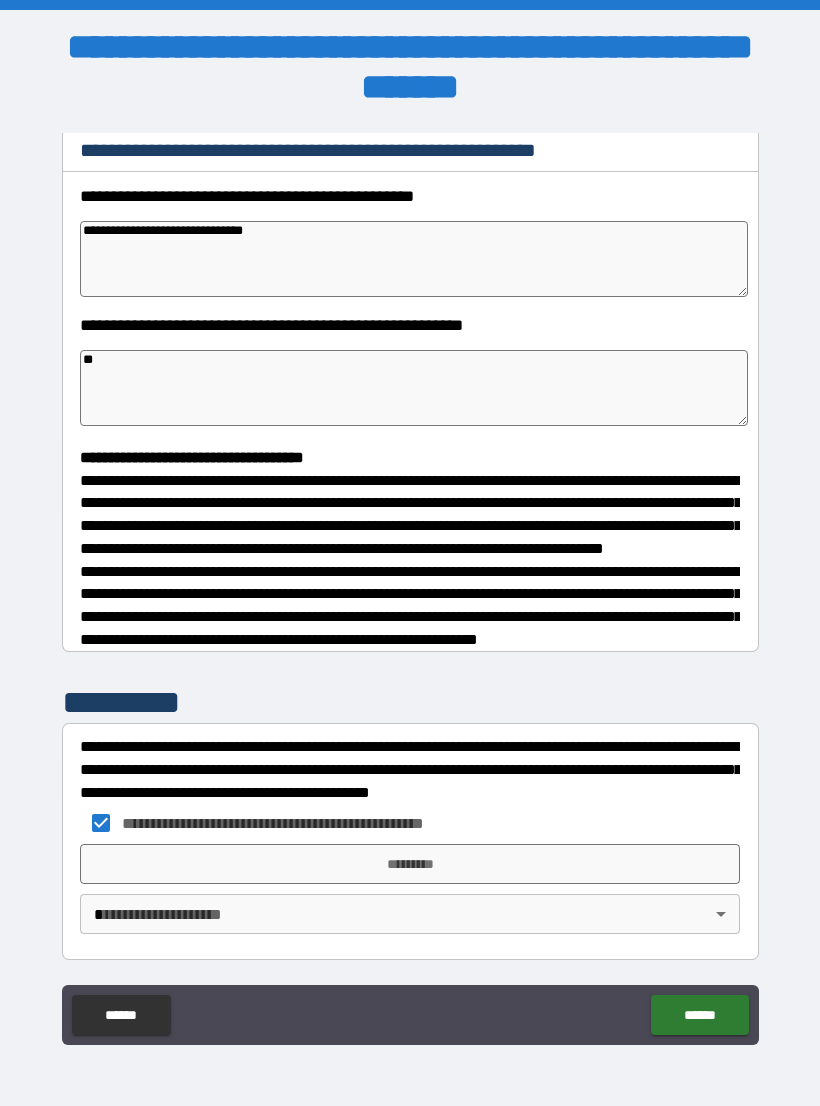 click on "*********" at bounding box center (410, 864) 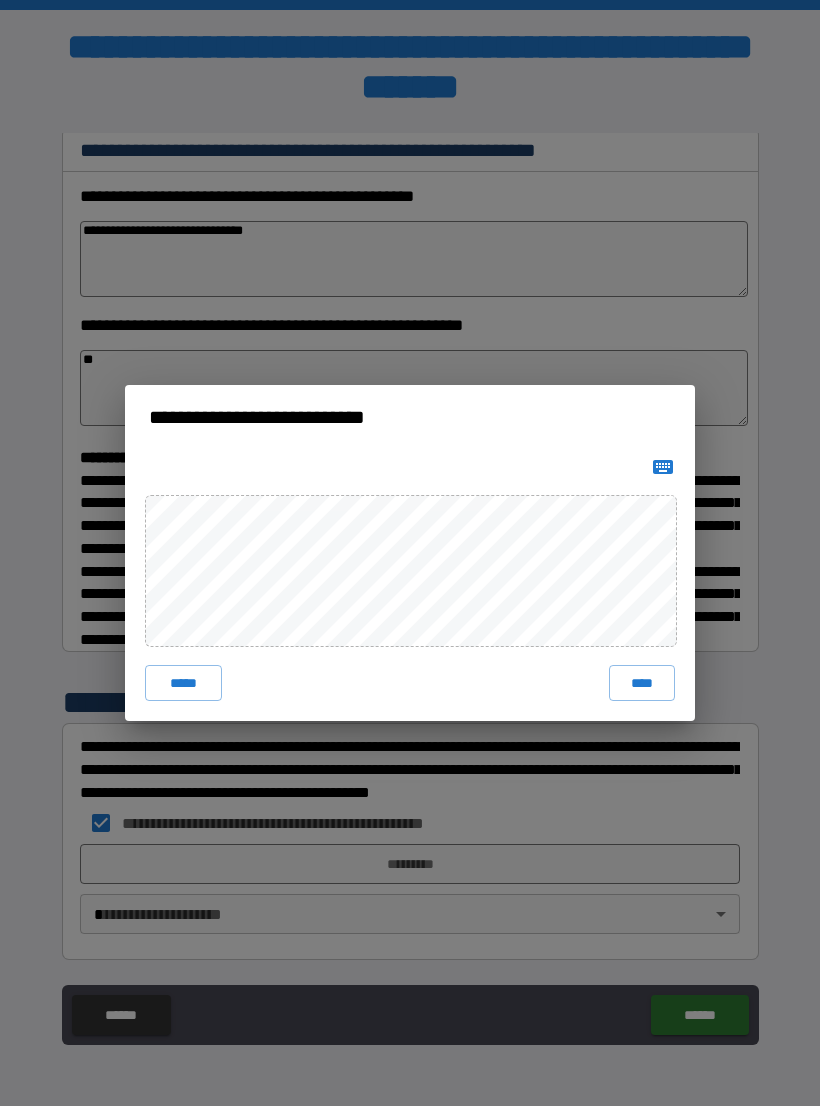 click on "****" at bounding box center (642, 683) 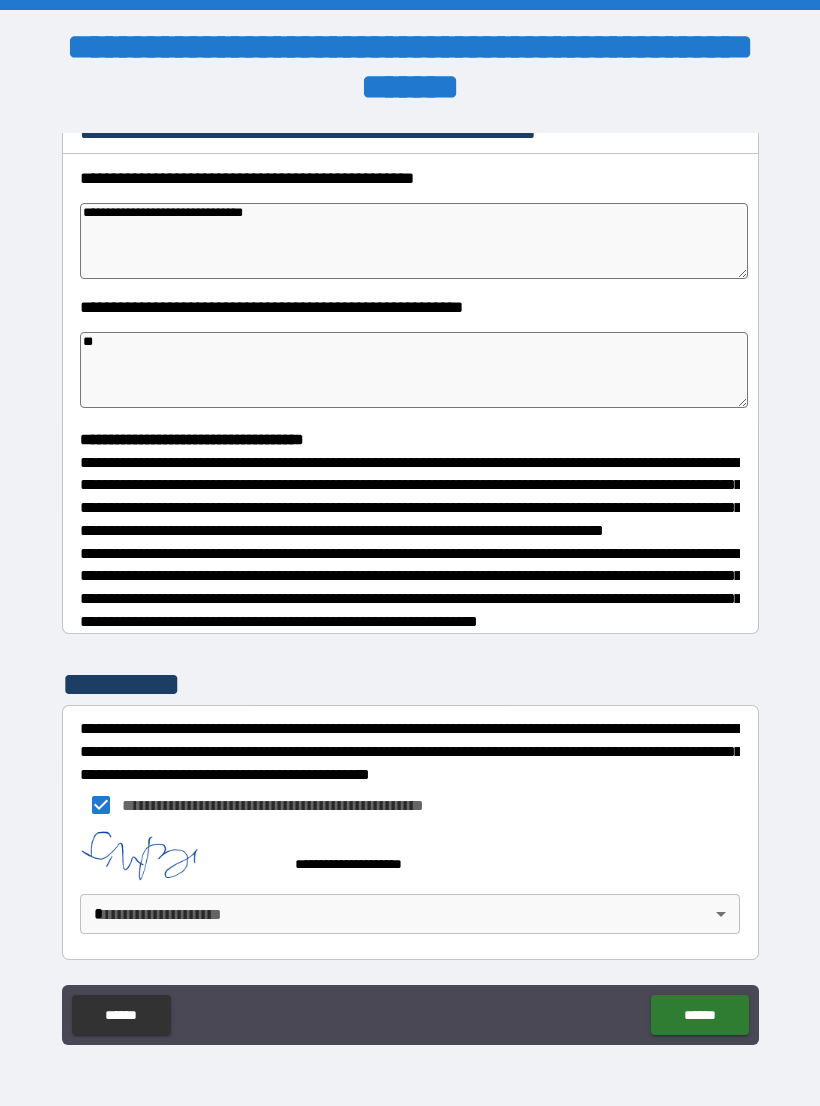 click on "**********" at bounding box center [410, 568] 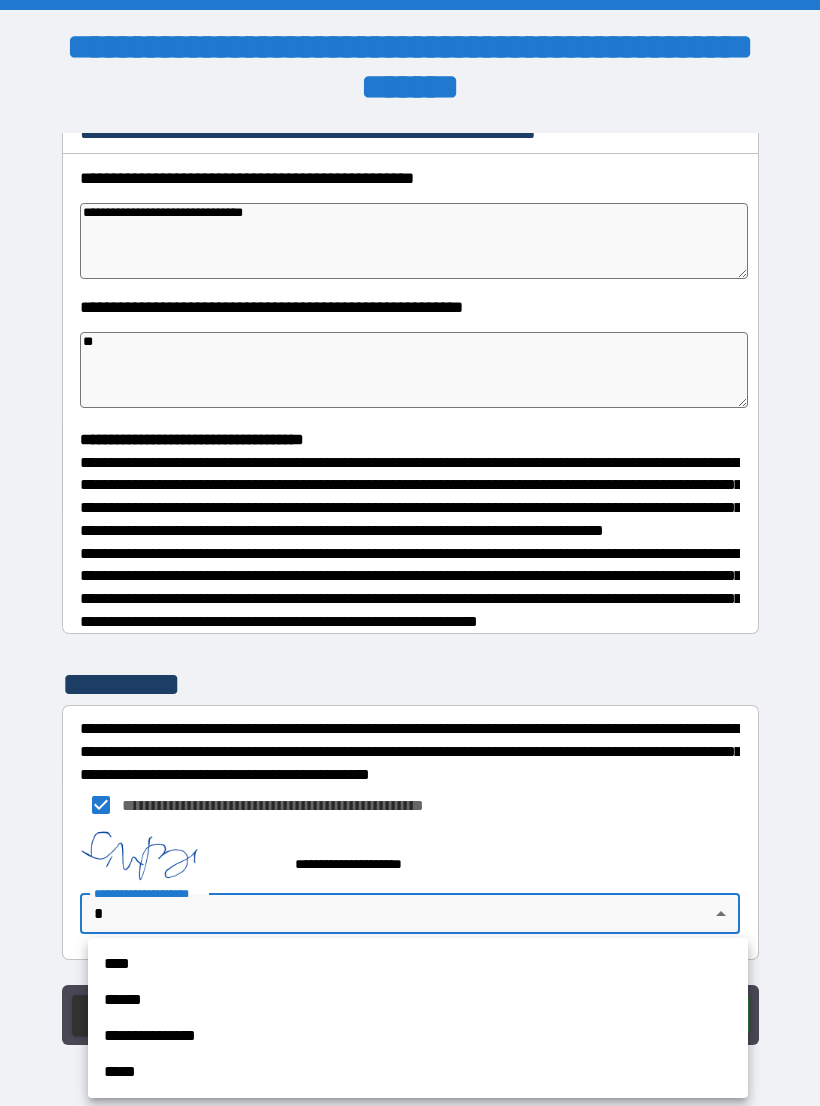 click on "****" at bounding box center [418, 964] 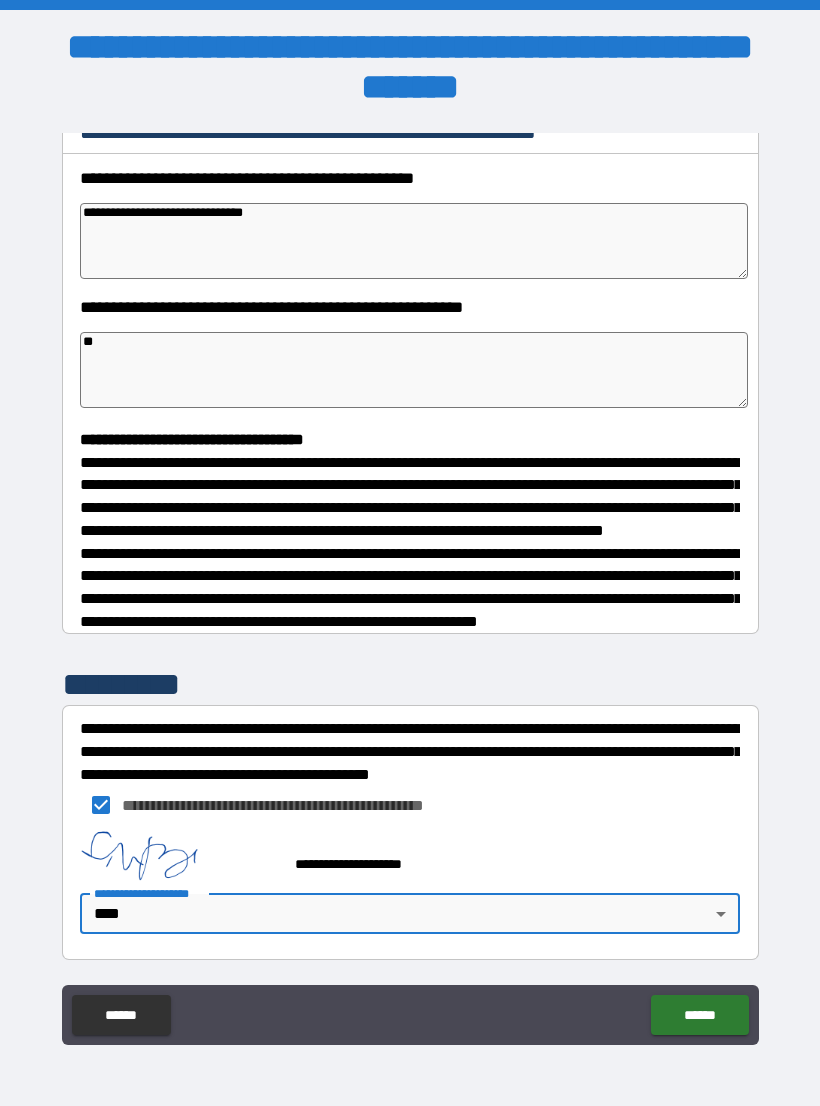click on "******" at bounding box center [699, 1015] 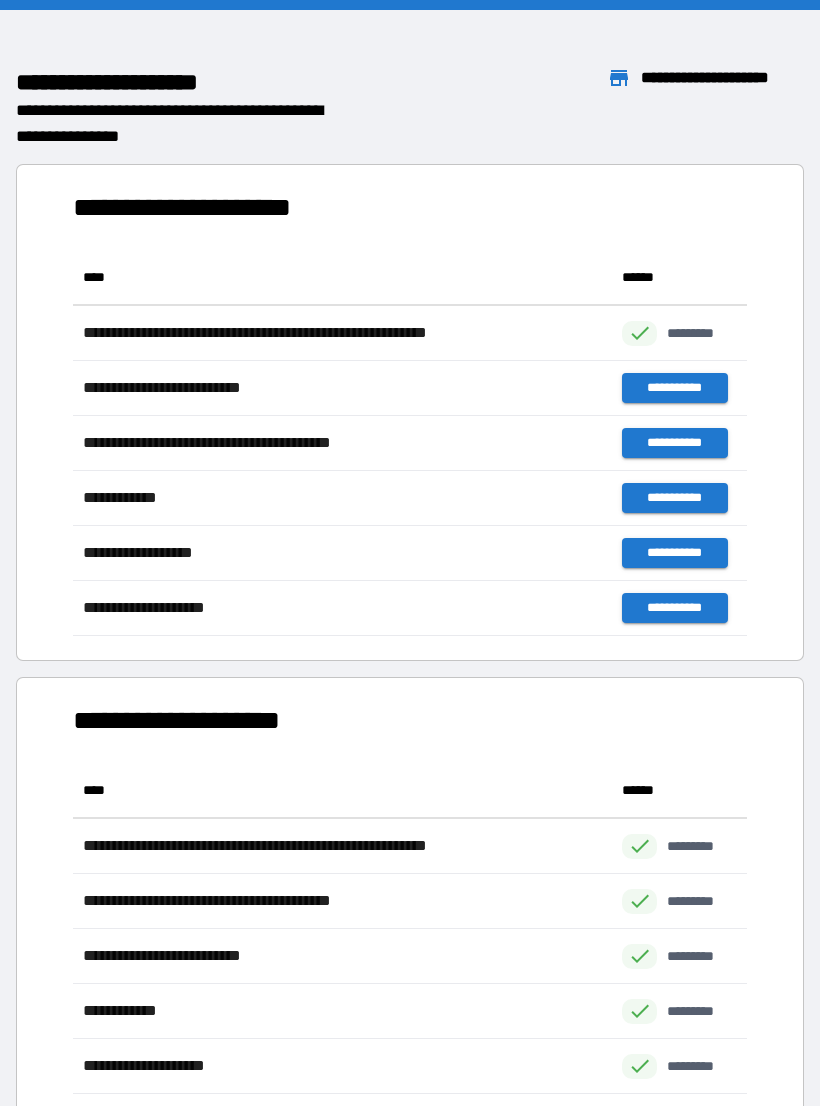scroll, scrollTop: 1, scrollLeft: 1, axis: both 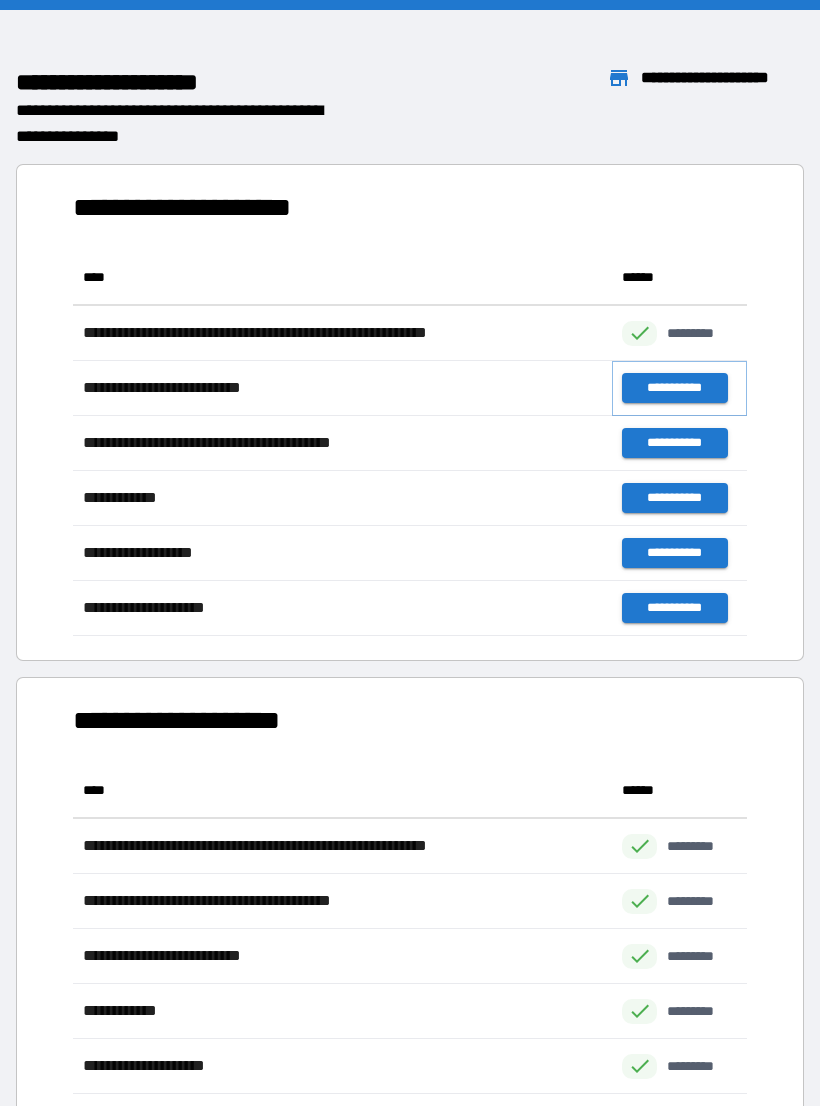 click on "**********" at bounding box center (674, 388) 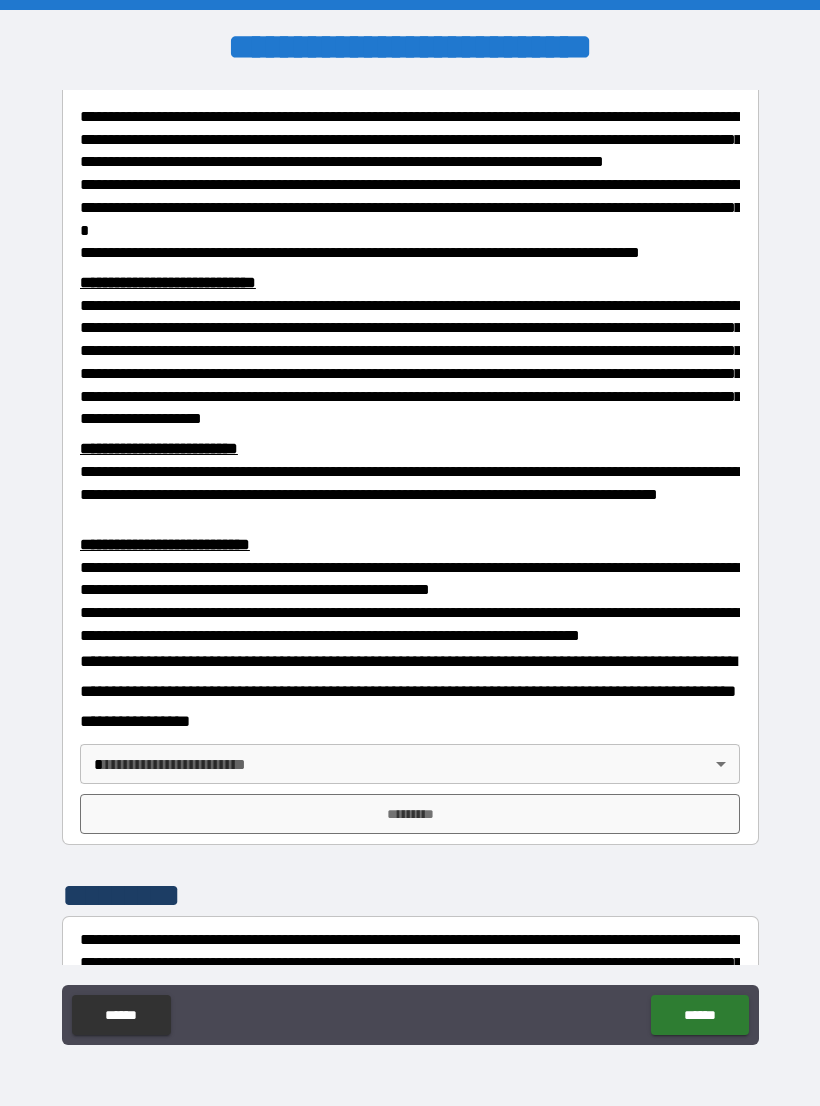scroll, scrollTop: 308, scrollLeft: 0, axis: vertical 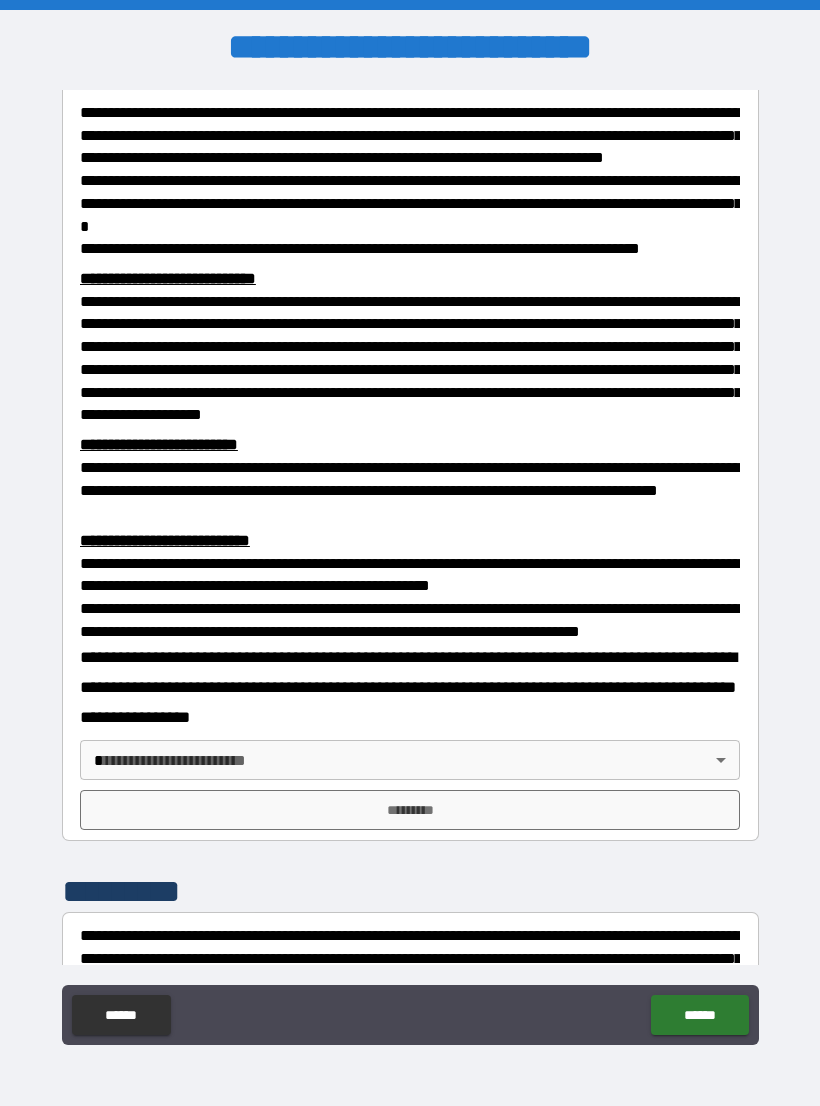 click on "**********" at bounding box center [410, 568] 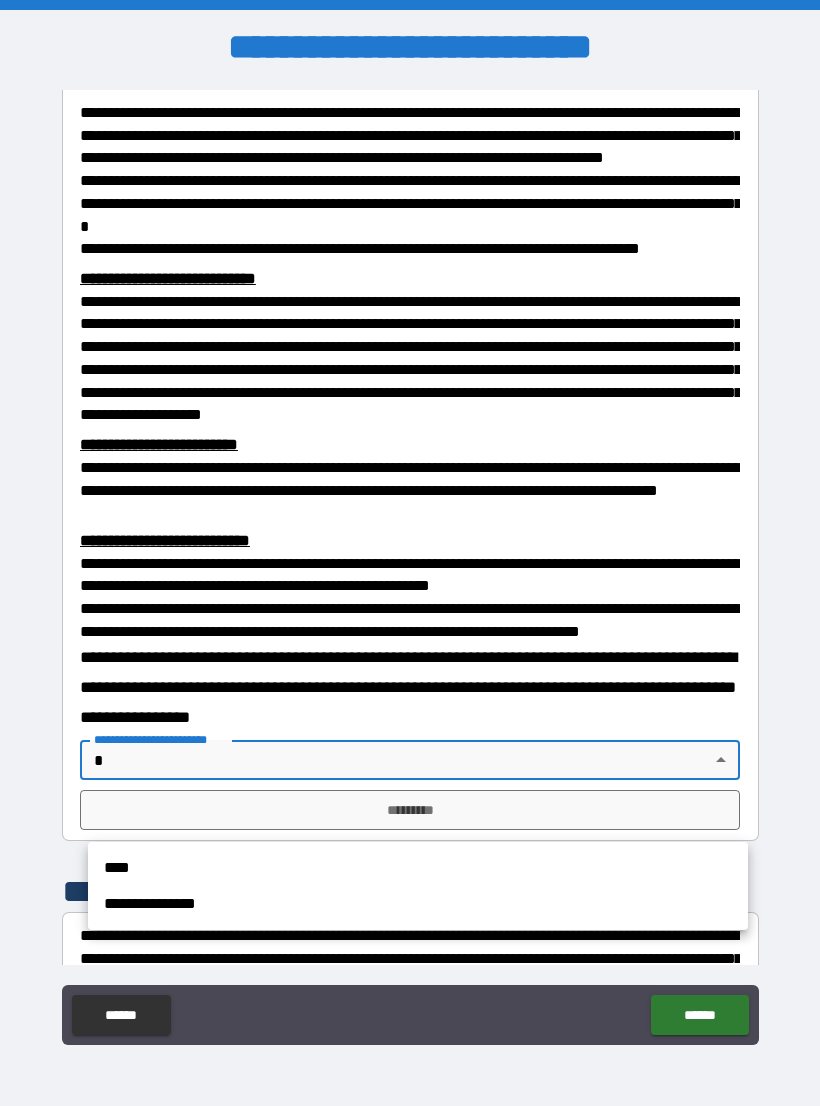 click on "****" at bounding box center (418, 868) 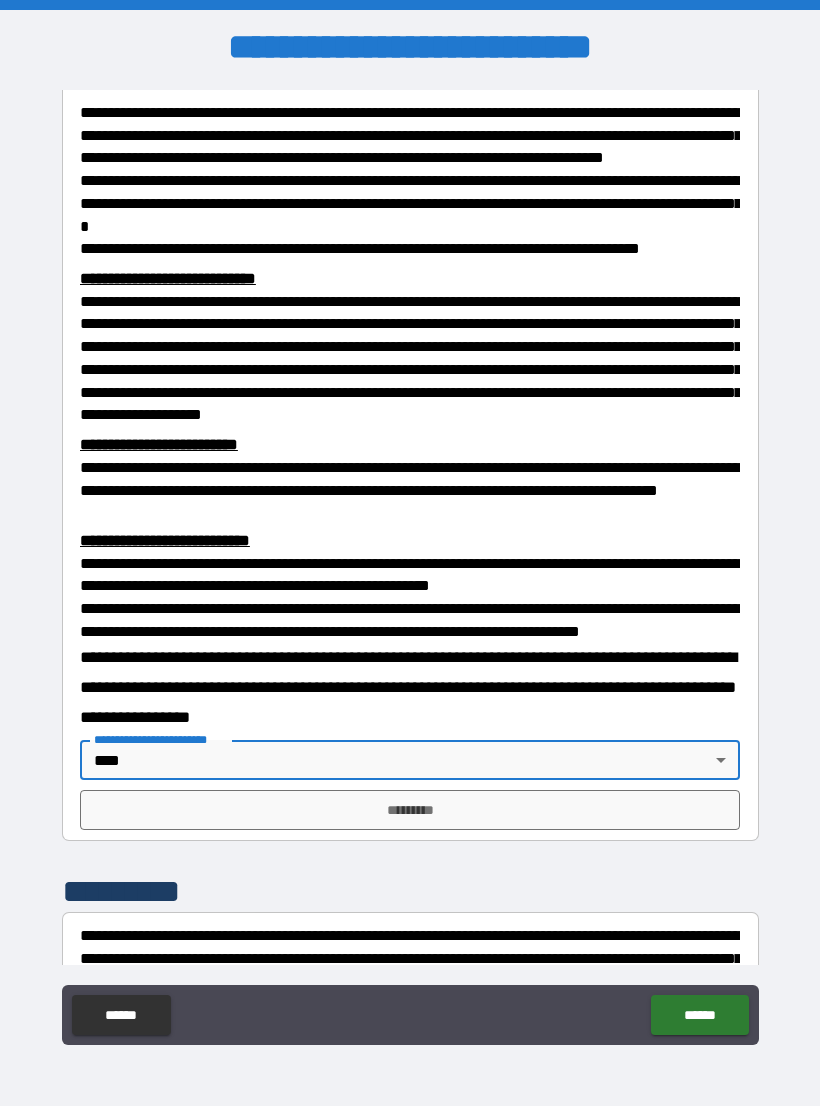 click on "*********" at bounding box center (410, 810) 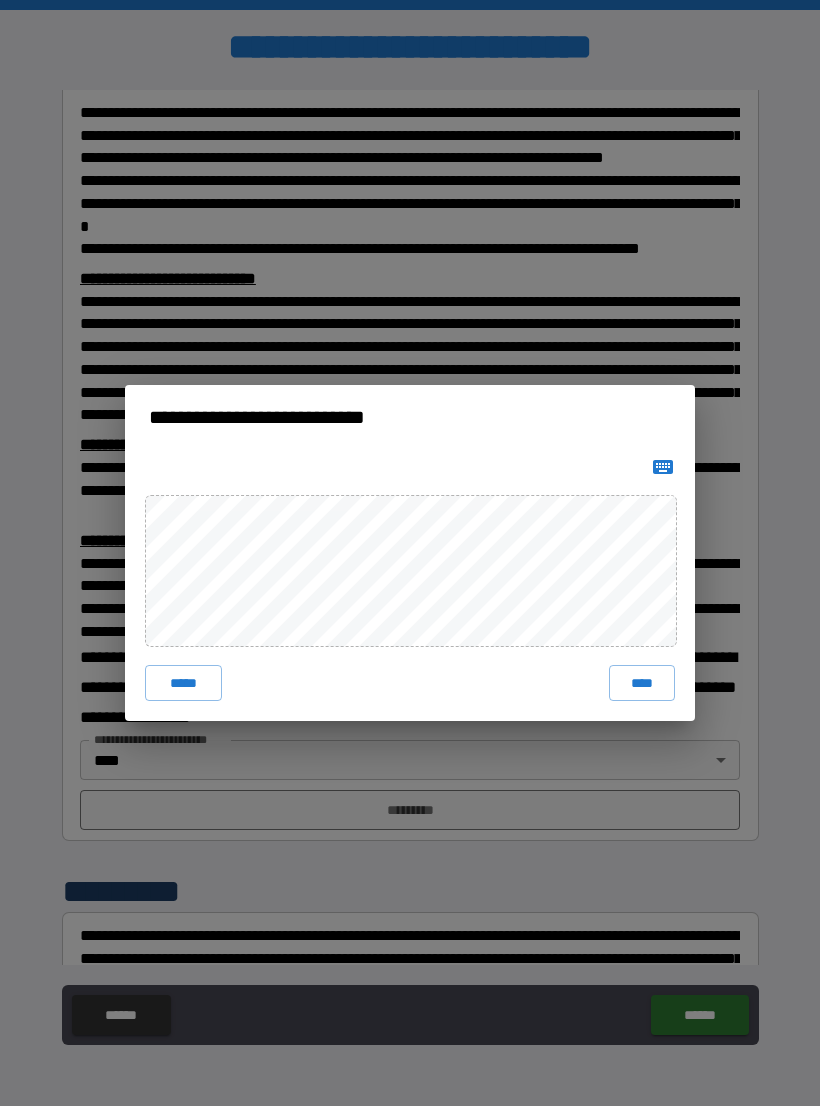 click on "****" at bounding box center [642, 683] 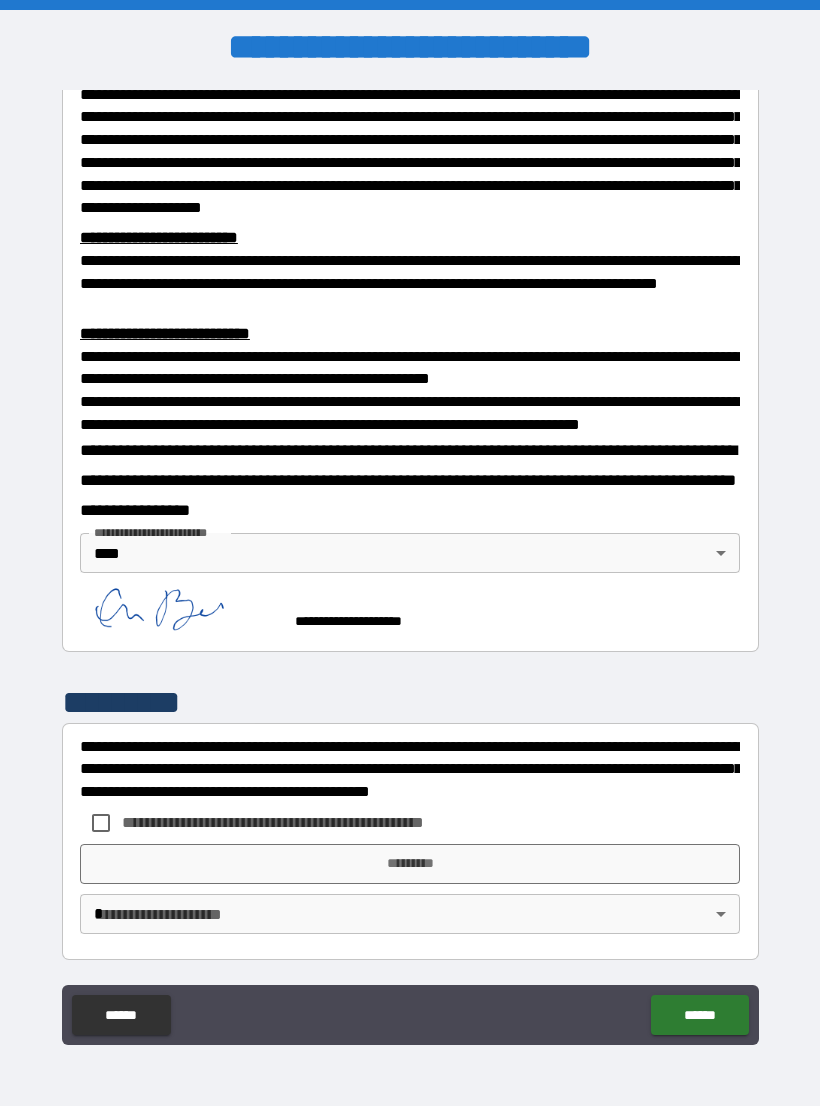 scroll, scrollTop: 566, scrollLeft: 0, axis: vertical 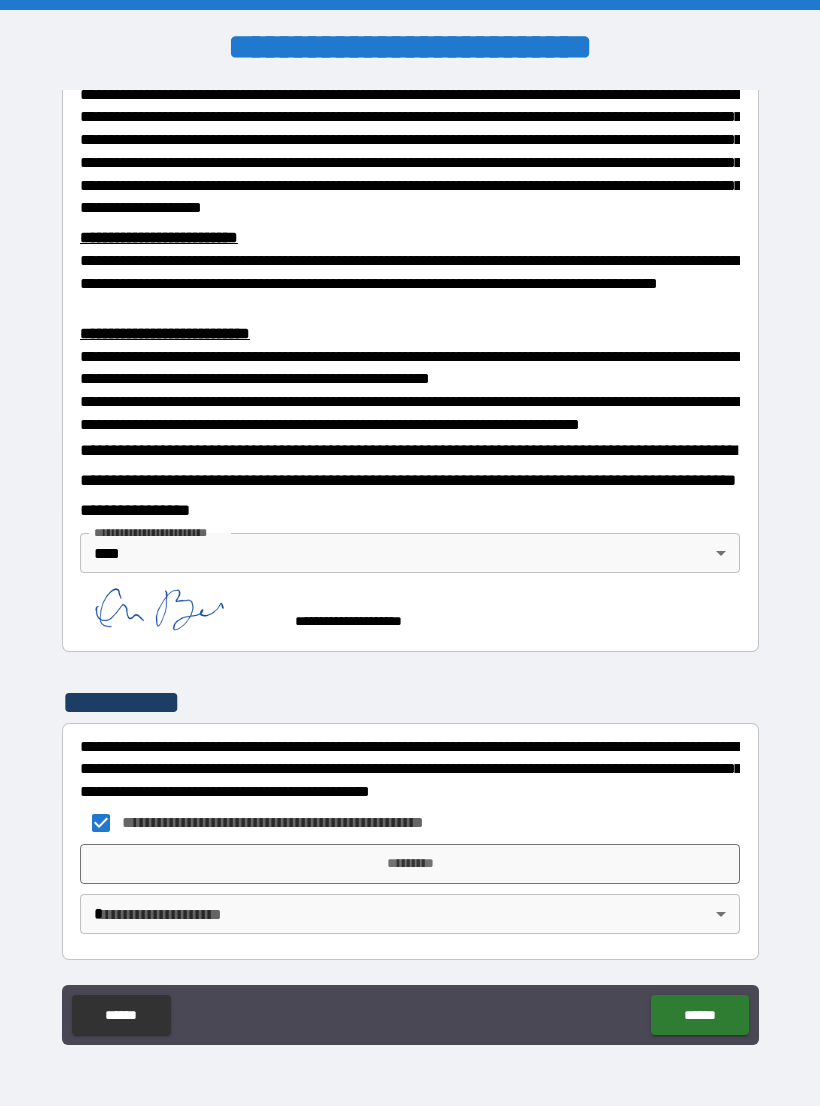 click on "*********" at bounding box center [410, 864] 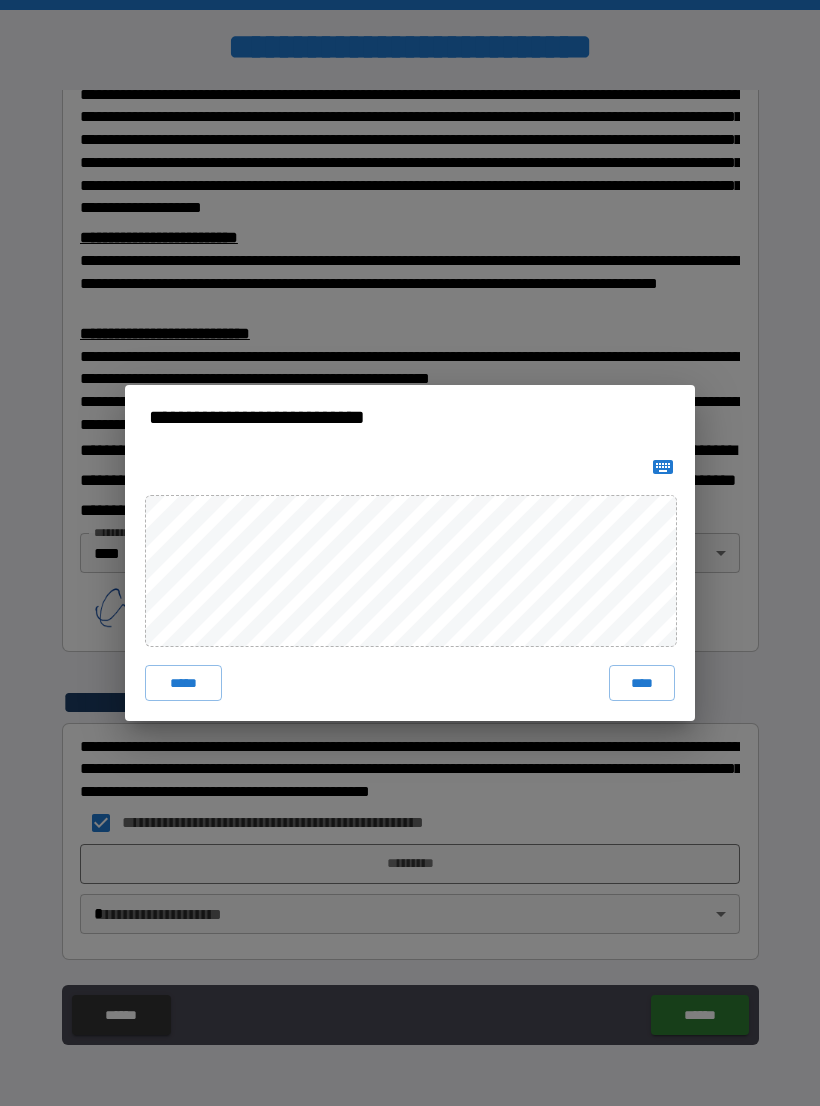 click on "****" at bounding box center (642, 683) 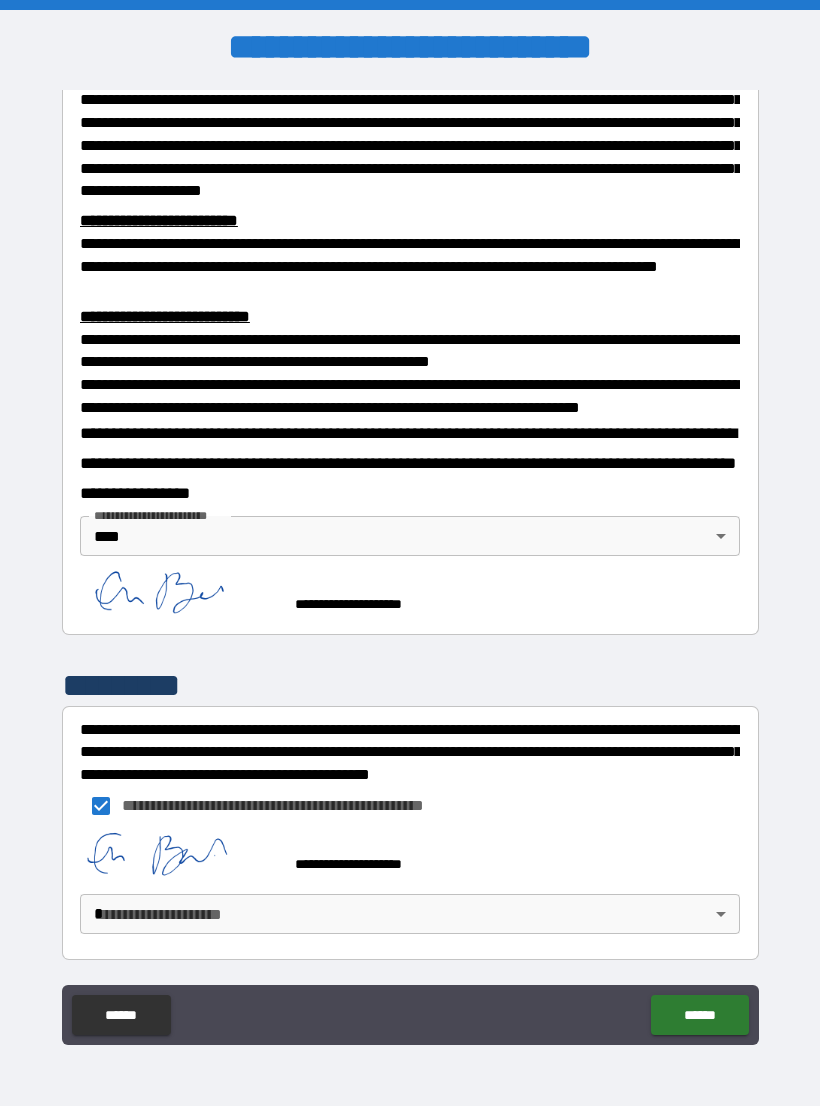 click on "**********" at bounding box center [410, 568] 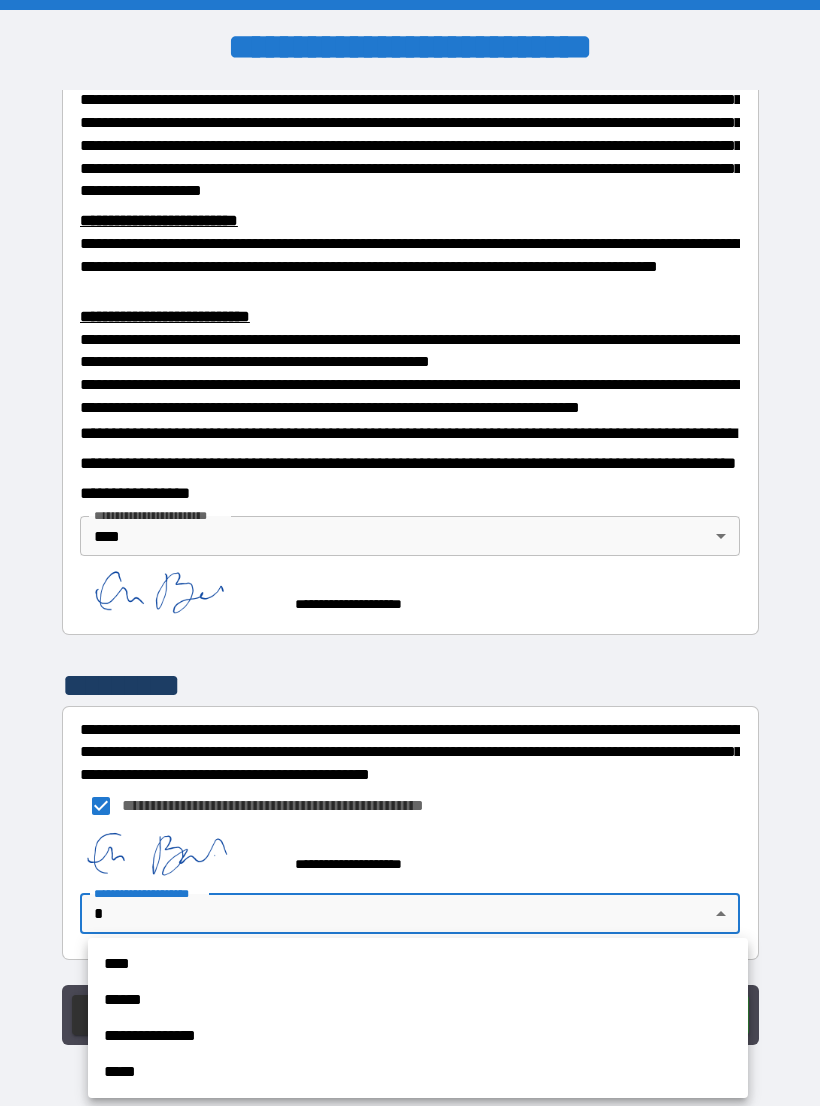 click on "****" at bounding box center (418, 964) 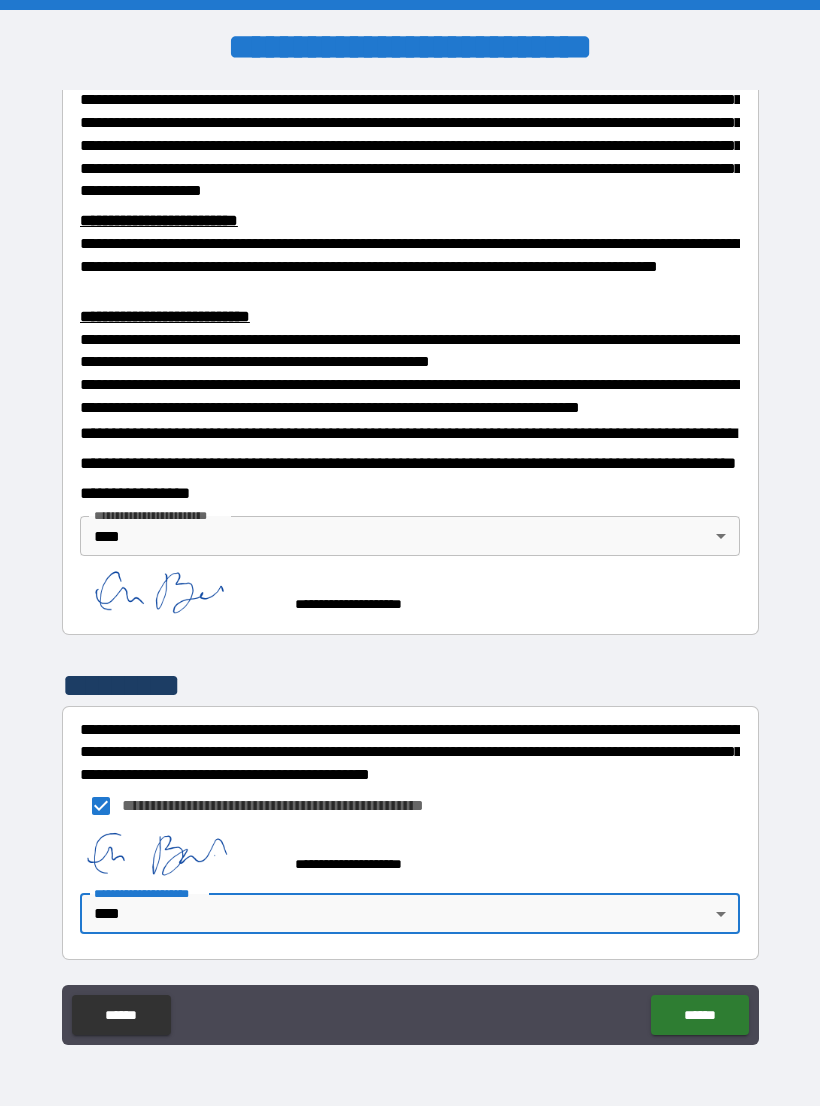 click on "******" at bounding box center [699, 1015] 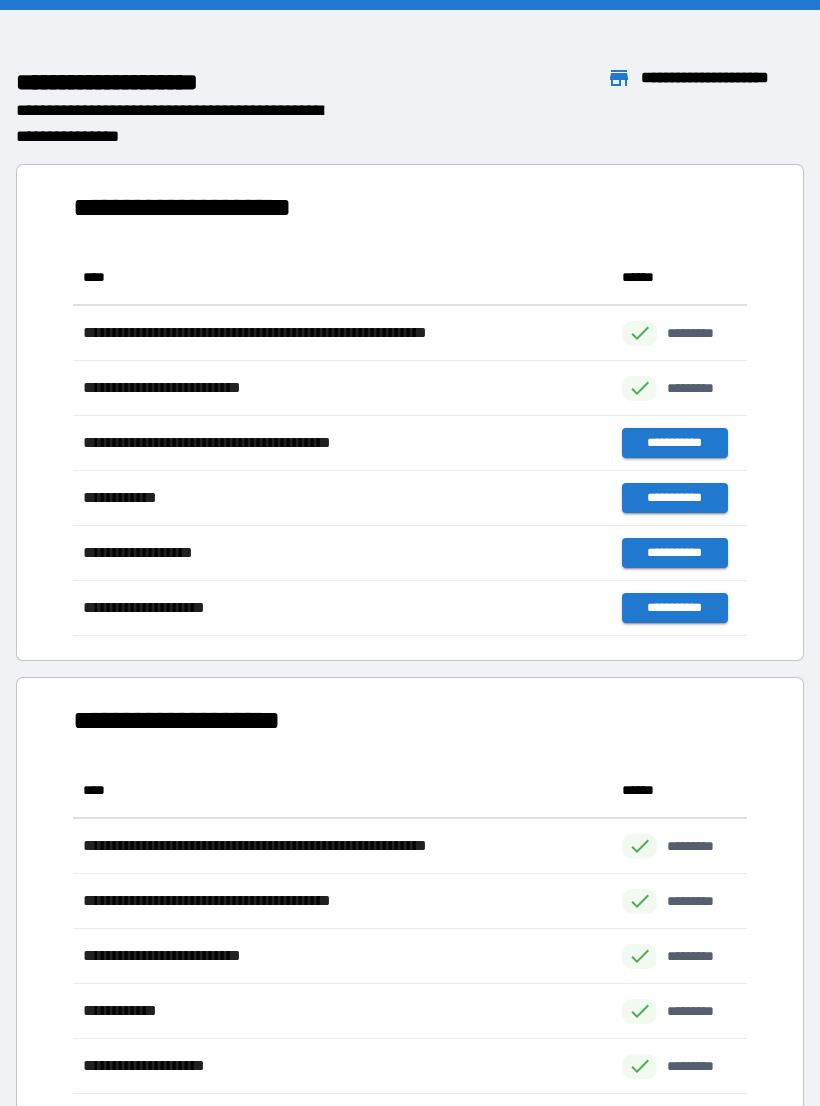 scroll, scrollTop: 386, scrollLeft: 674, axis: both 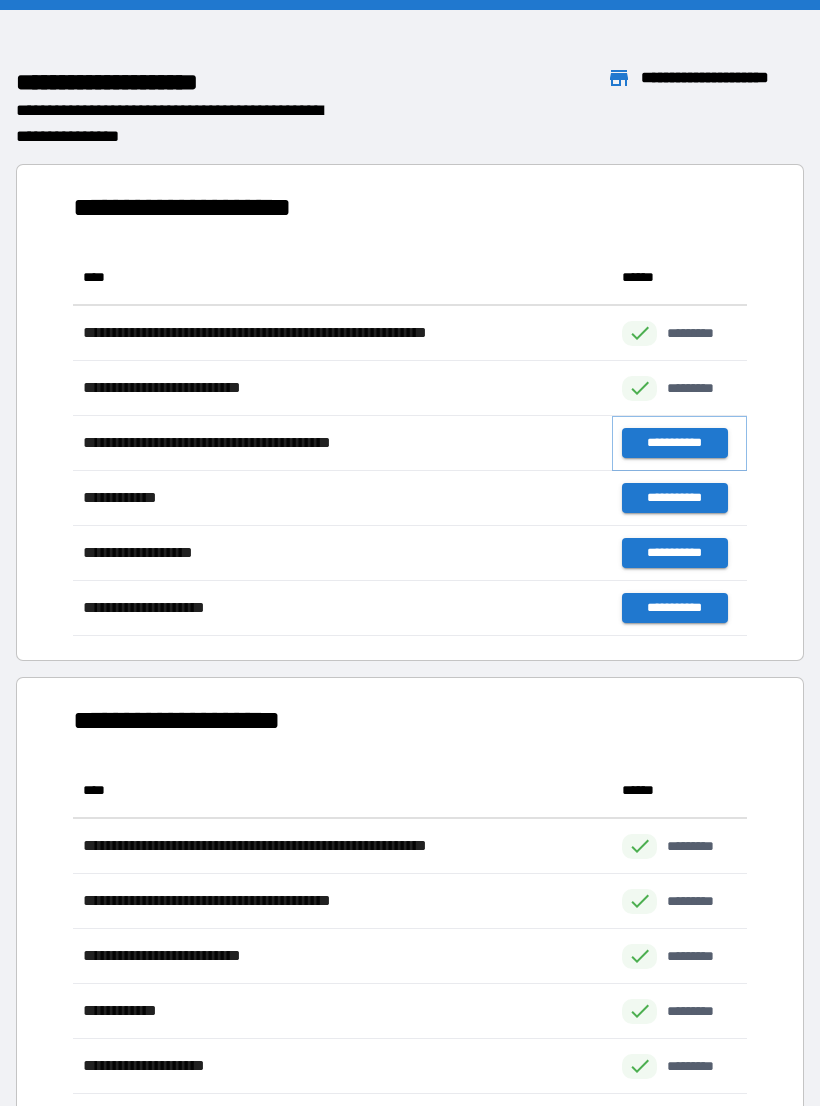 click on "**********" at bounding box center (674, 443) 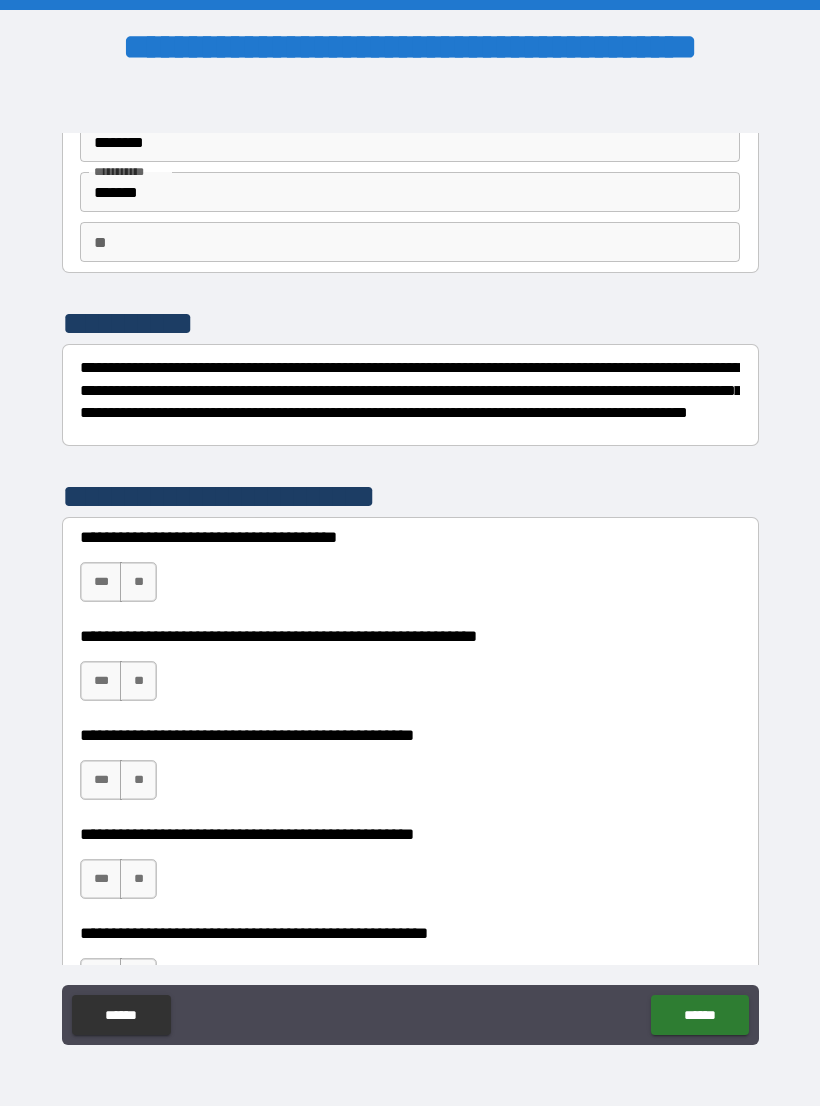 scroll, scrollTop: 119, scrollLeft: 0, axis: vertical 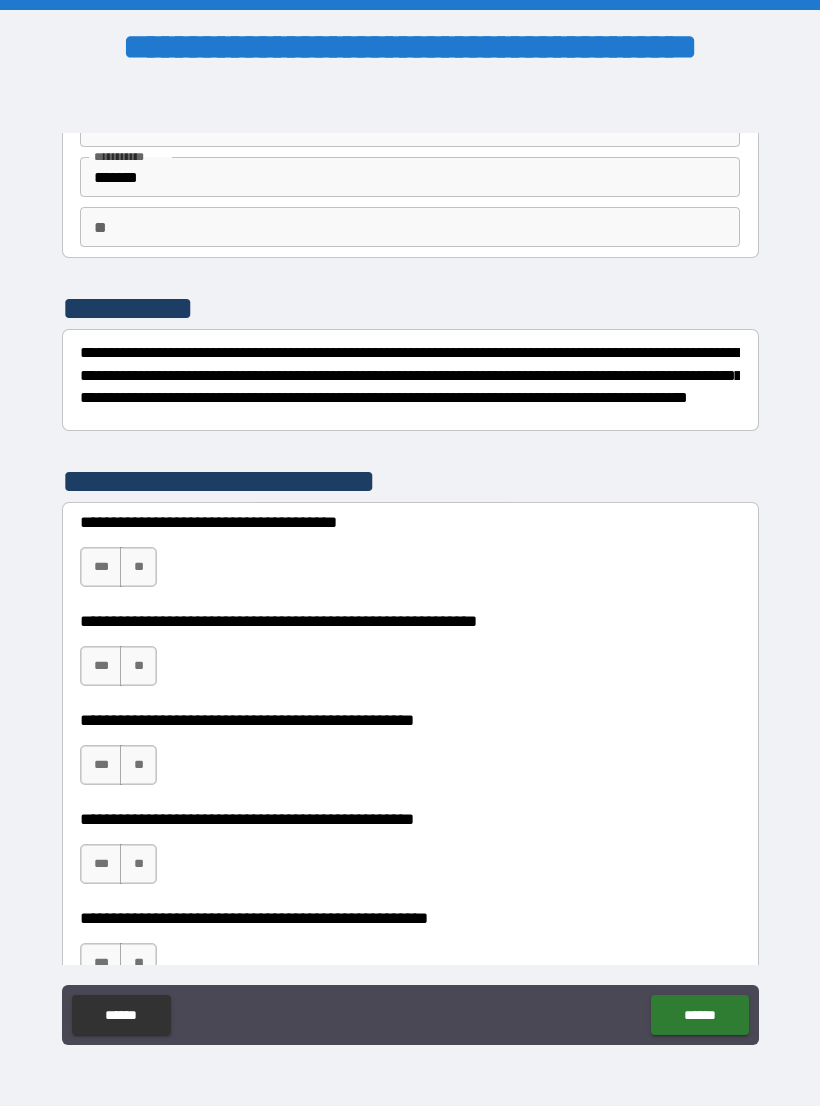 click on "***" at bounding box center [101, 567] 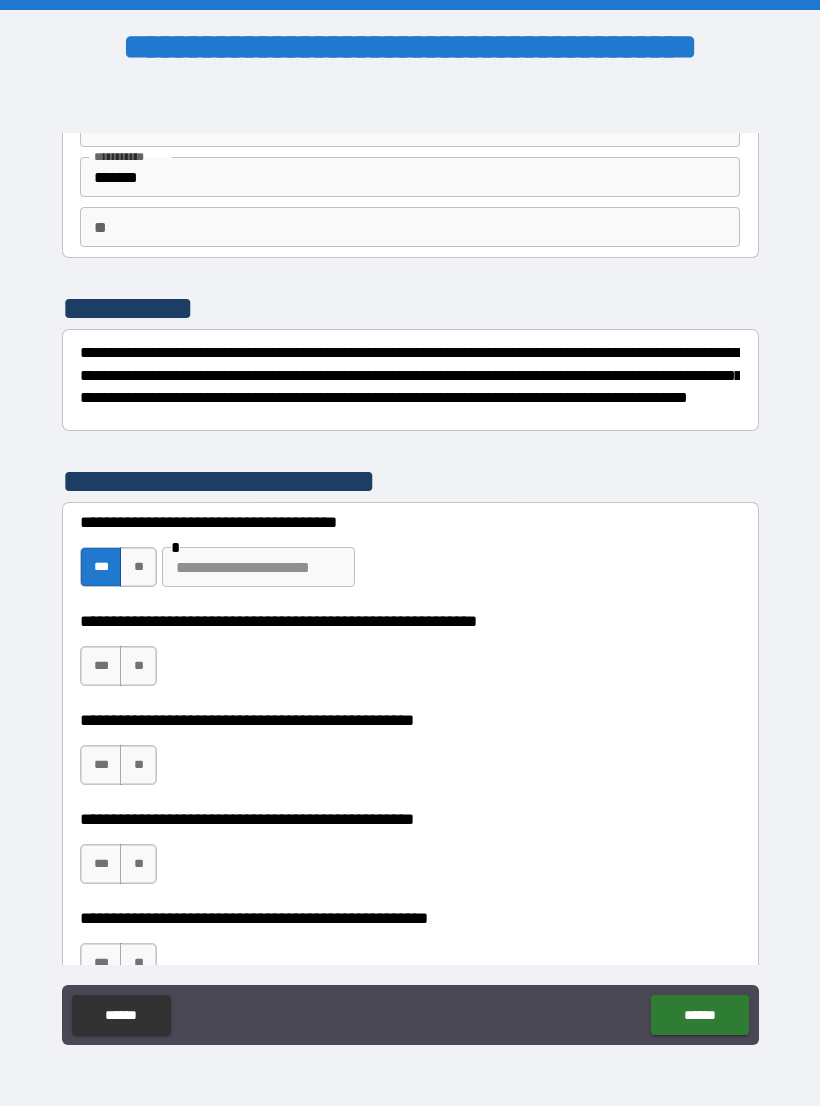 click at bounding box center (258, 567) 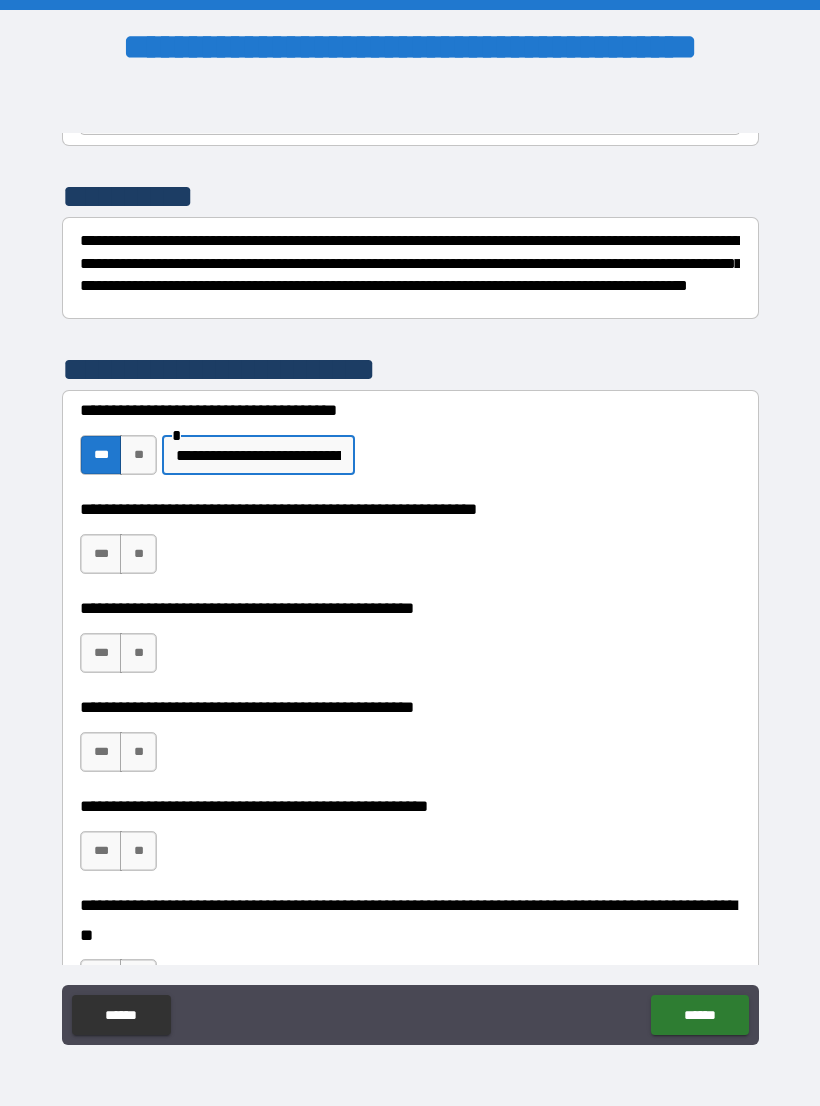 scroll, scrollTop: 235, scrollLeft: 0, axis: vertical 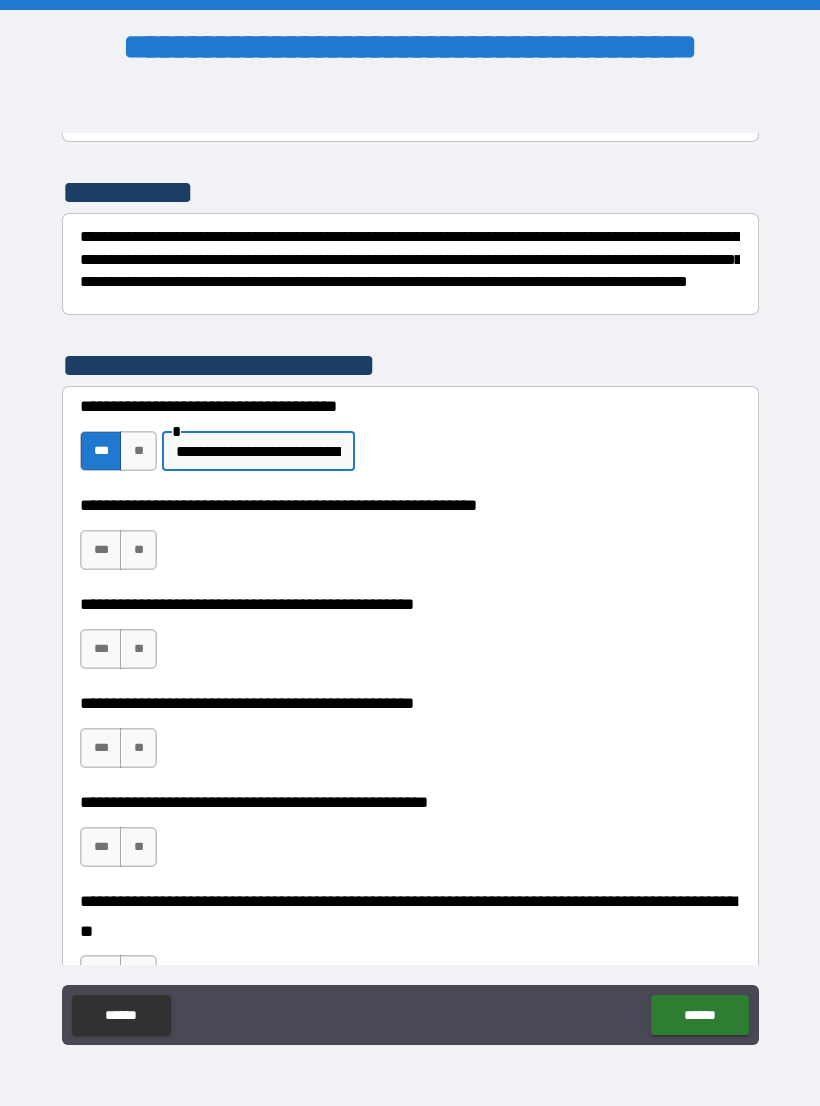 click on "***" at bounding box center [101, 550] 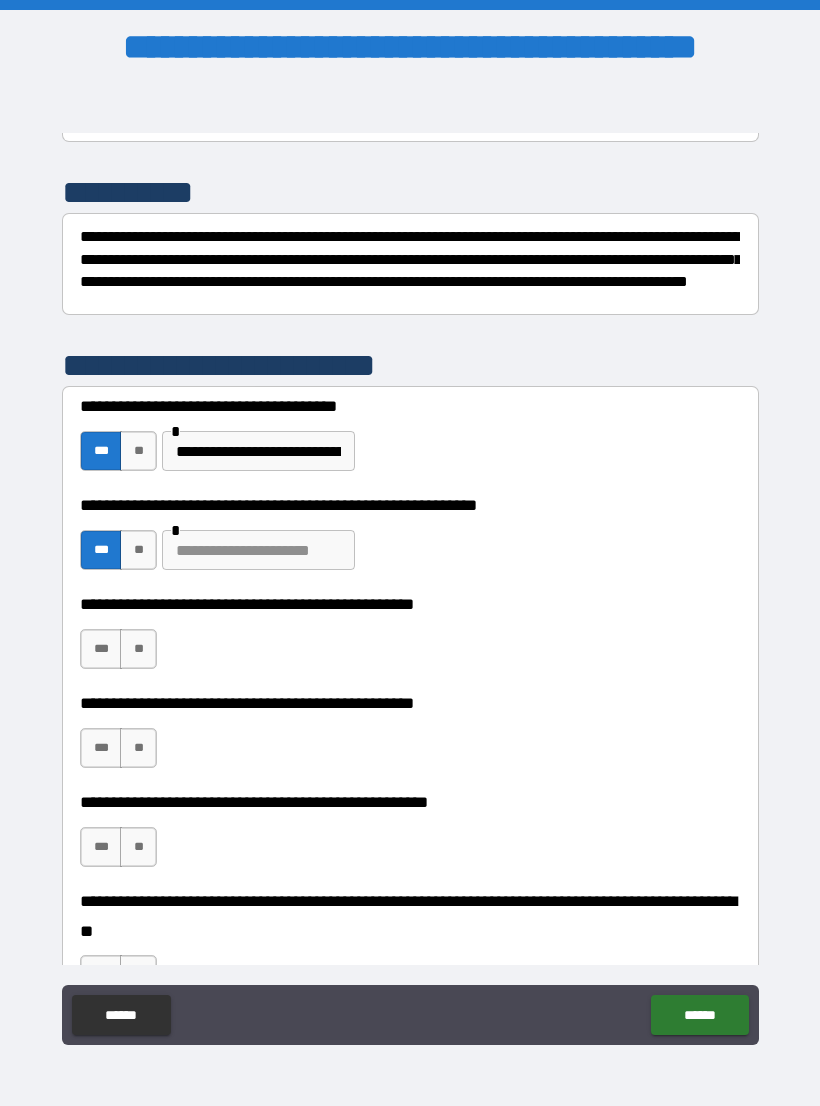 click at bounding box center (258, 550) 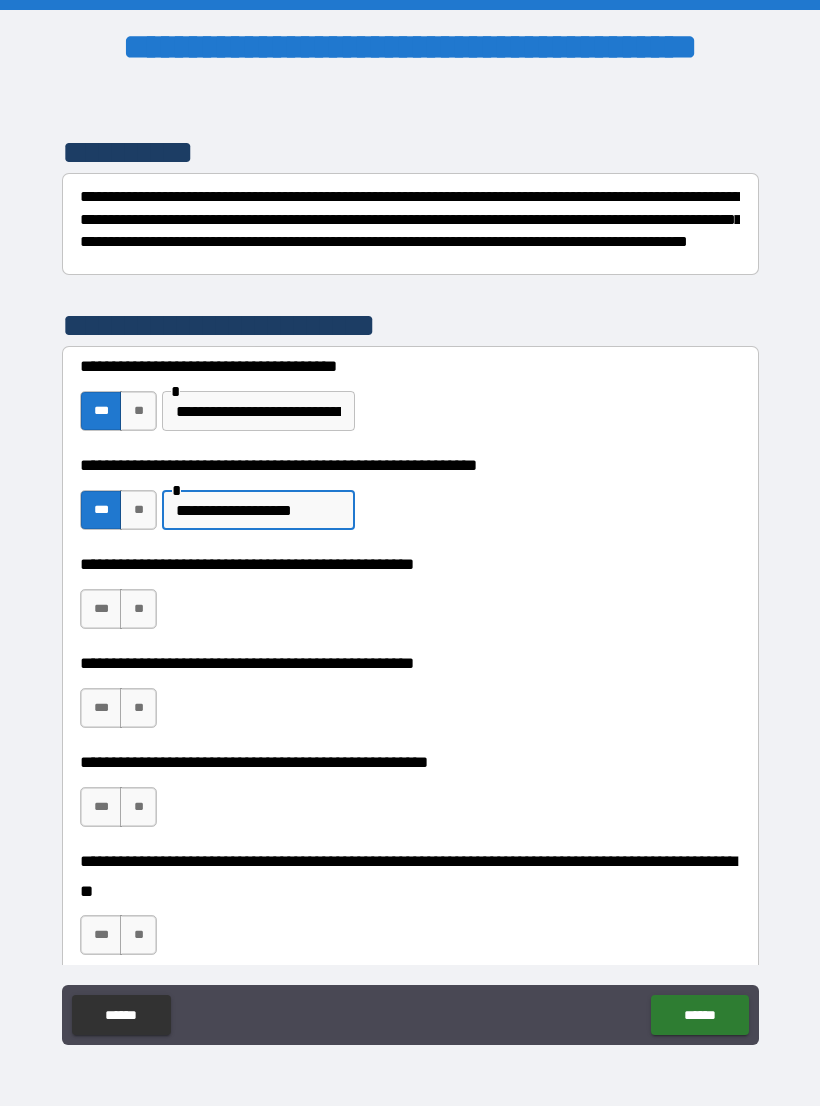 scroll, scrollTop: 284, scrollLeft: 0, axis: vertical 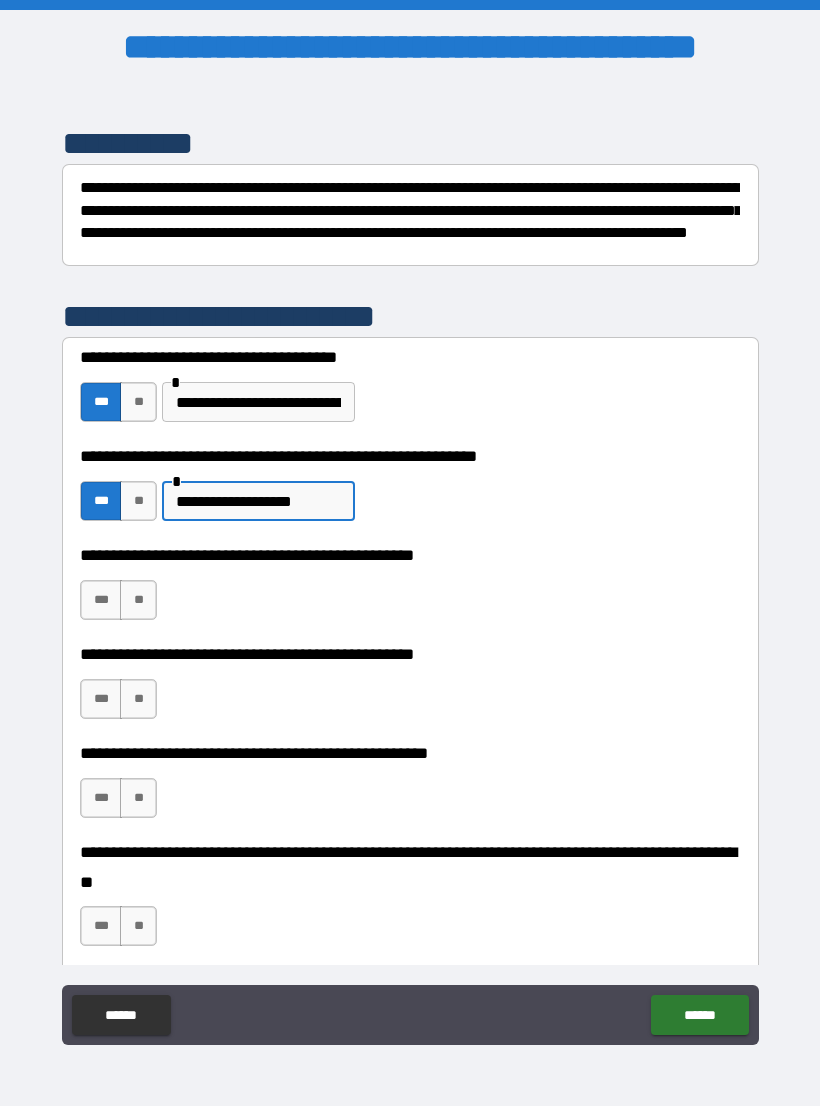 click on "**" at bounding box center [138, 600] 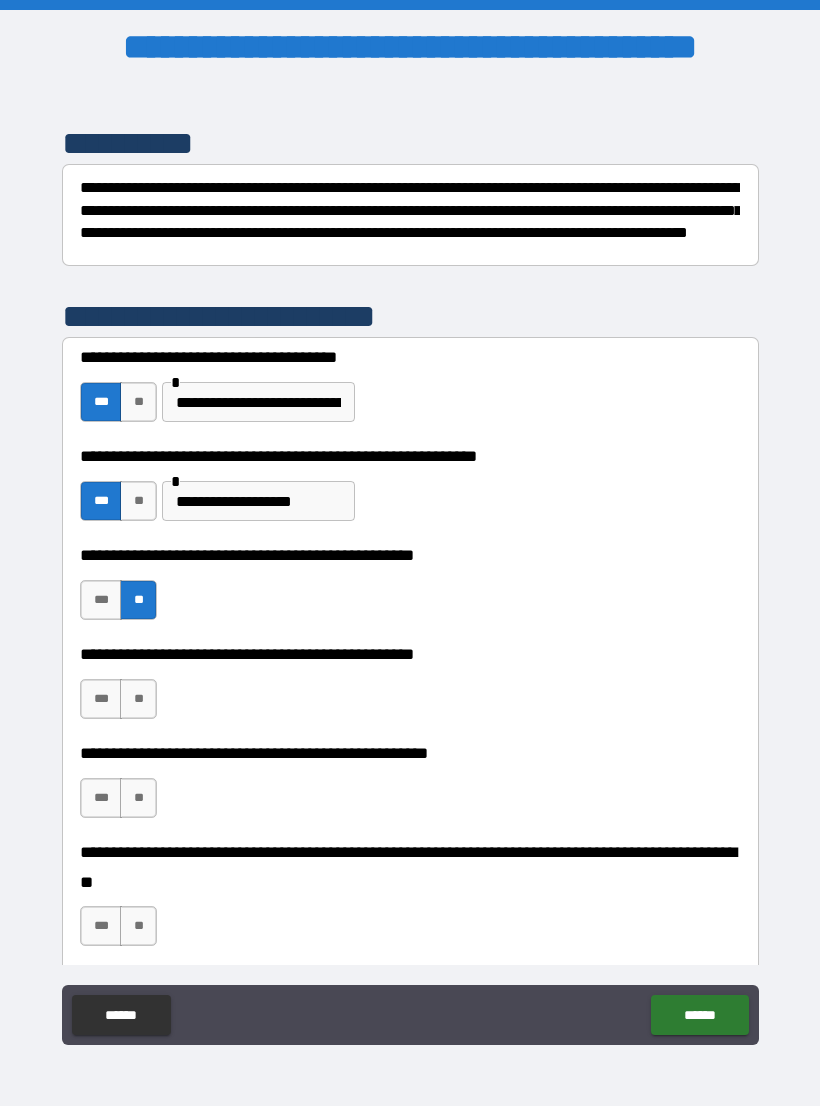 click on "***" at bounding box center [101, 699] 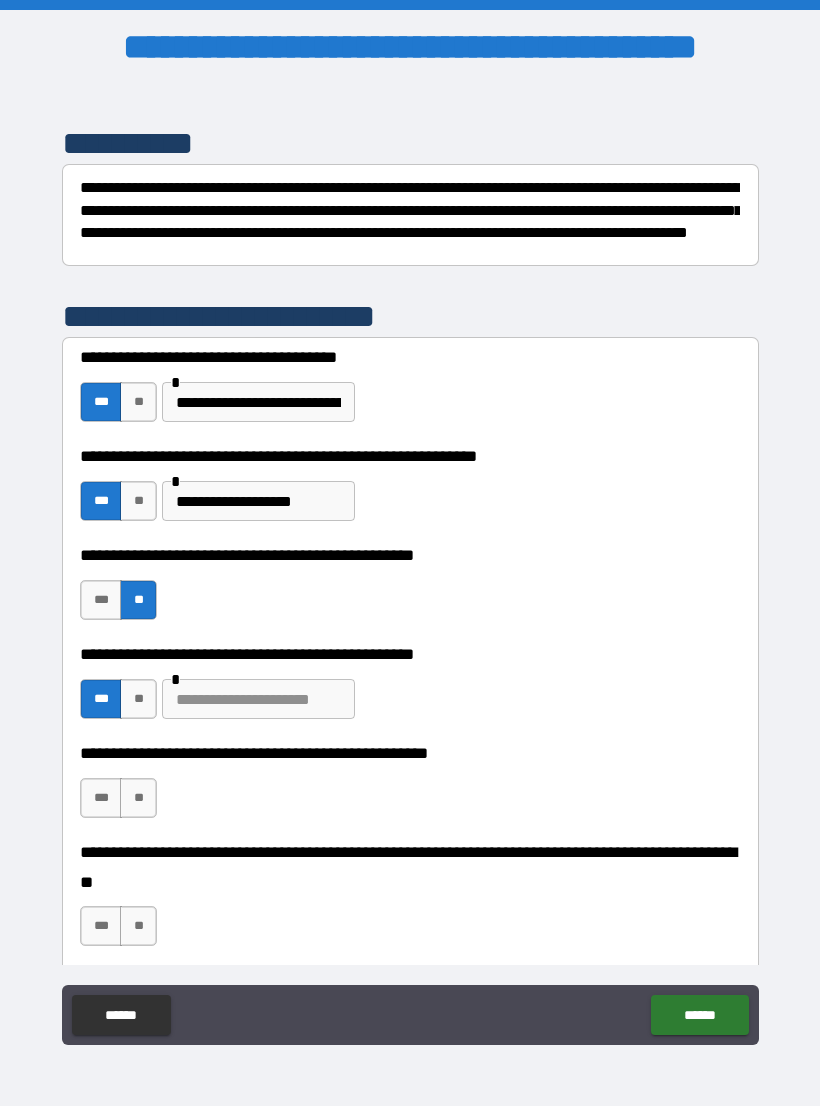 click at bounding box center [258, 699] 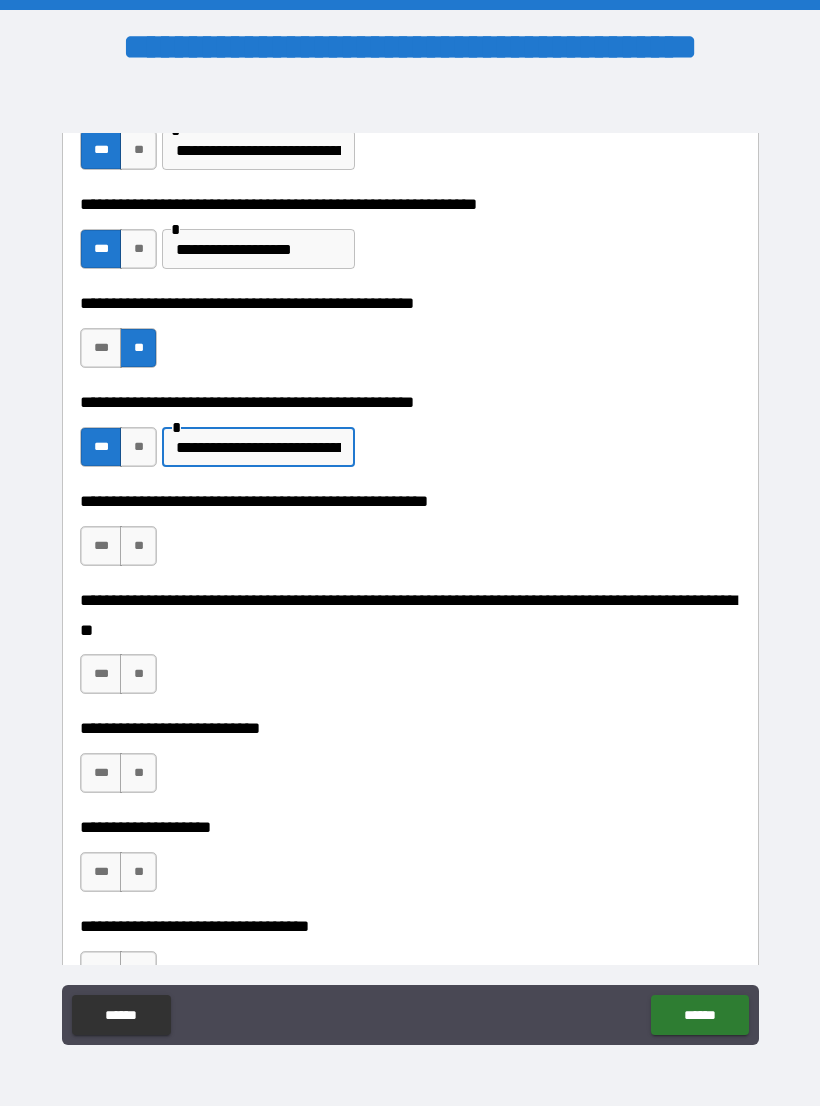 scroll, scrollTop: 546, scrollLeft: 0, axis: vertical 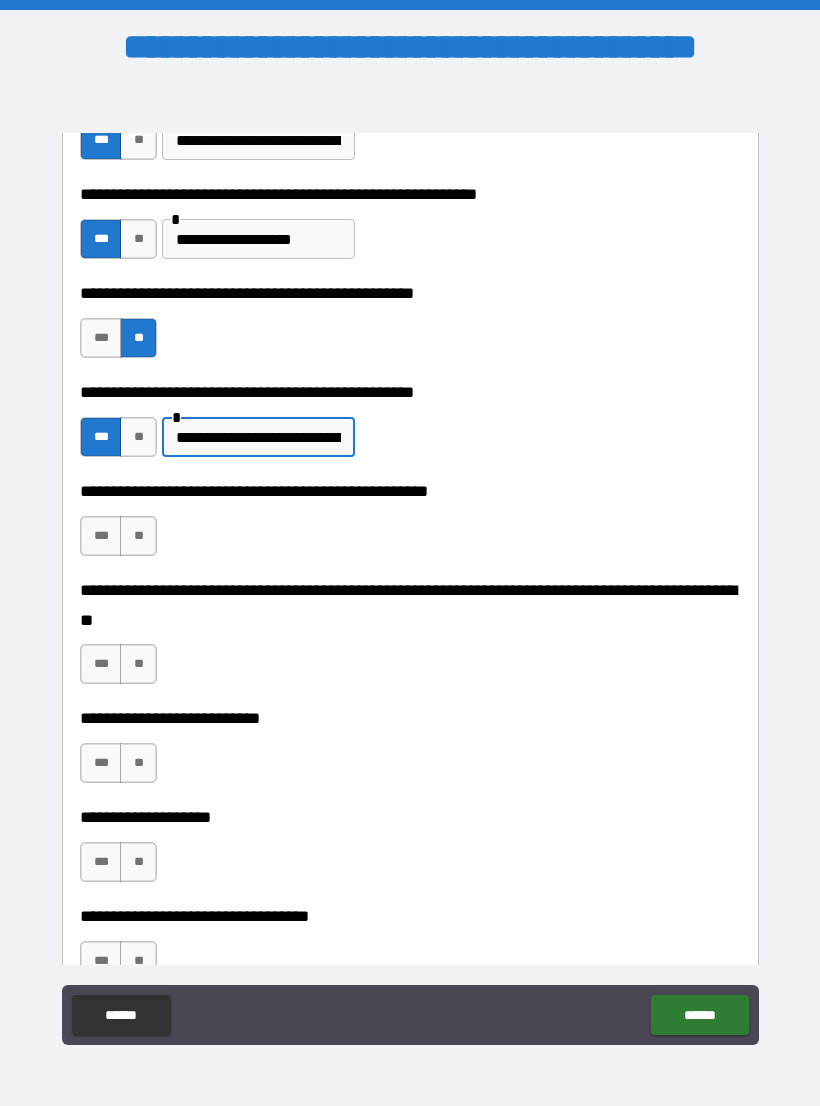 click on "**" at bounding box center [138, 536] 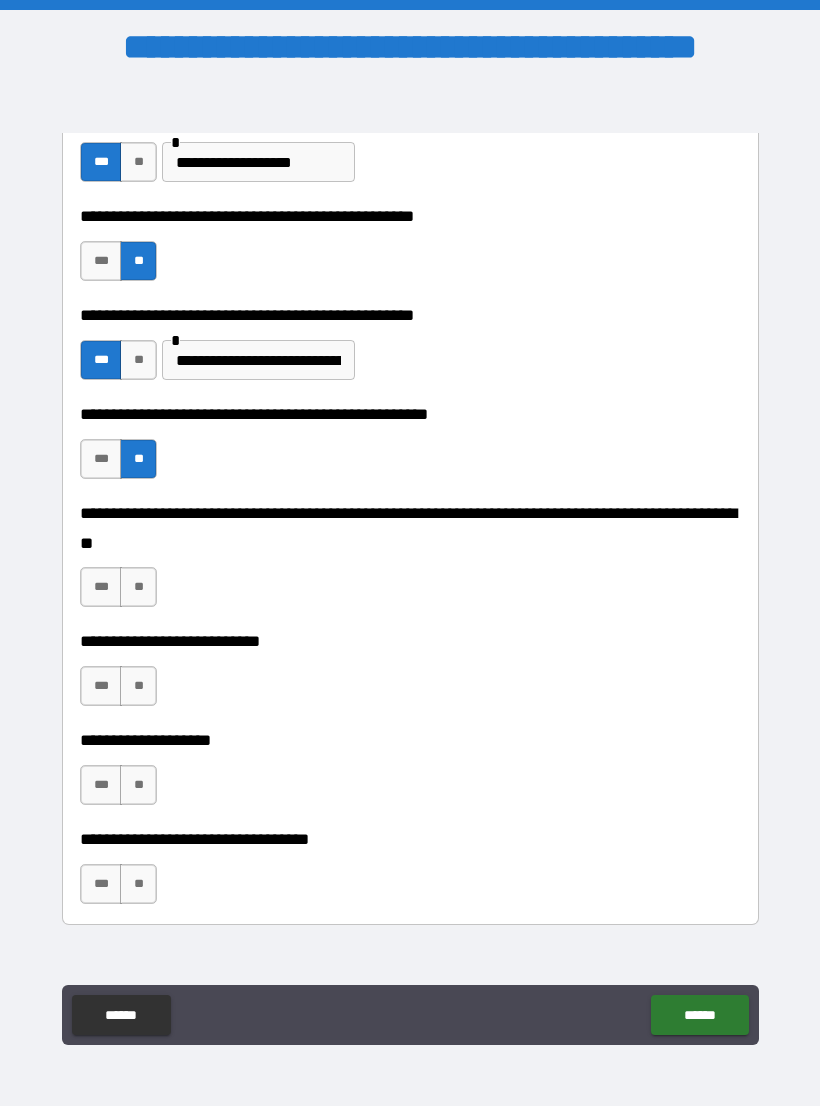 scroll, scrollTop: 624, scrollLeft: 0, axis: vertical 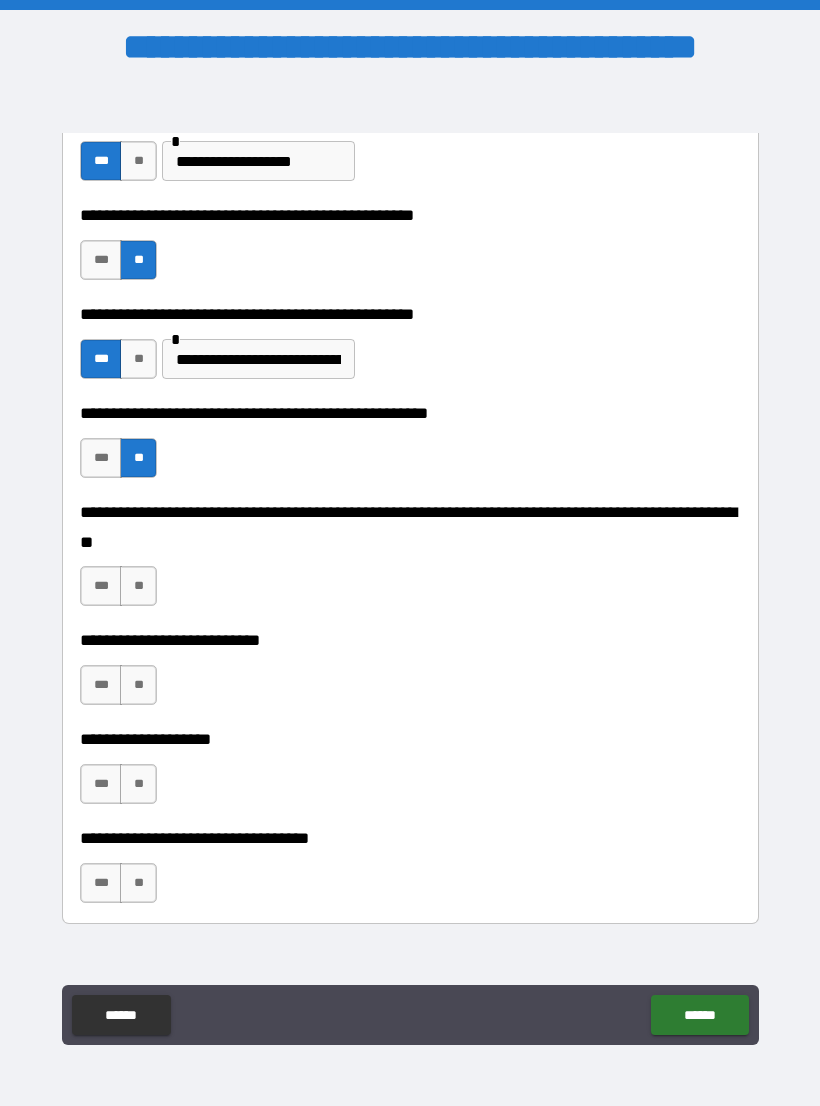 click on "**" at bounding box center [138, 586] 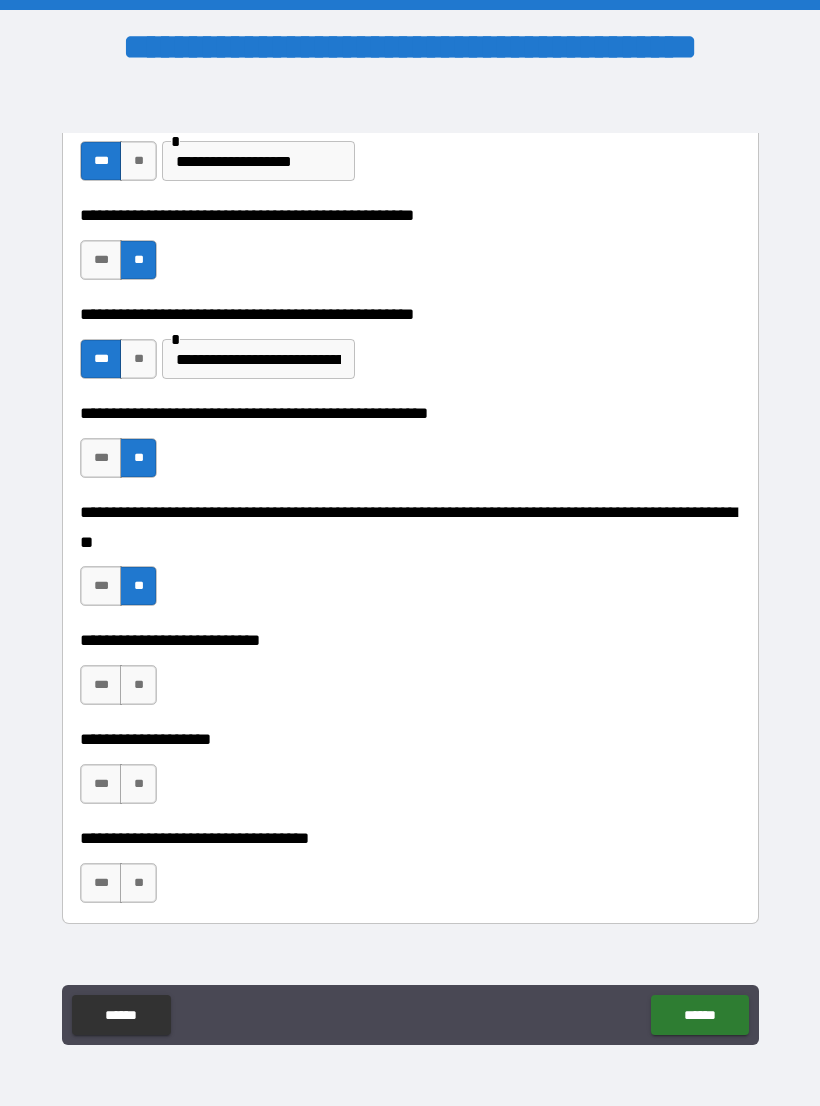 click on "**" at bounding box center [138, 685] 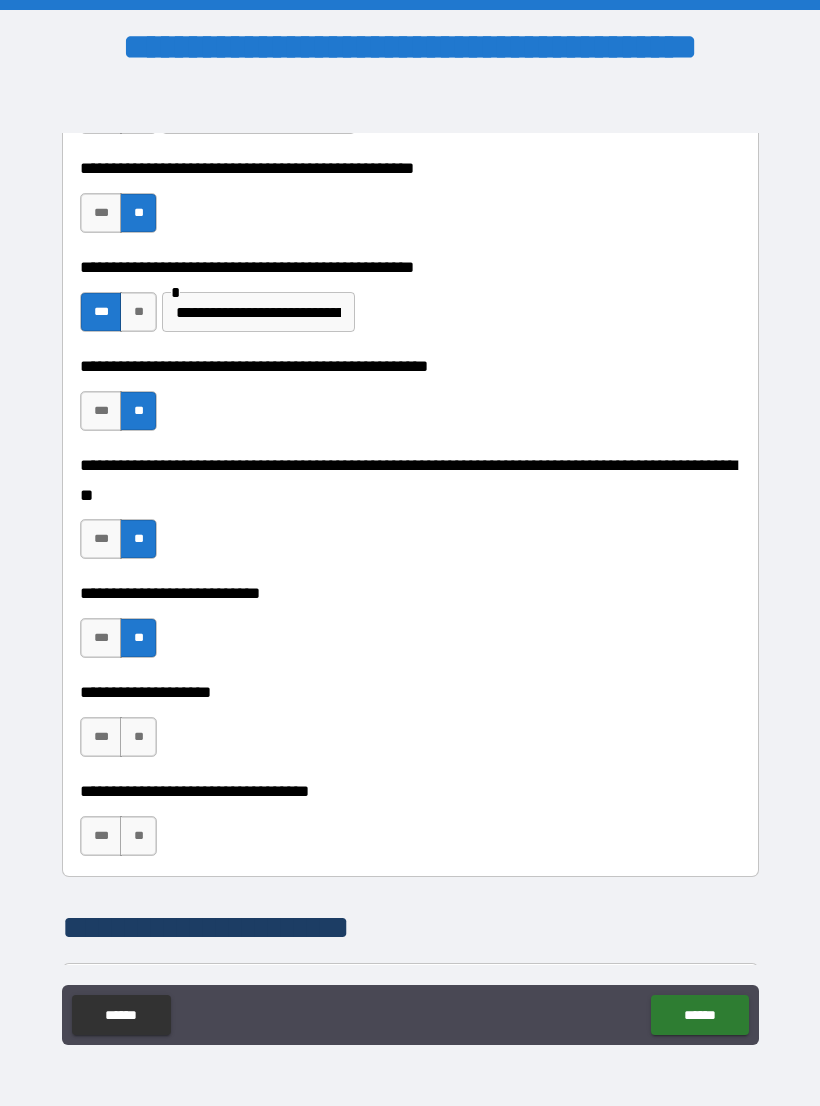 click on "**" at bounding box center (138, 737) 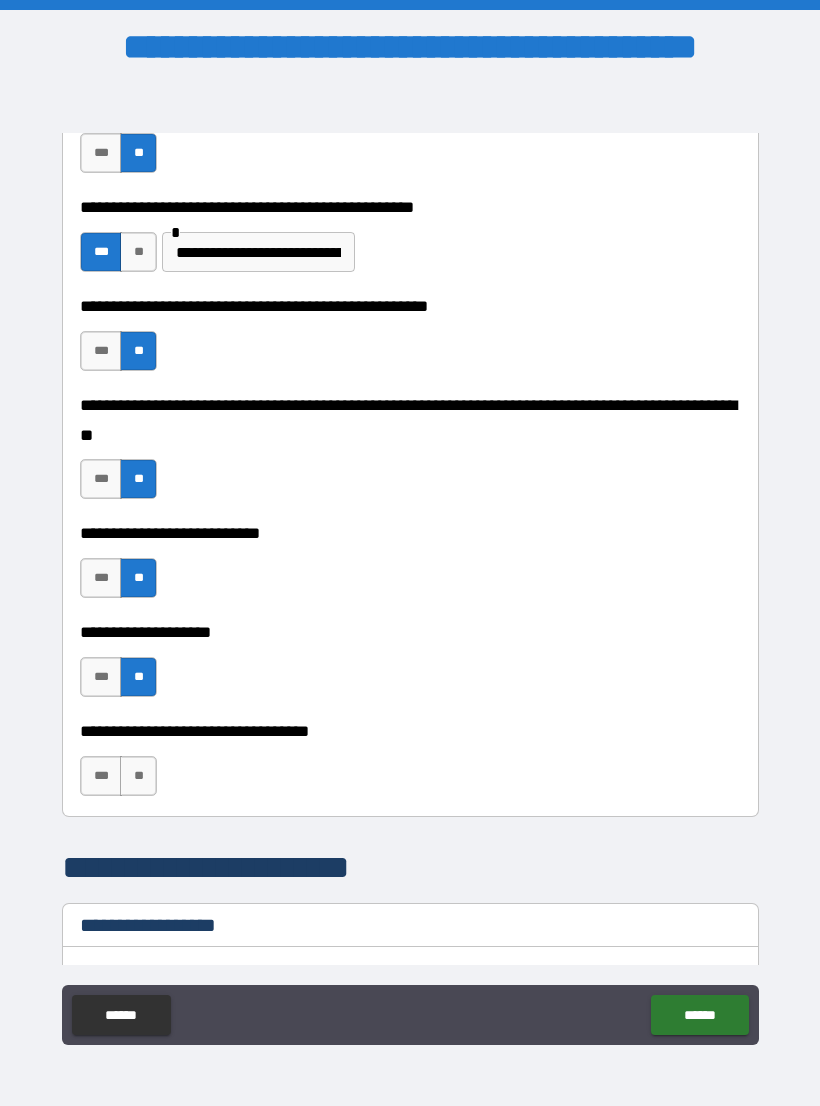 scroll, scrollTop: 780, scrollLeft: 0, axis: vertical 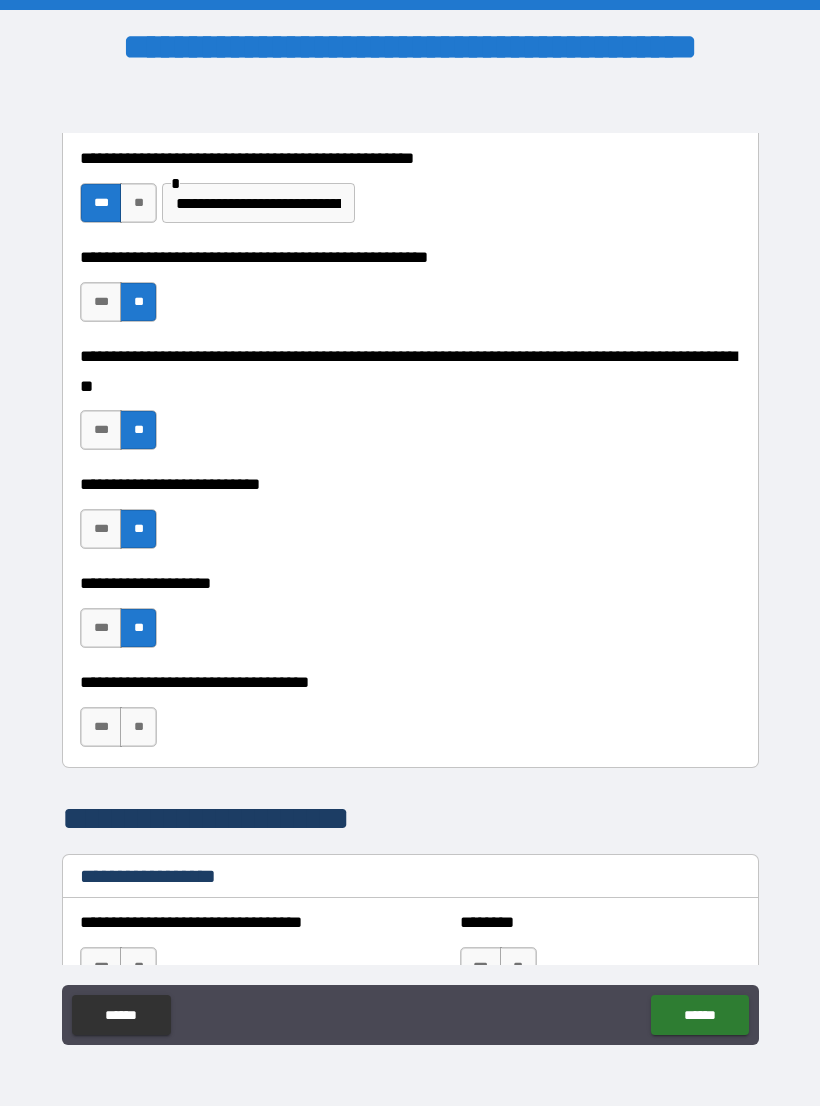 click on "**" at bounding box center (138, 727) 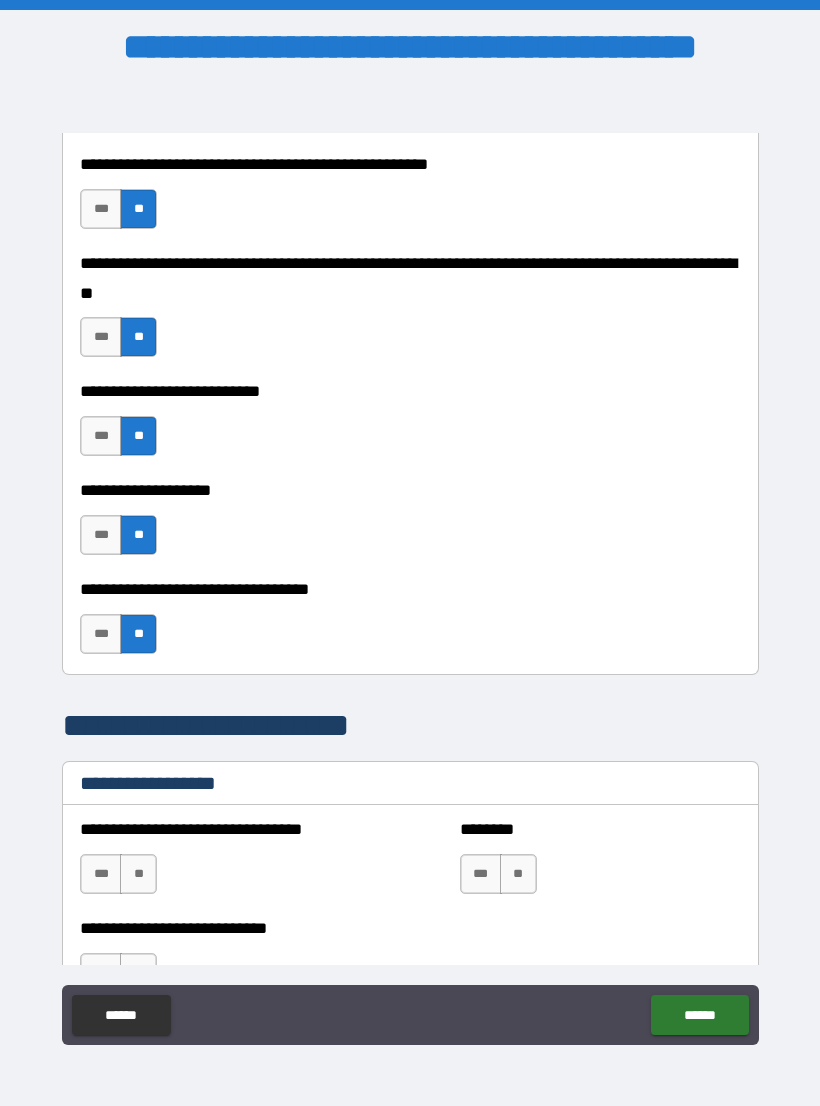 scroll, scrollTop: 961, scrollLeft: 0, axis: vertical 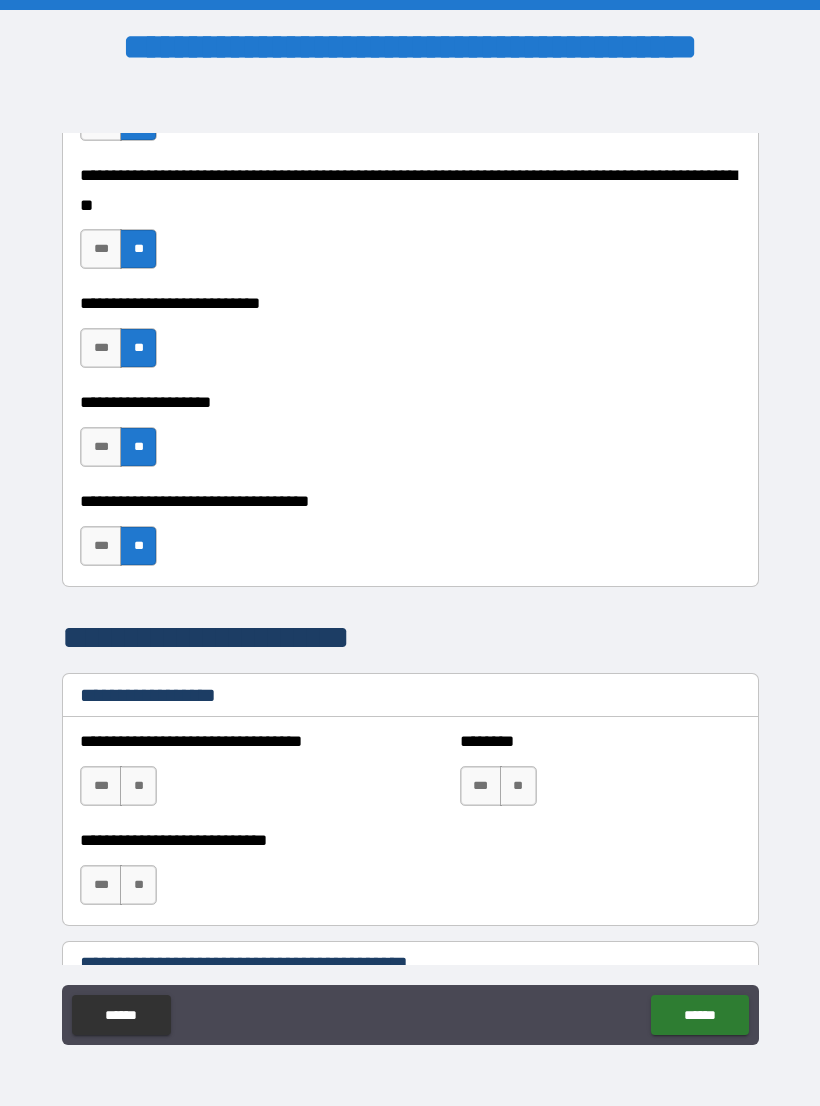 click on "***" at bounding box center [101, 786] 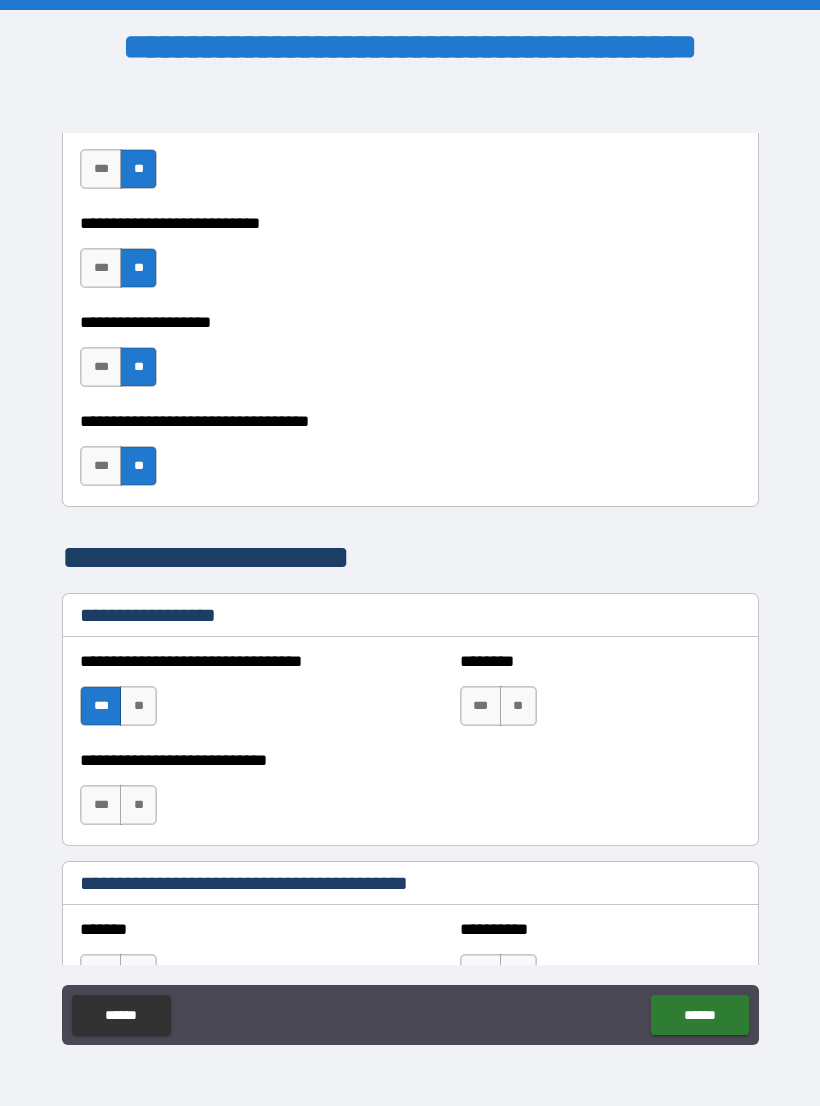scroll, scrollTop: 1047, scrollLeft: 0, axis: vertical 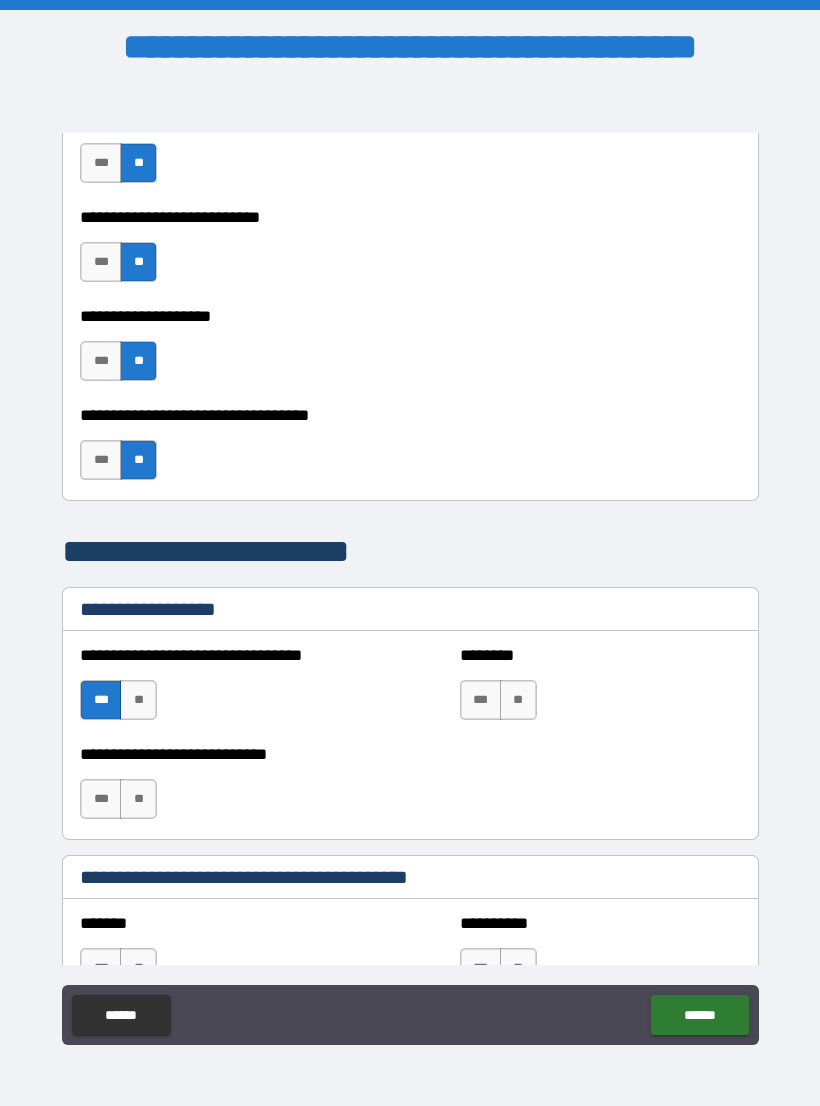 click on "**" at bounding box center [518, 700] 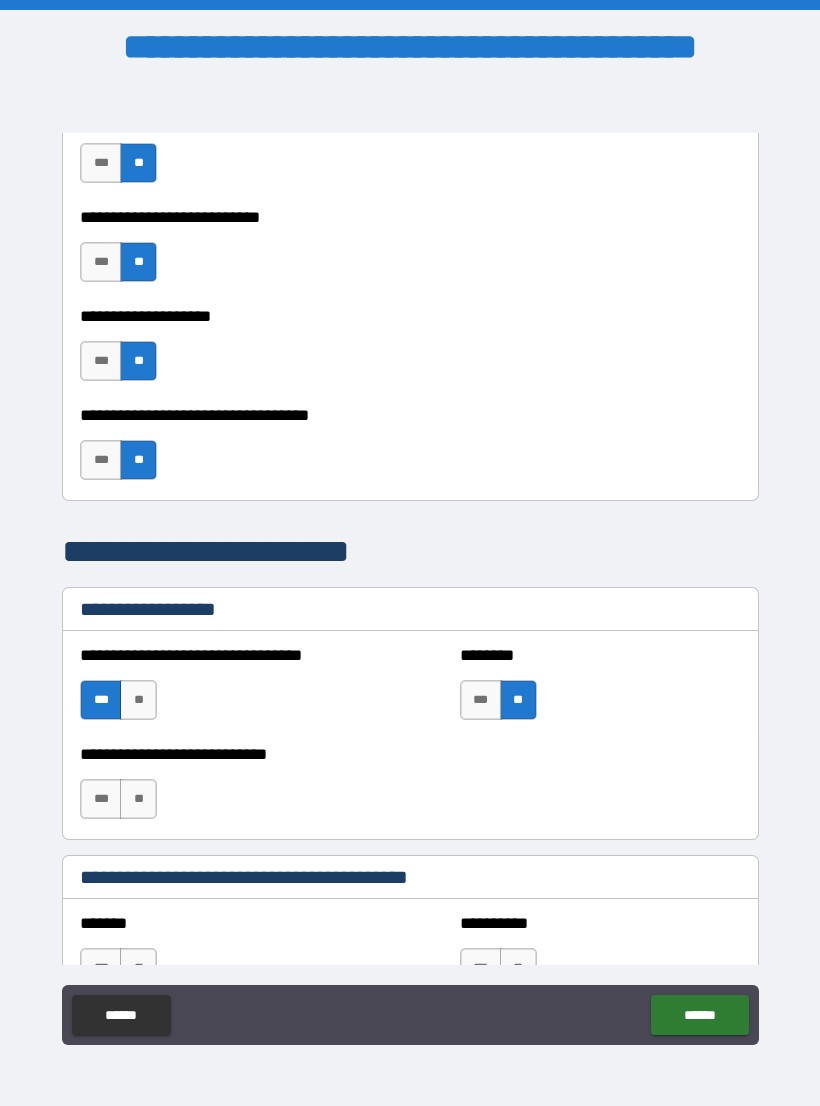 click on "**" at bounding box center (138, 799) 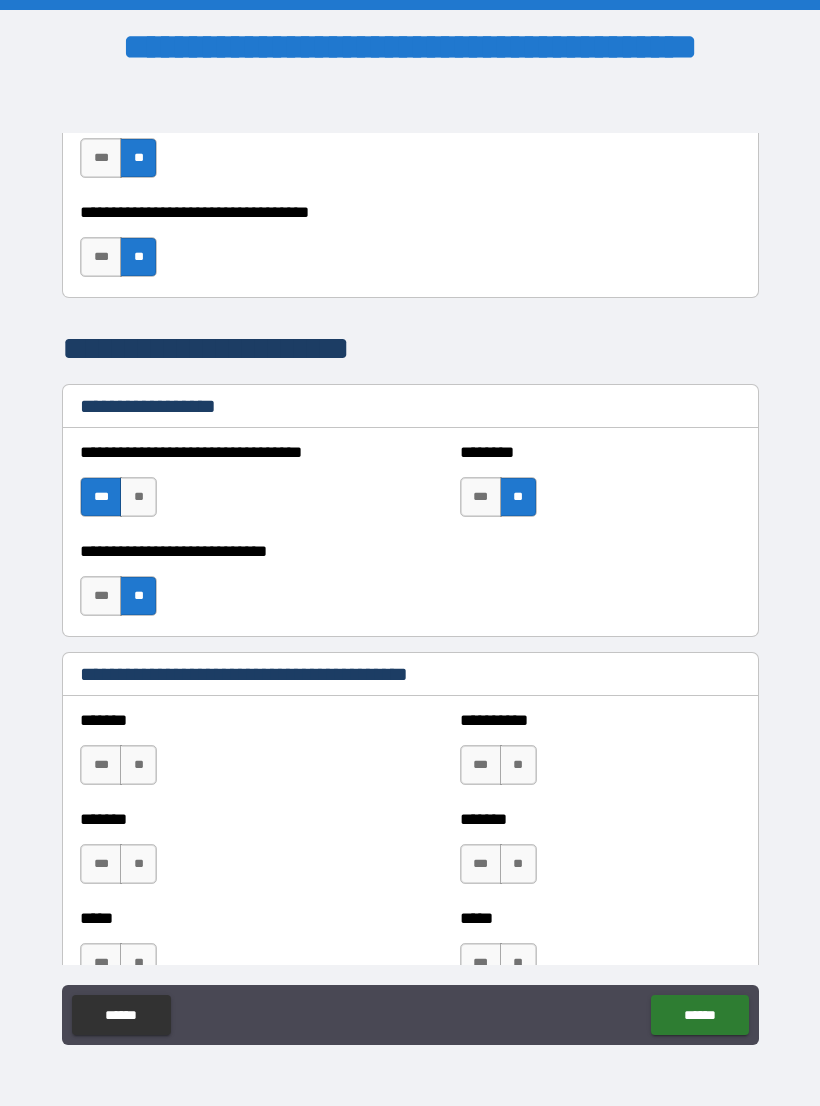 scroll, scrollTop: 1258, scrollLeft: 0, axis: vertical 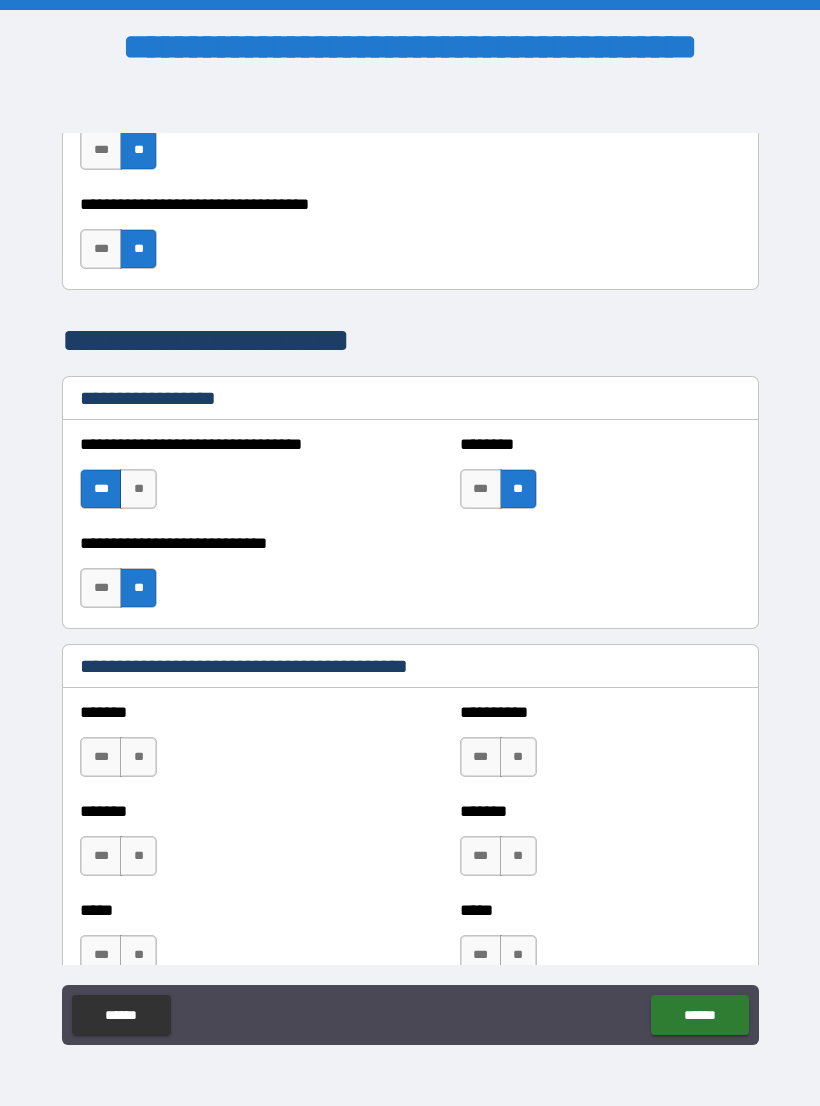 click on "***" at bounding box center (101, 757) 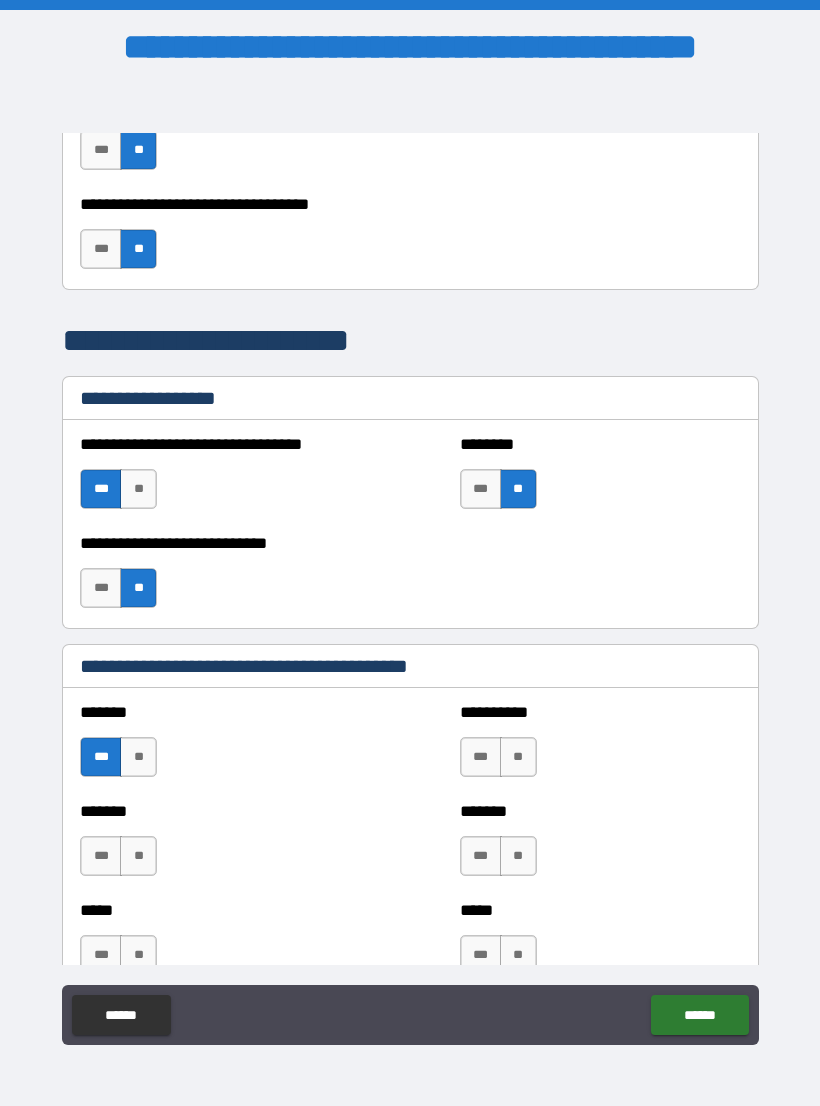 click on "***" at bounding box center (101, 757) 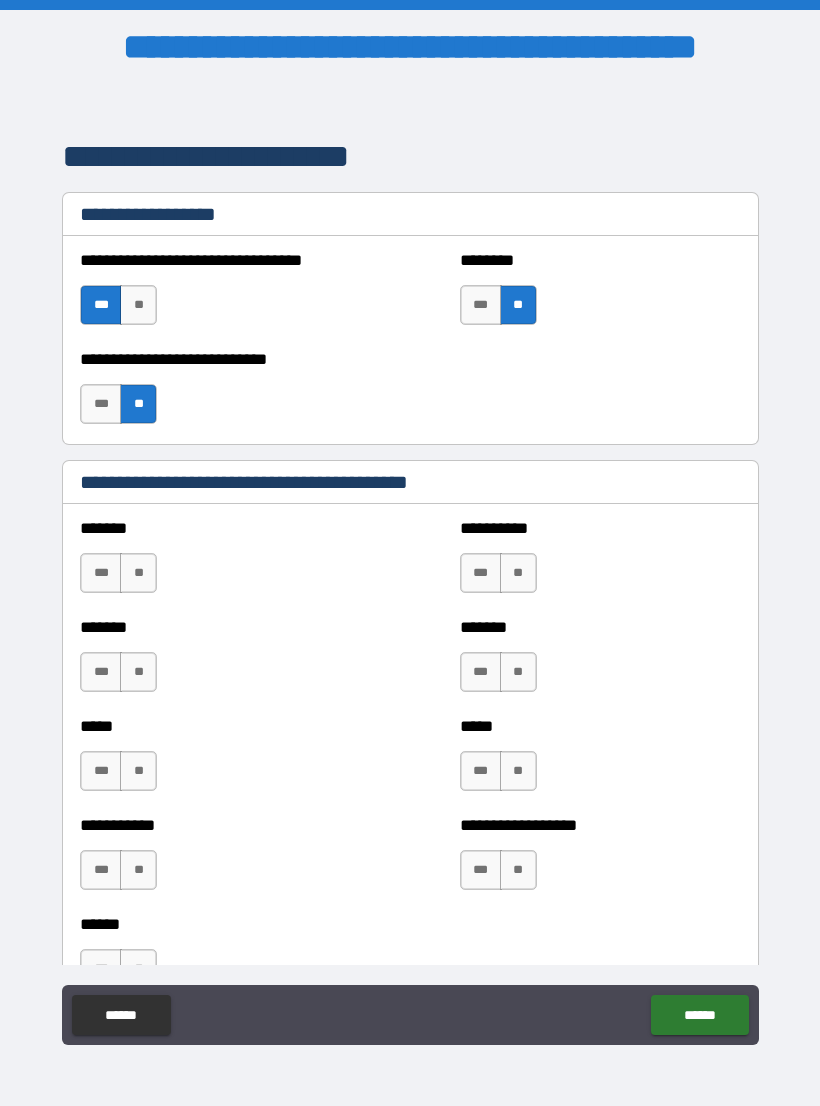scroll, scrollTop: 1464, scrollLeft: 0, axis: vertical 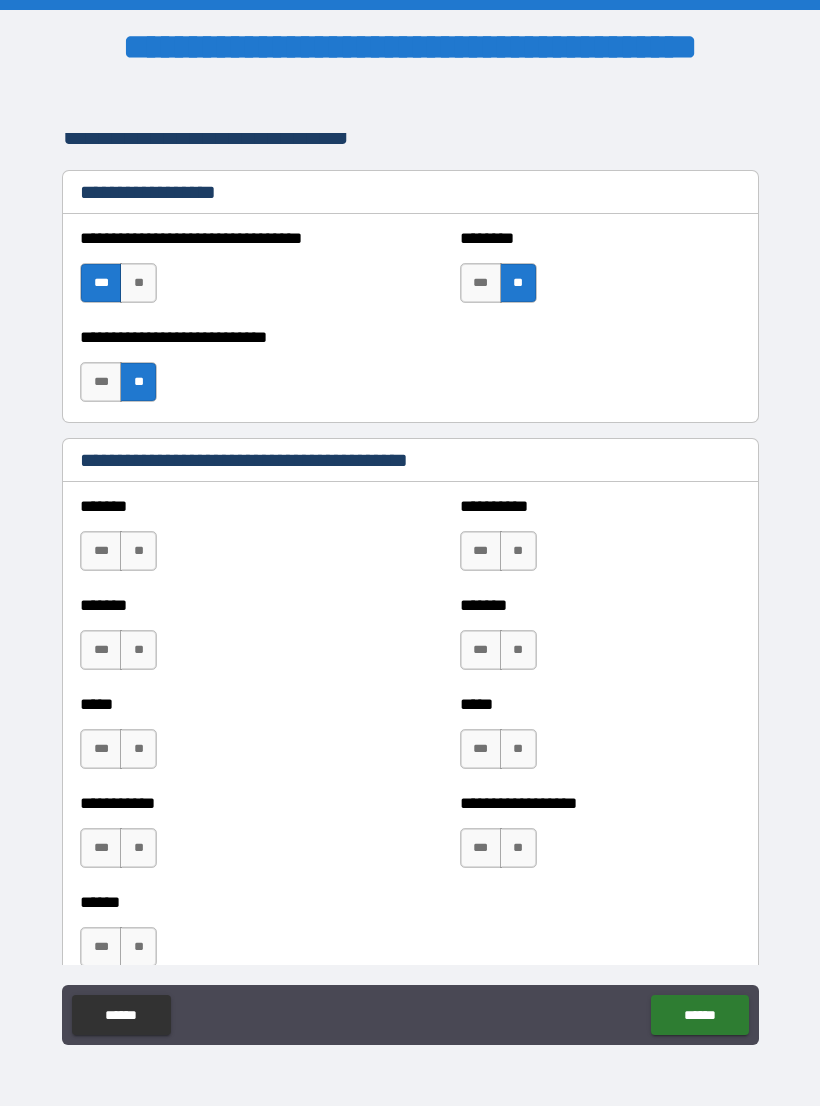 click on "***" at bounding box center (481, 551) 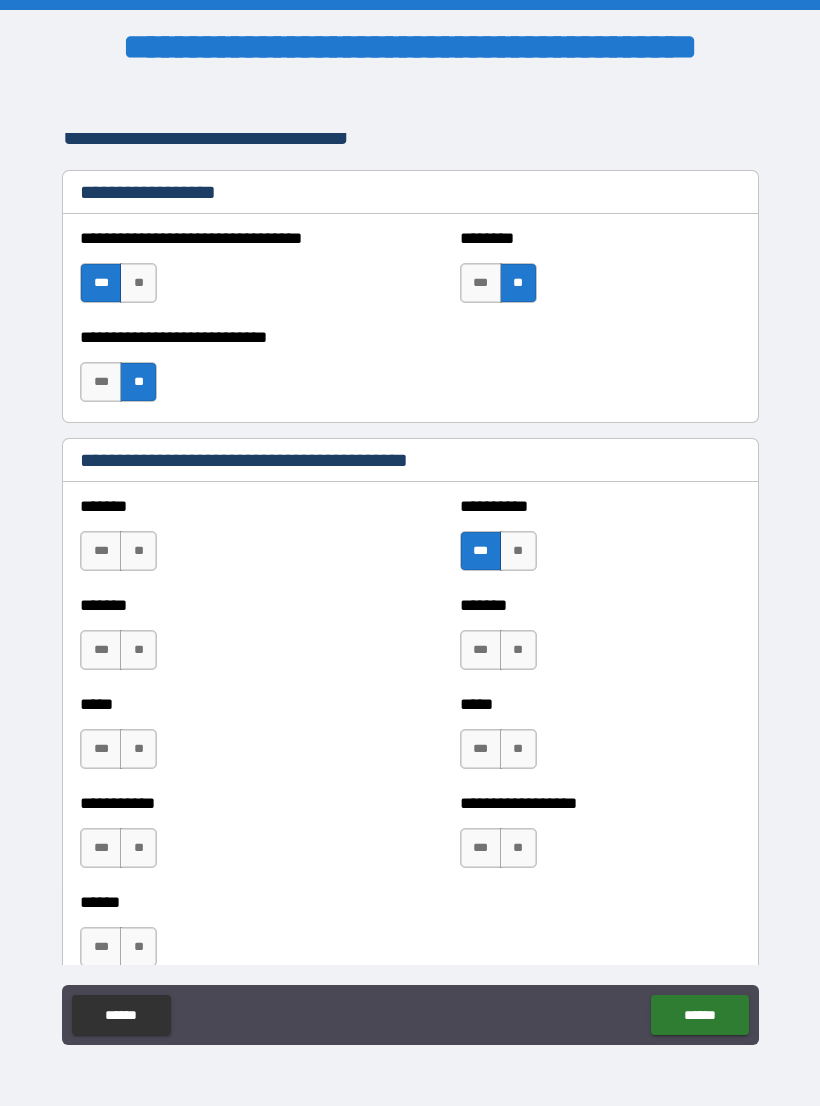 click on "**" at bounding box center [138, 551] 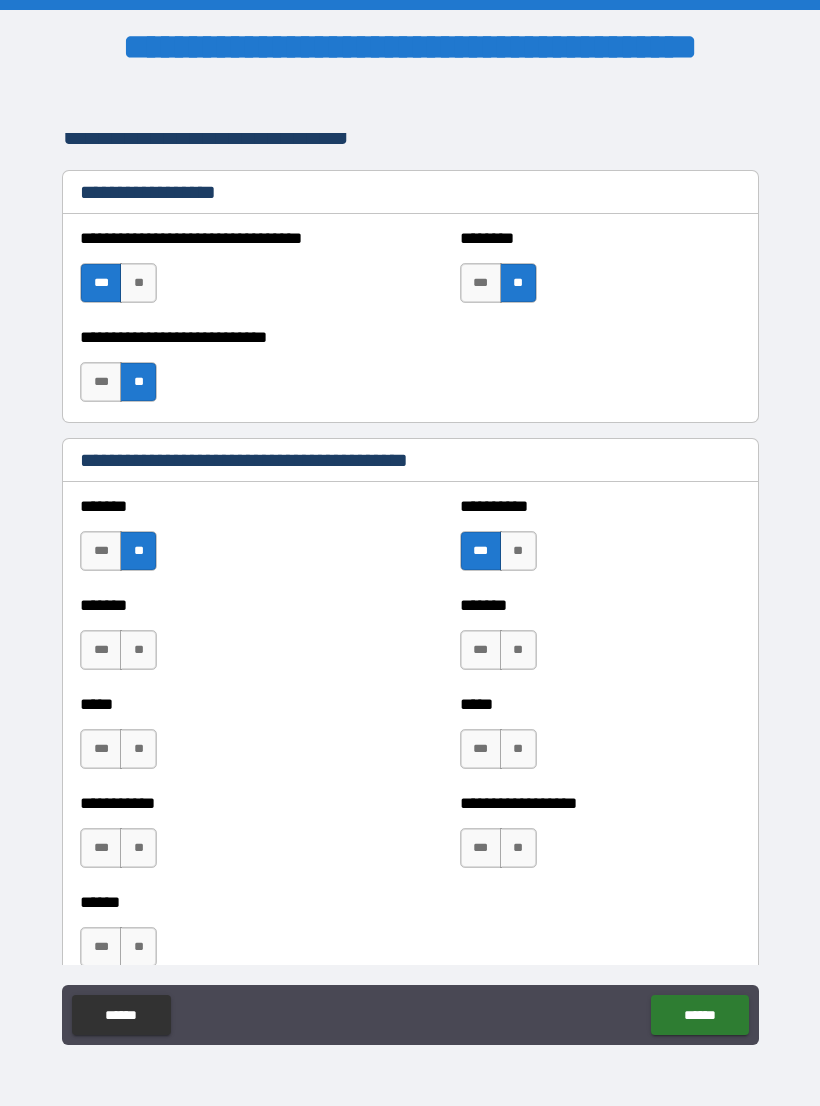 click on "**" at bounding box center [138, 650] 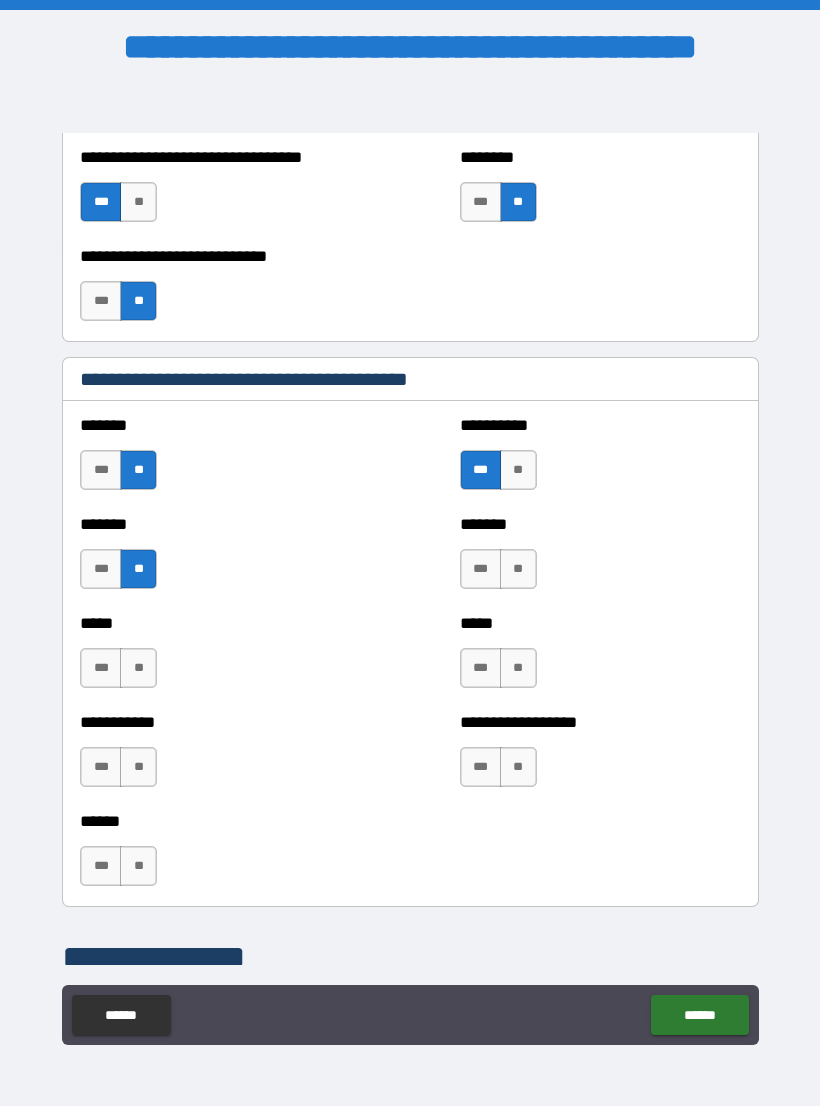 scroll, scrollTop: 1561, scrollLeft: 0, axis: vertical 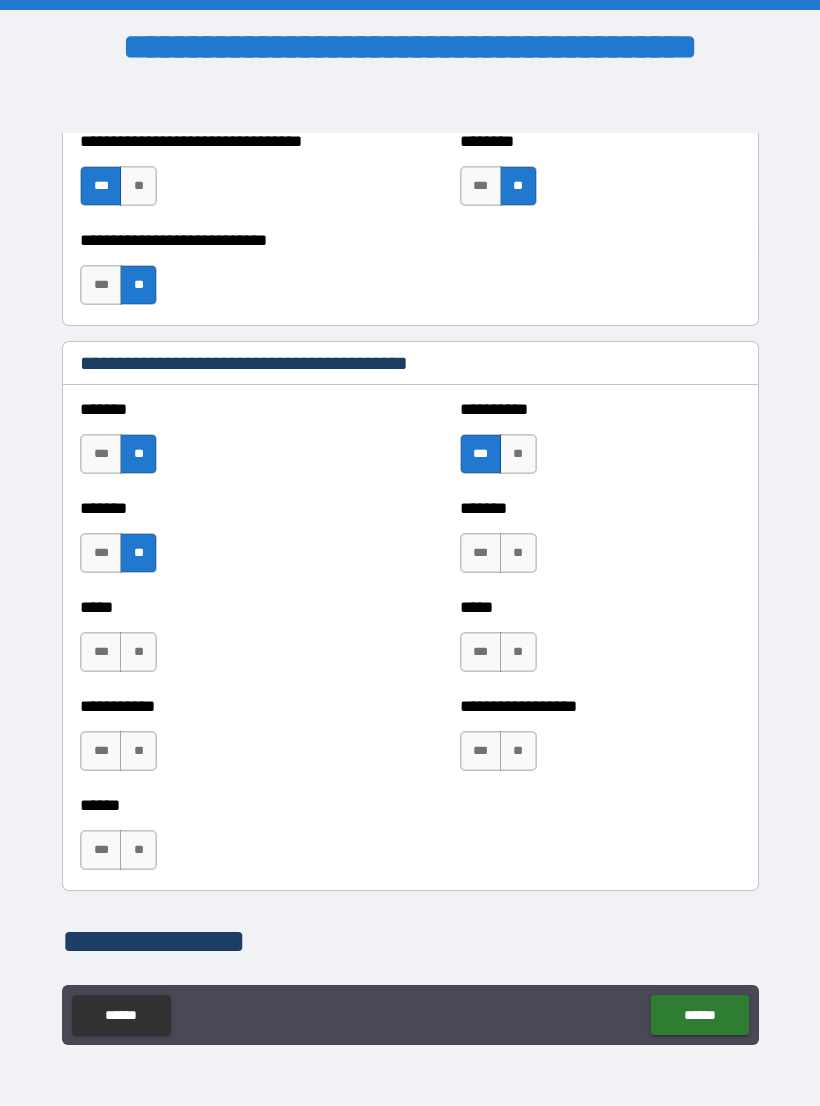 click on "**" at bounding box center [138, 652] 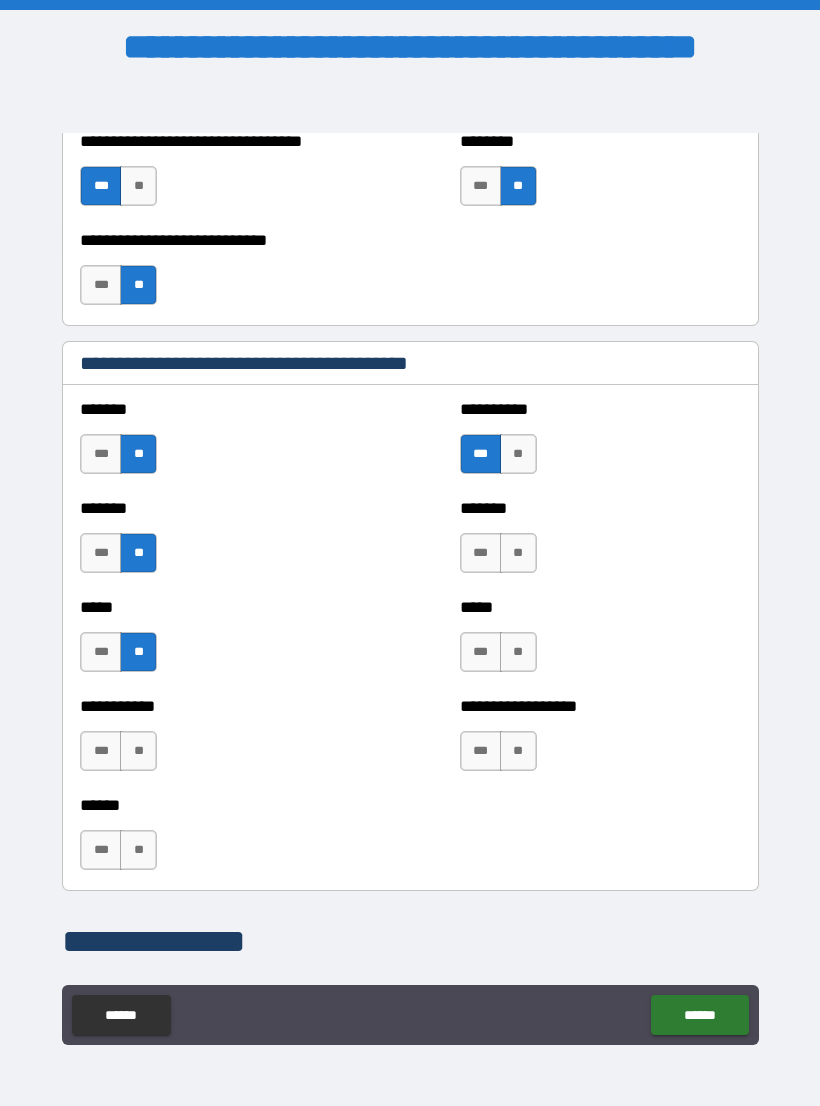 click on "**" at bounding box center (138, 751) 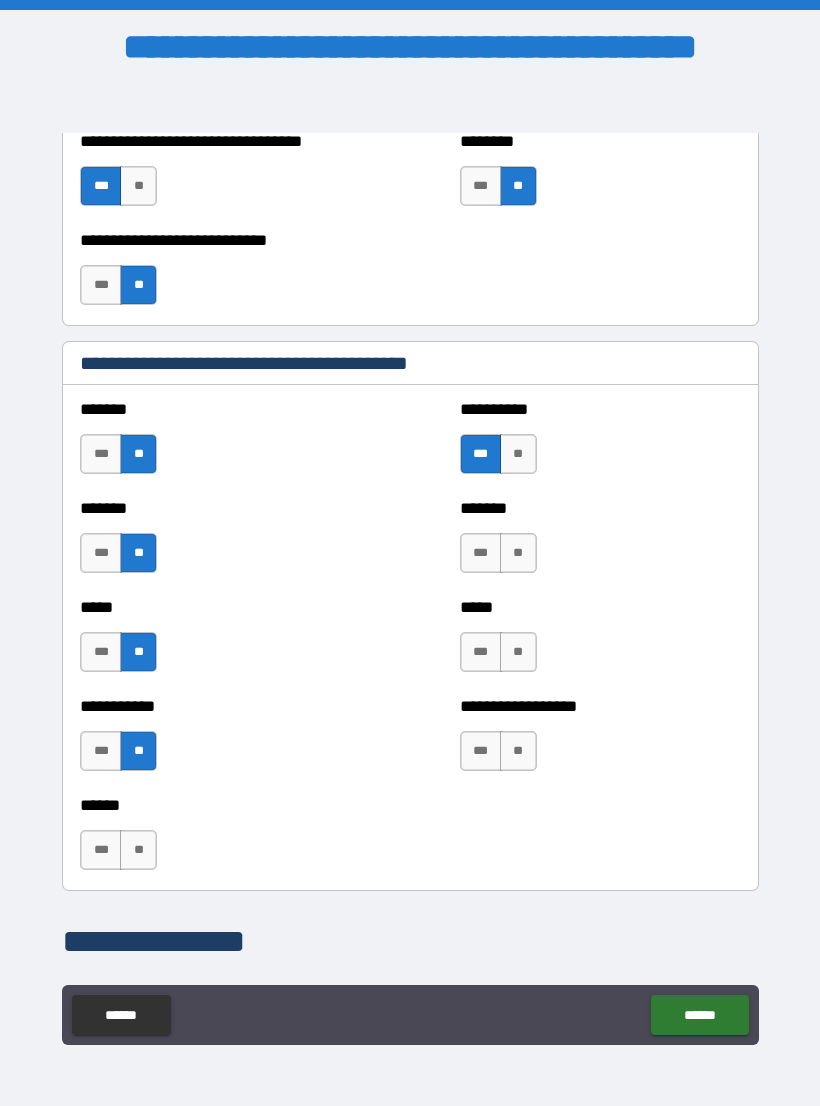 click on "**" at bounding box center [138, 850] 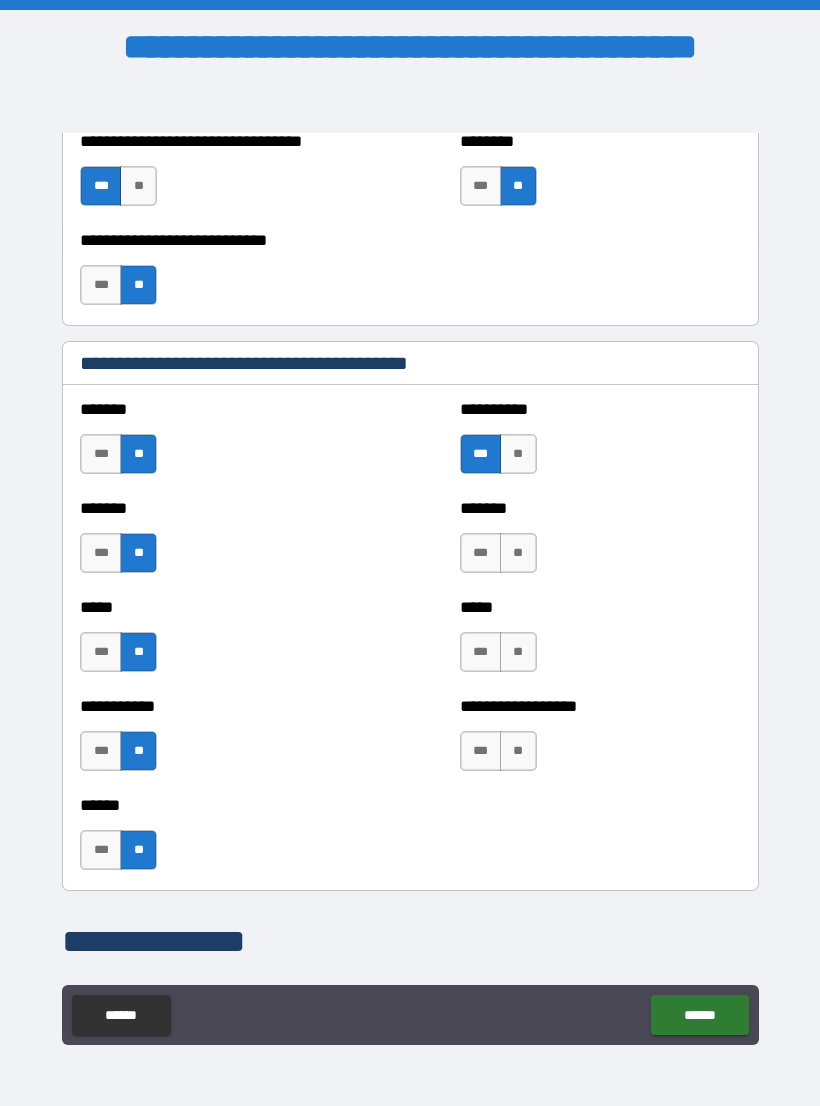 click on "**" at bounding box center (518, 553) 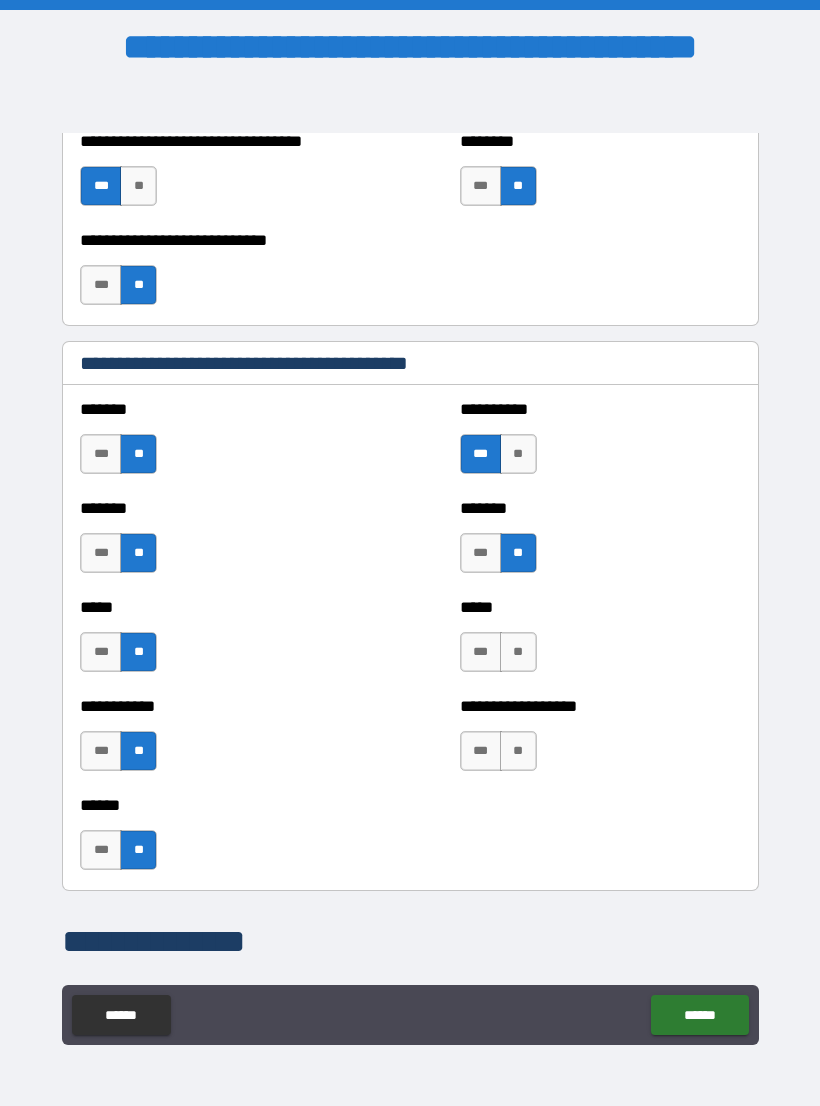 click on "**" at bounding box center (518, 652) 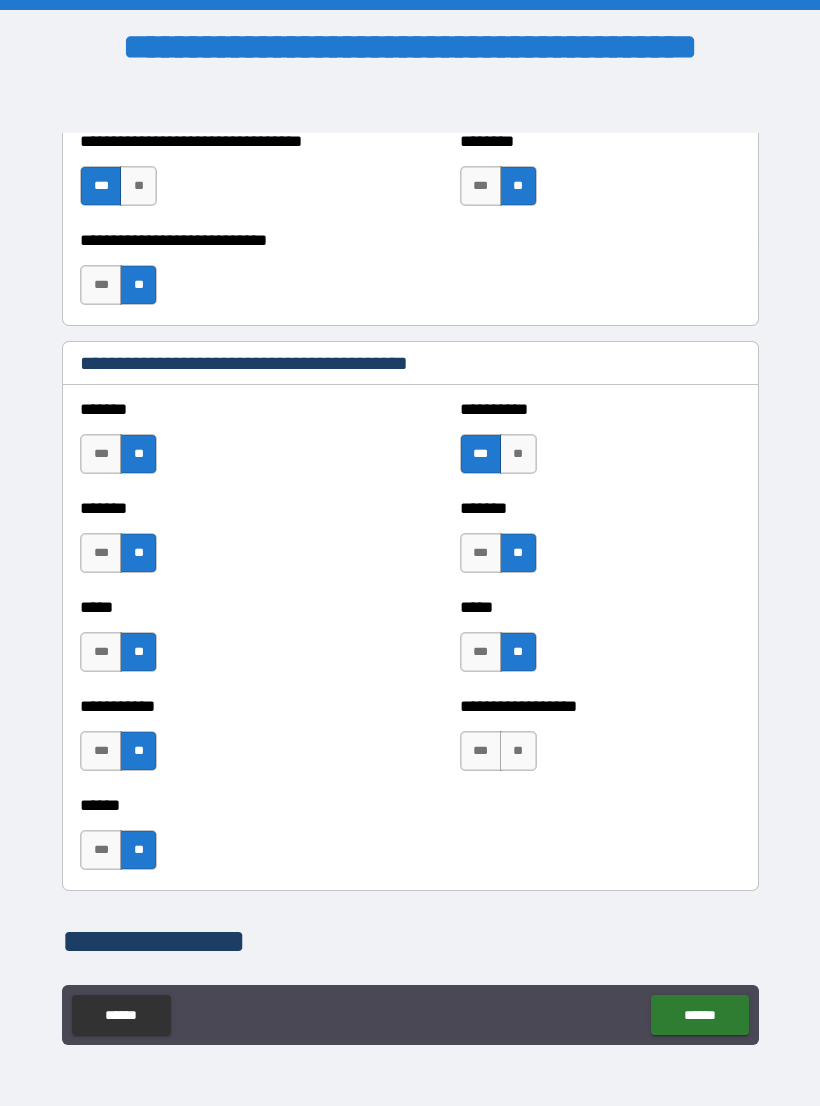 click on "**" at bounding box center (518, 751) 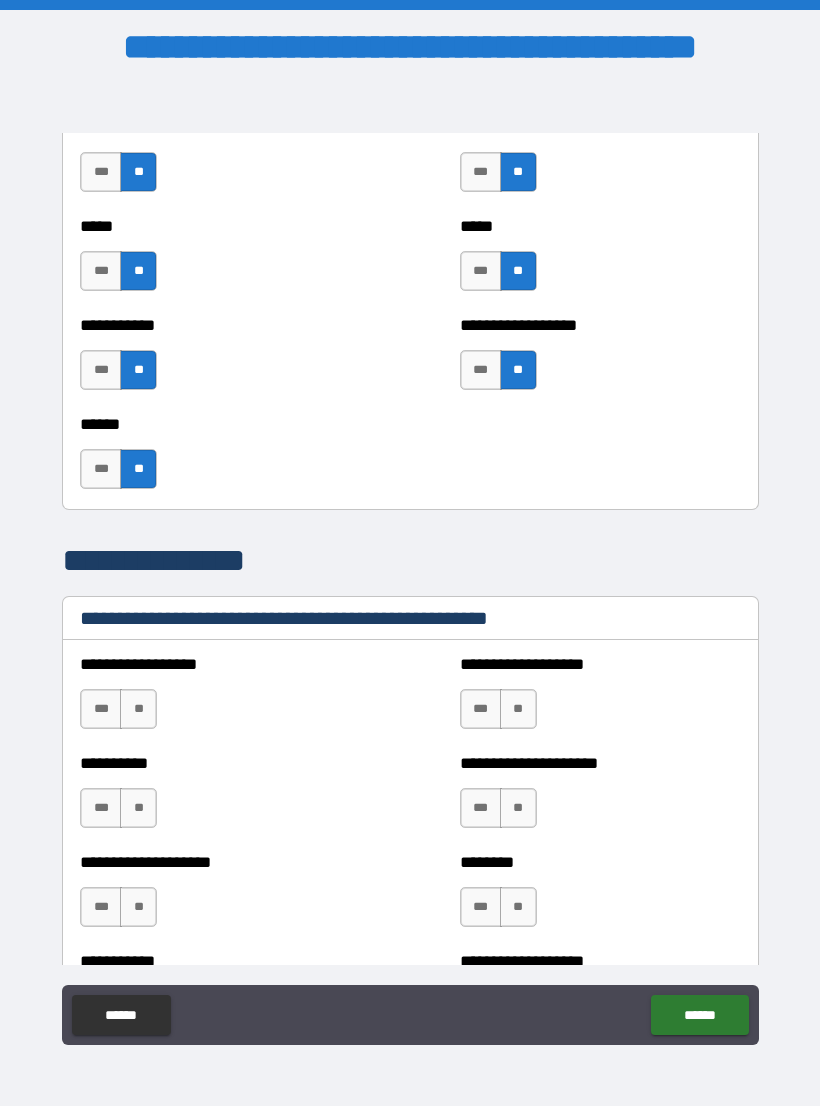 scroll, scrollTop: 1959, scrollLeft: 0, axis: vertical 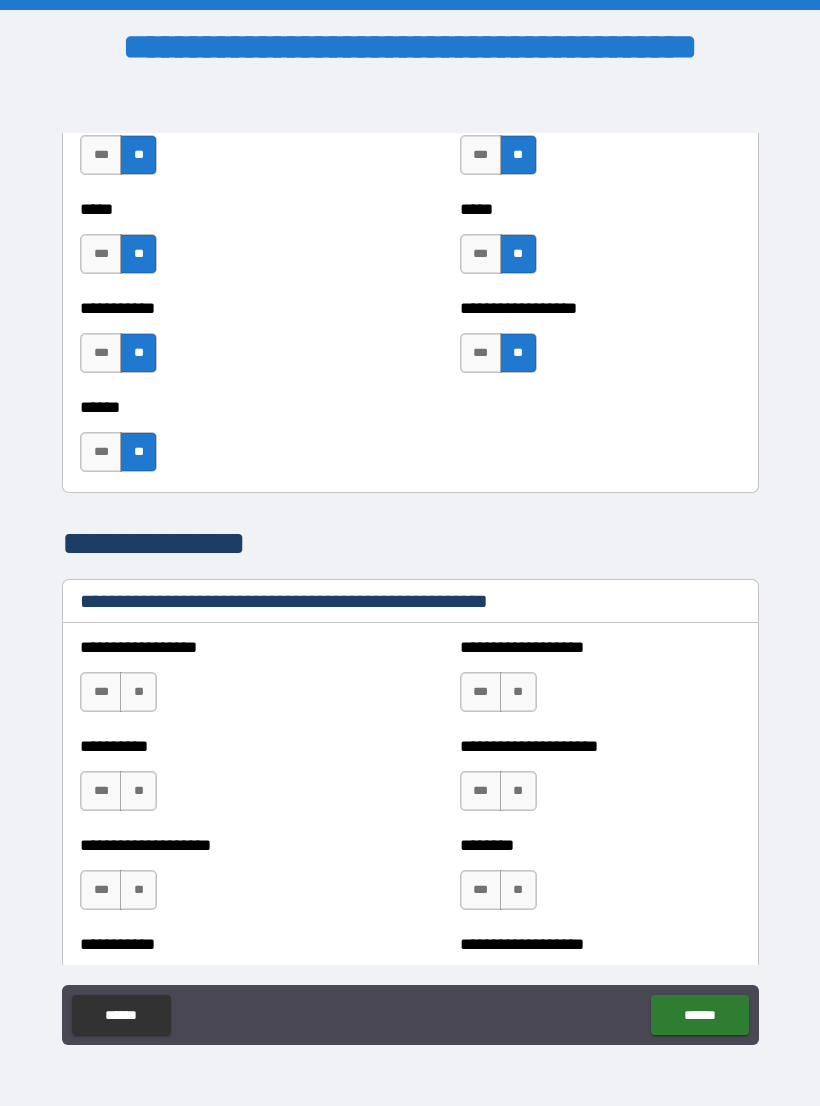 click on "**" at bounding box center [138, 692] 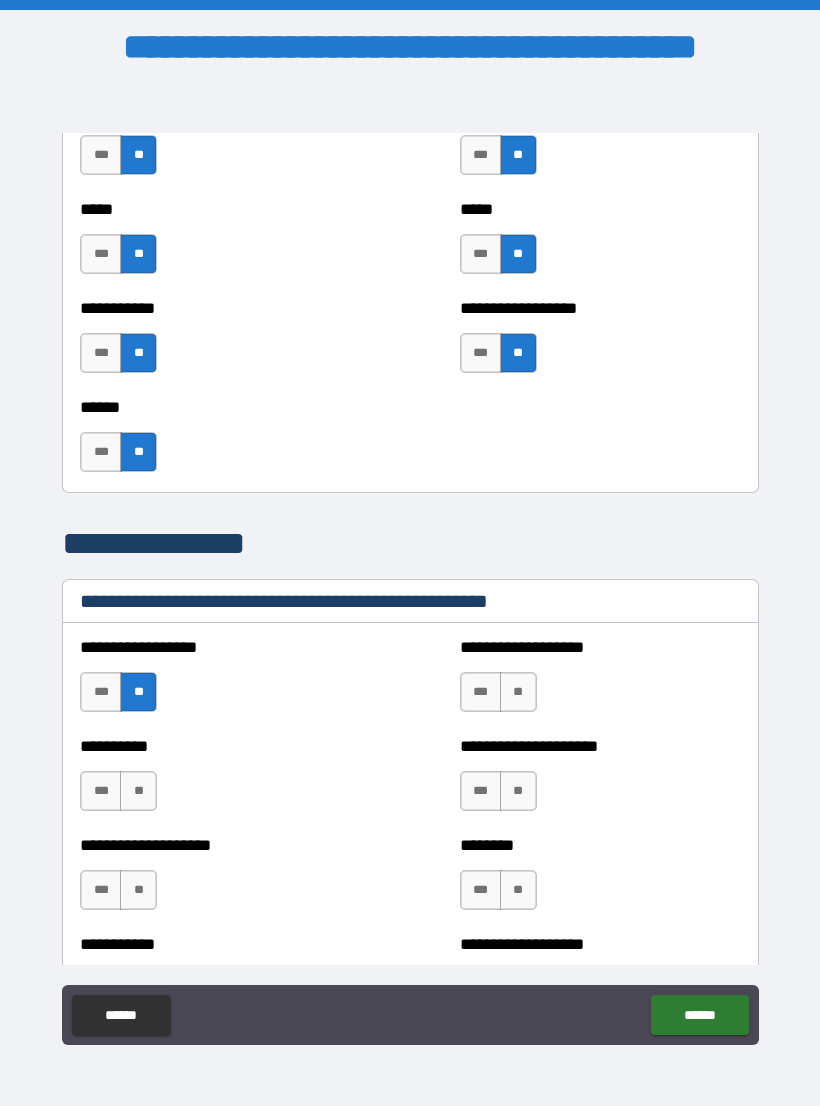click on "**" at bounding box center [138, 791] 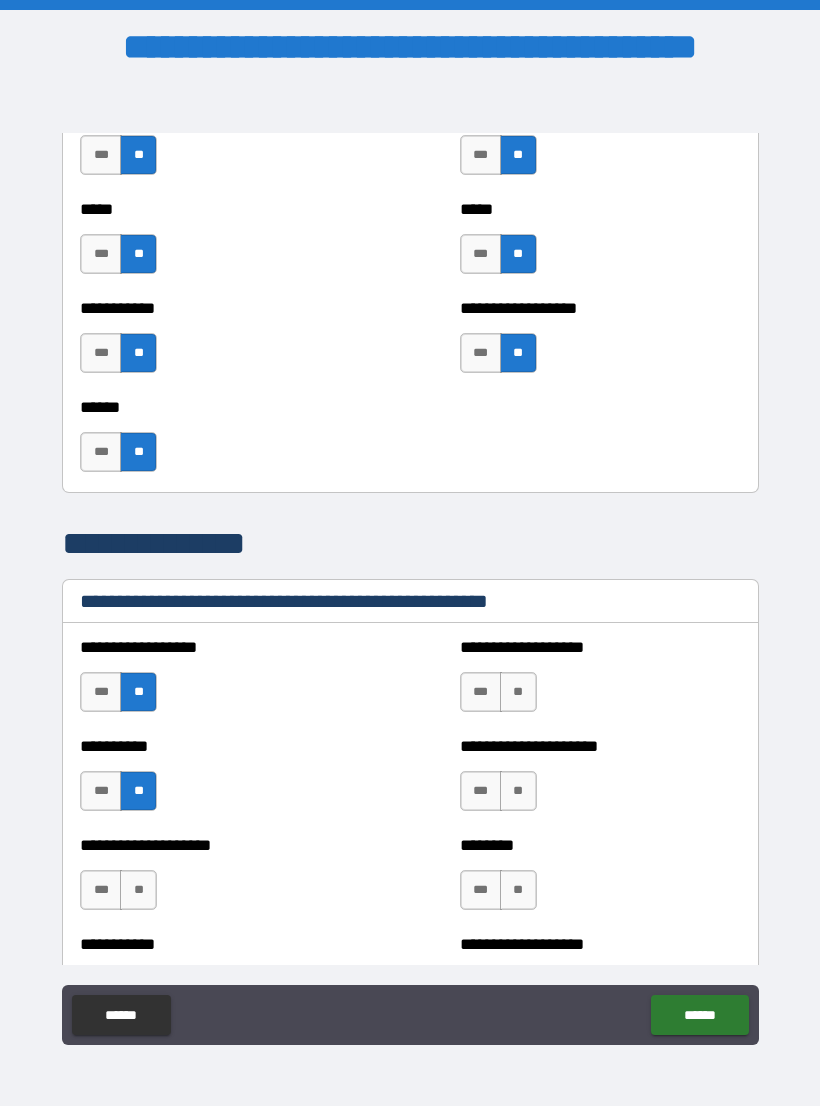 click on "**" at bounding box center [518, 692] 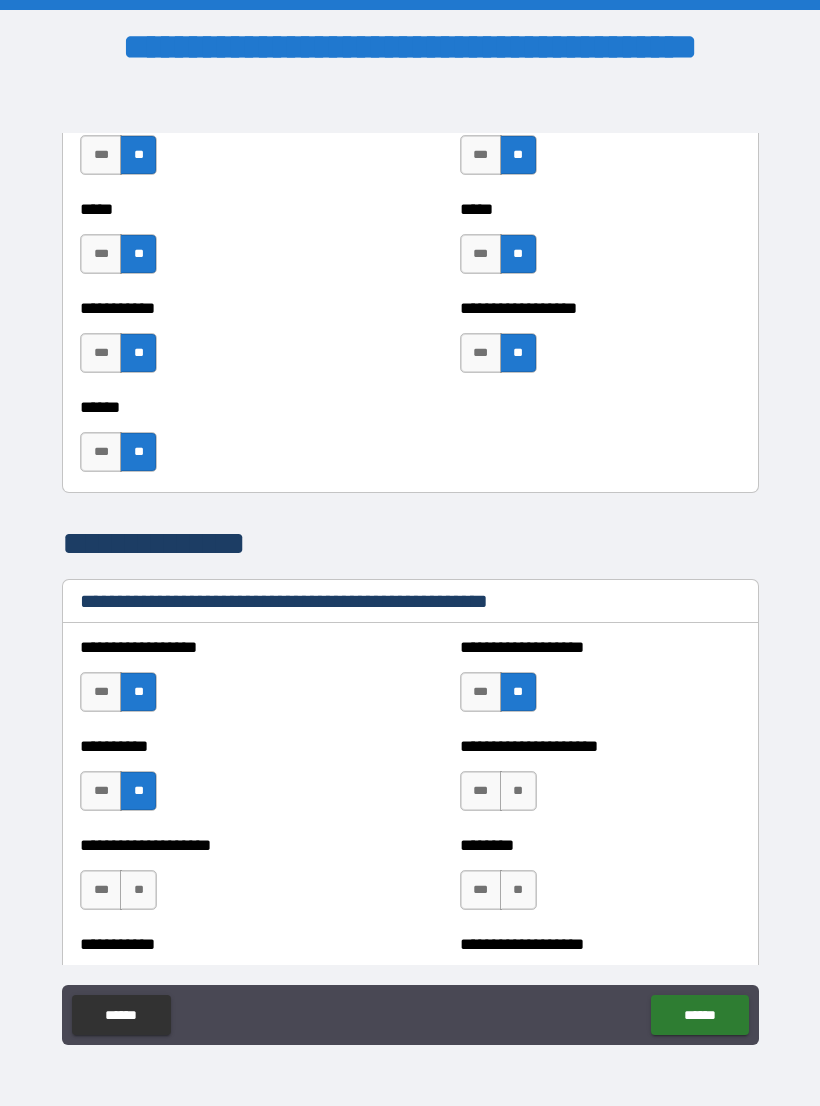 click on "**" at bounding box center [518, 791] 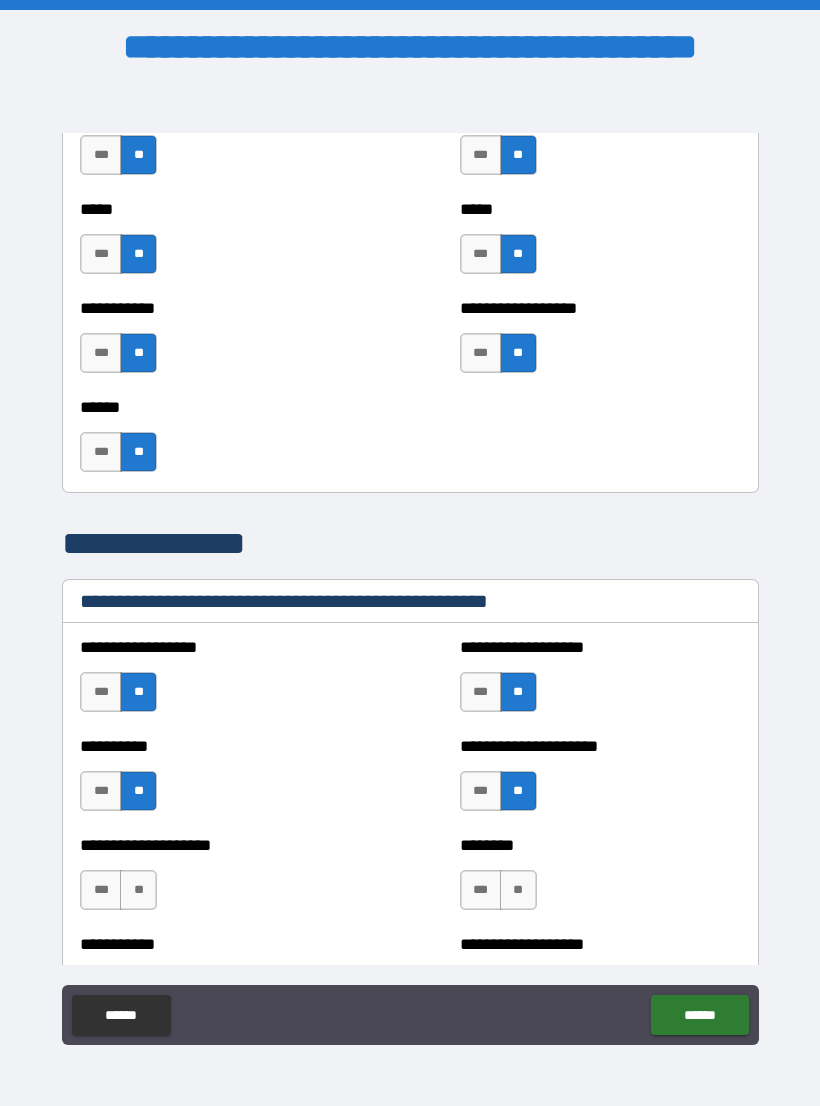 click on "**" at bounding box center (518, 890) 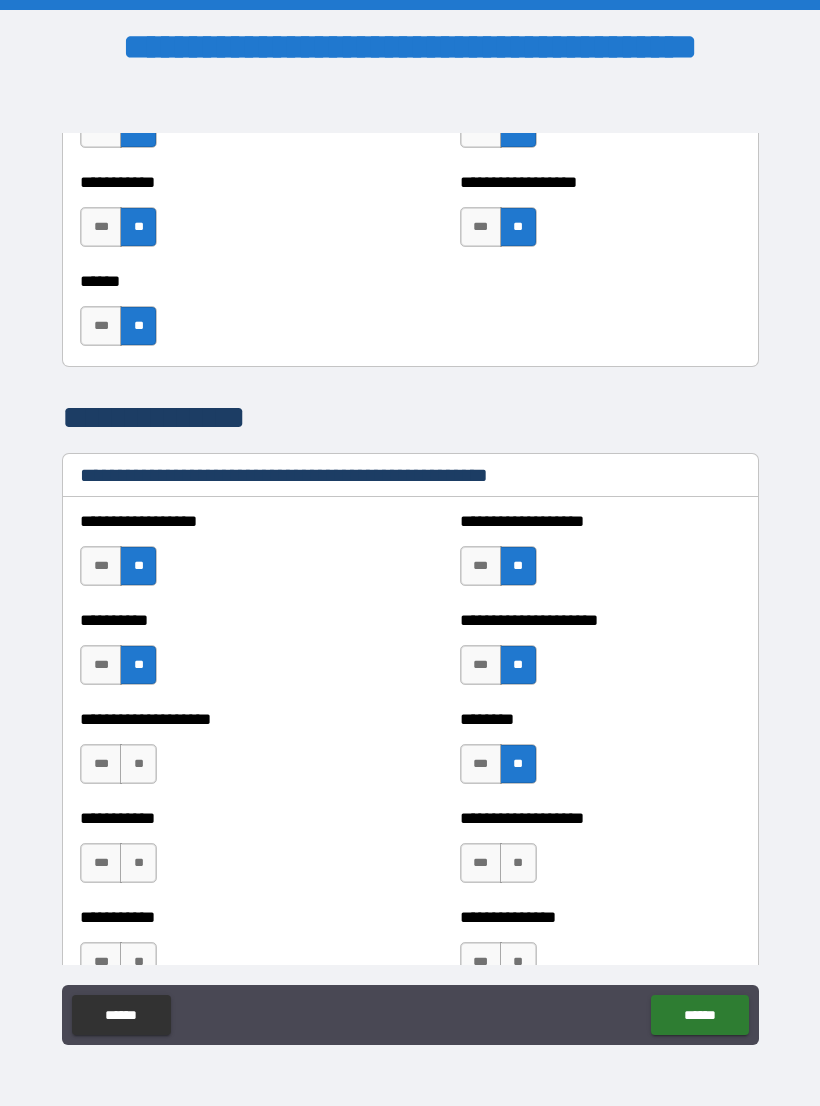 scroll, scrollTop: 2087, scrollLeft: 0, axis: vertical 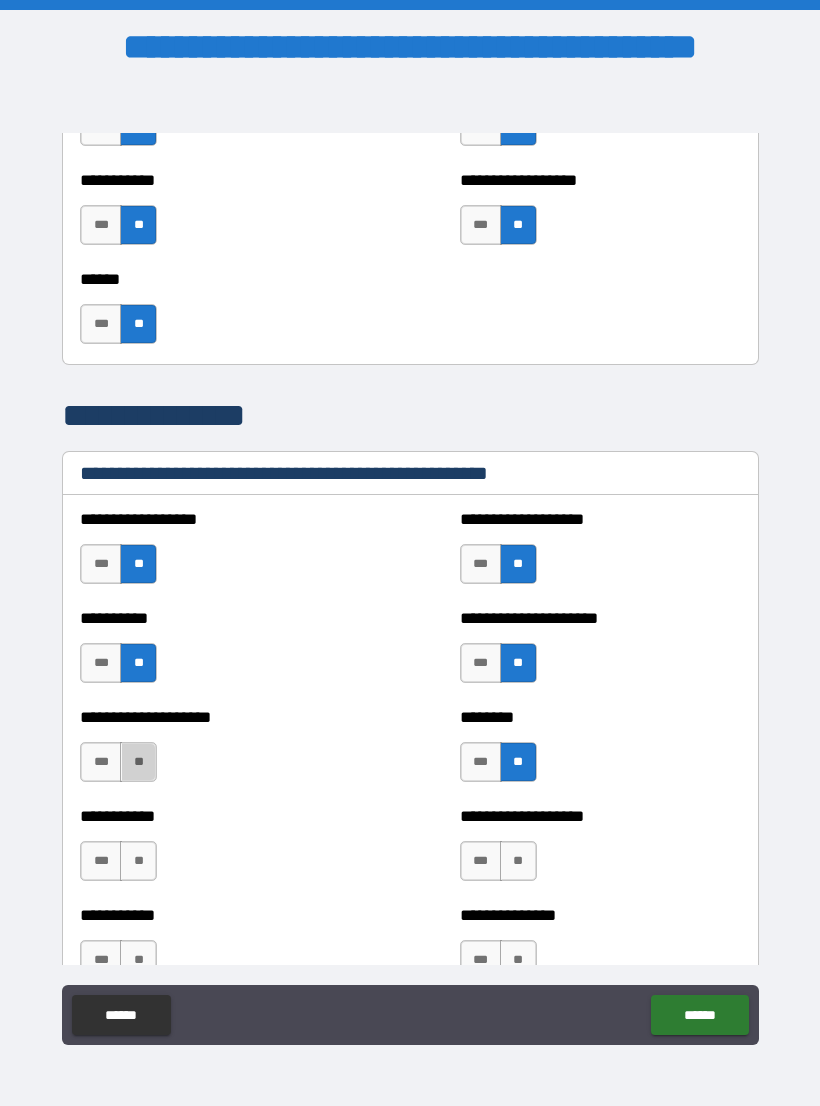 click on "**" at bounding box center (138, 762) 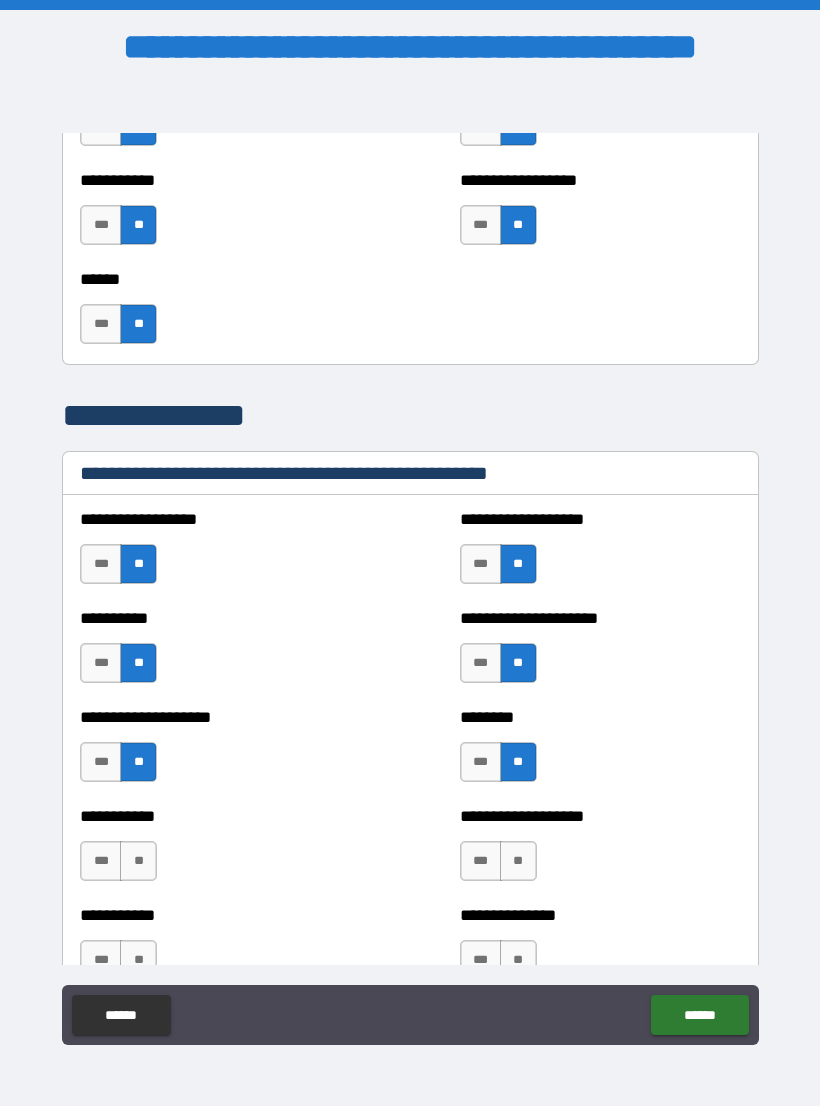 click on "**" at bounding box center [138, 861] 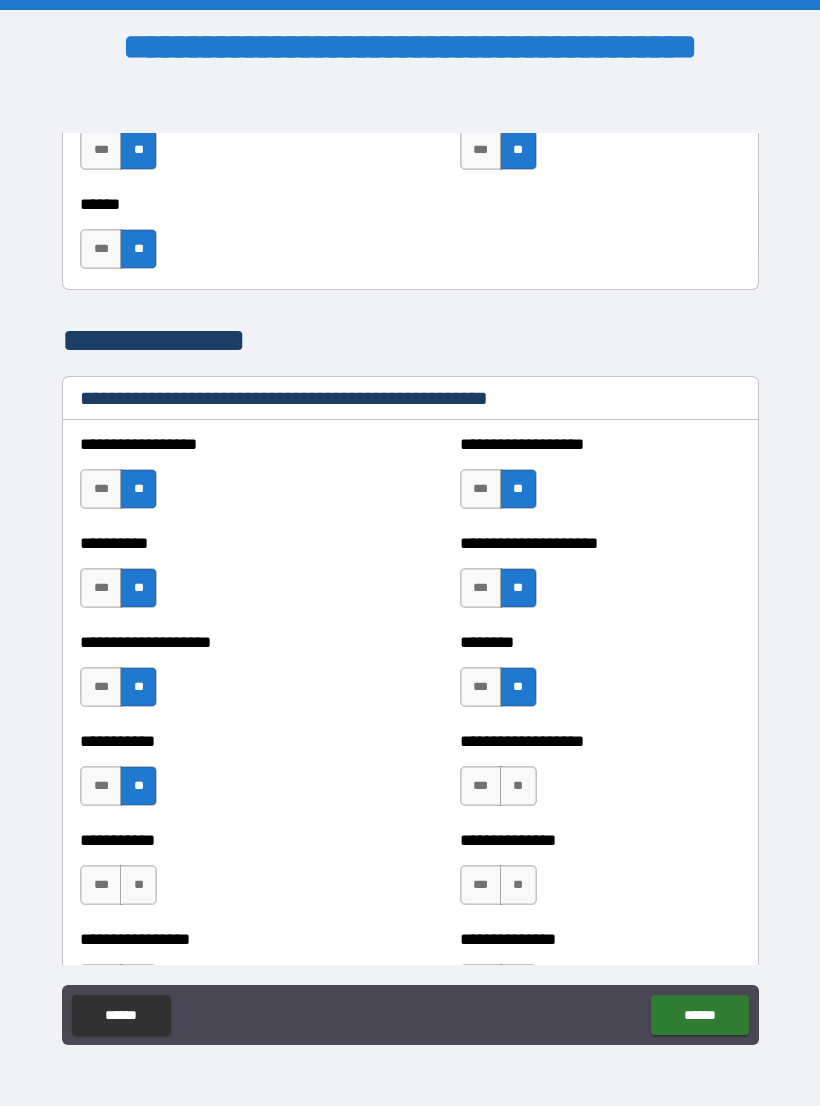scroll, scrollTop: 2163, scrollLeft: 0, axis: vertical 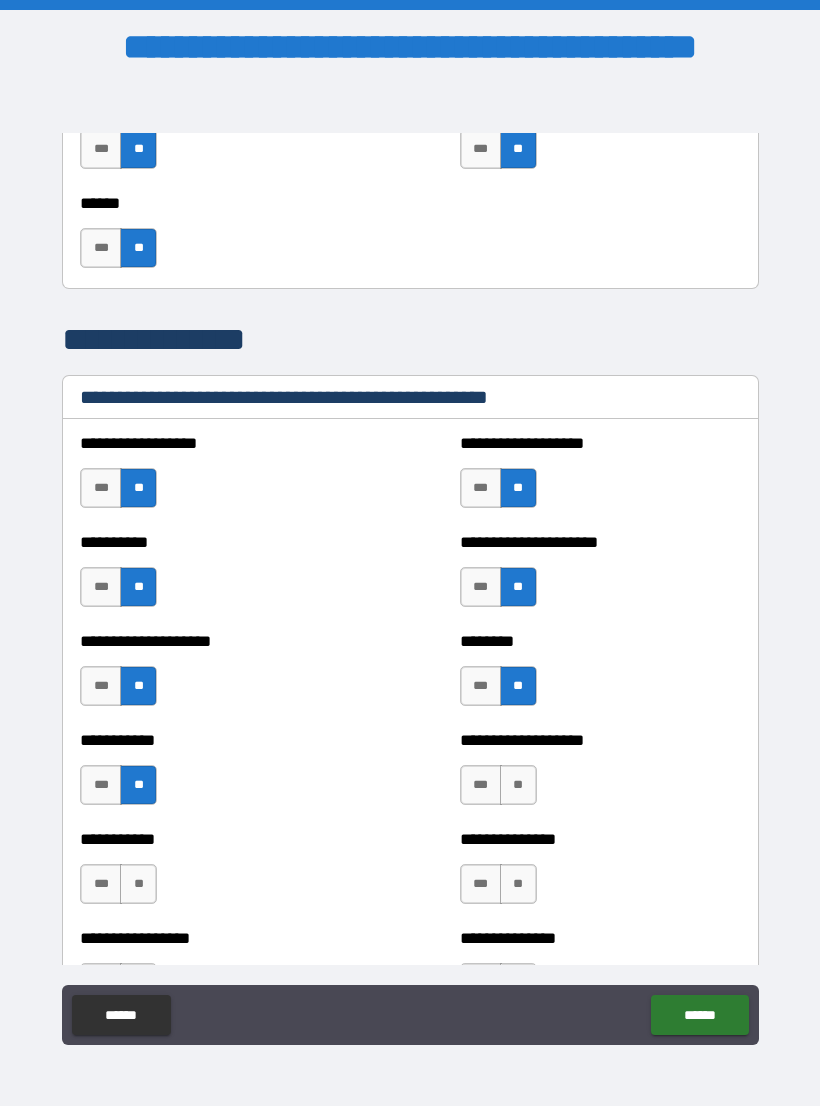 click on "***" at bounding box center [481, 785] 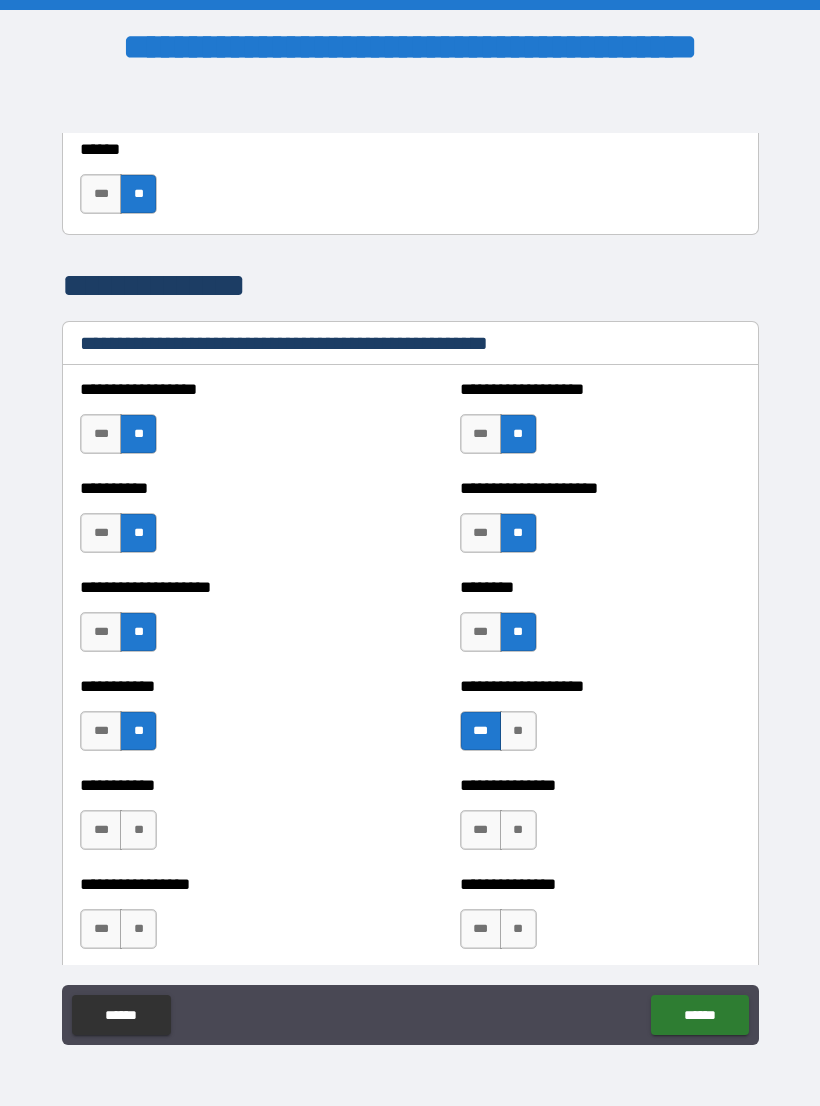 scroll, scrollTop: 2252, scrollLeft: 0, axis: vertical 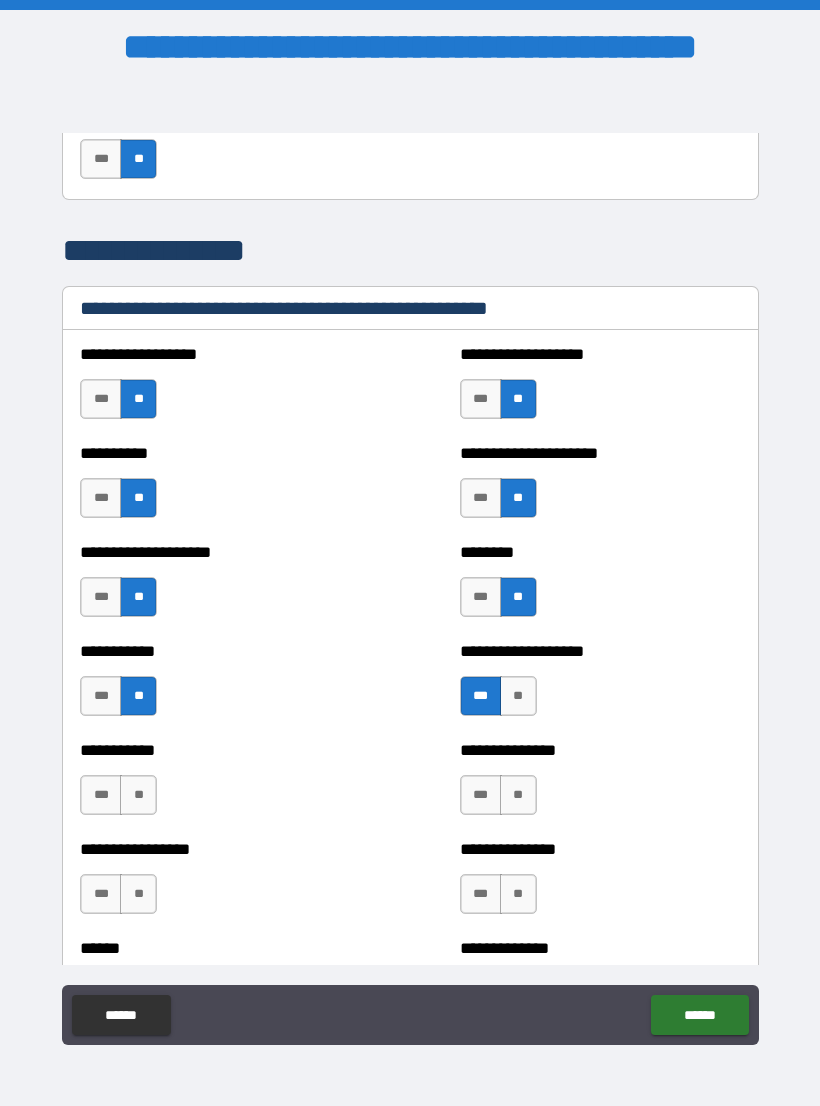 click on "**" at bounding box center (138, 795) 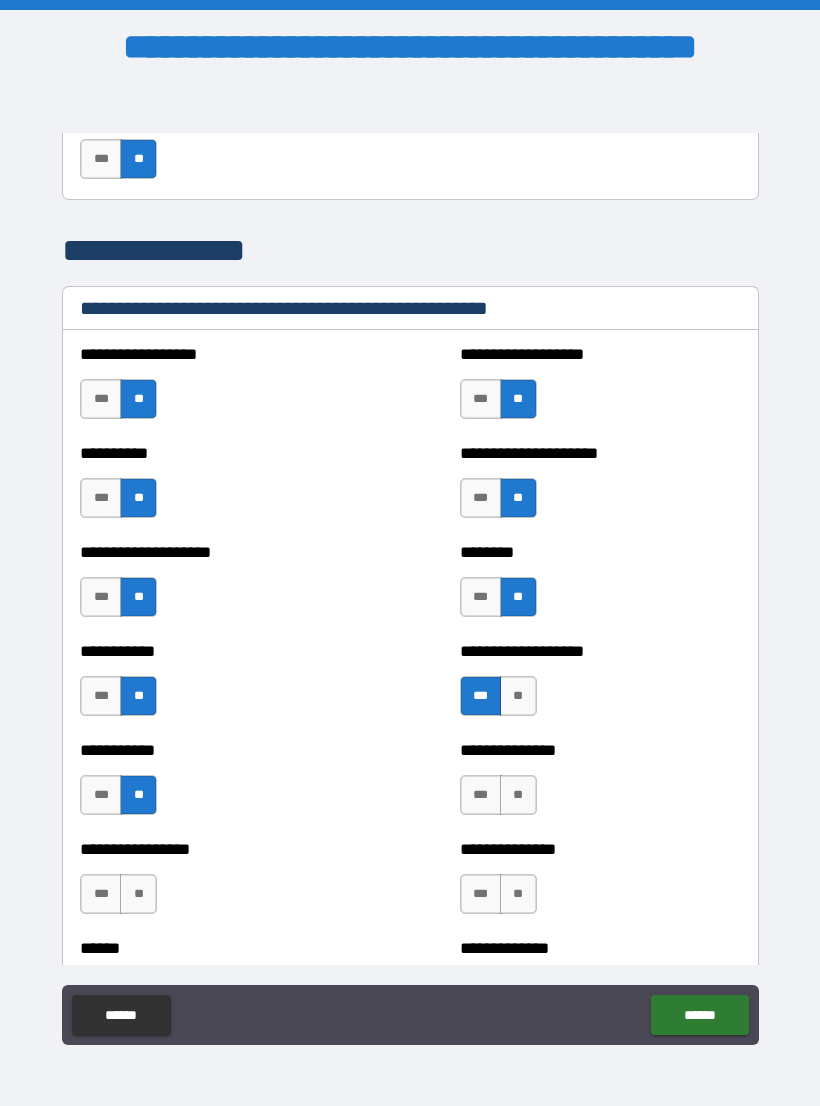 click on "**" at bounding box center [518, 795] 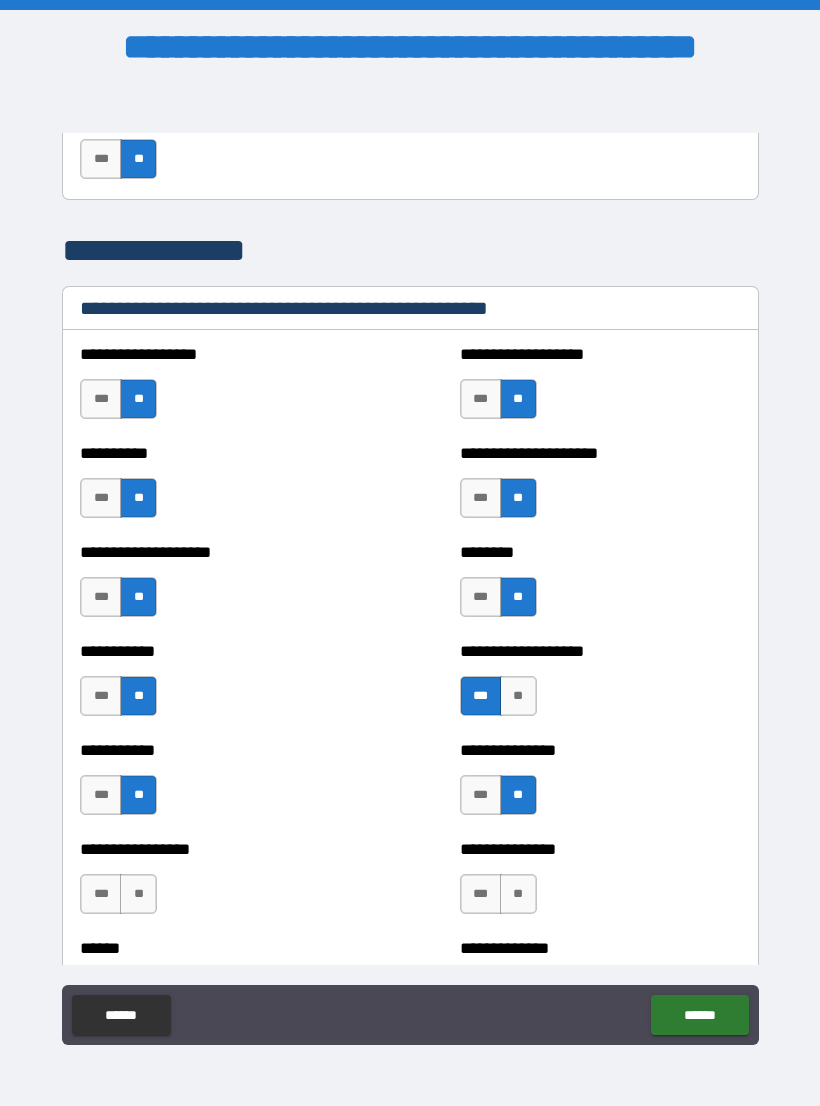 click on "**" at bounding box center [518, 894] 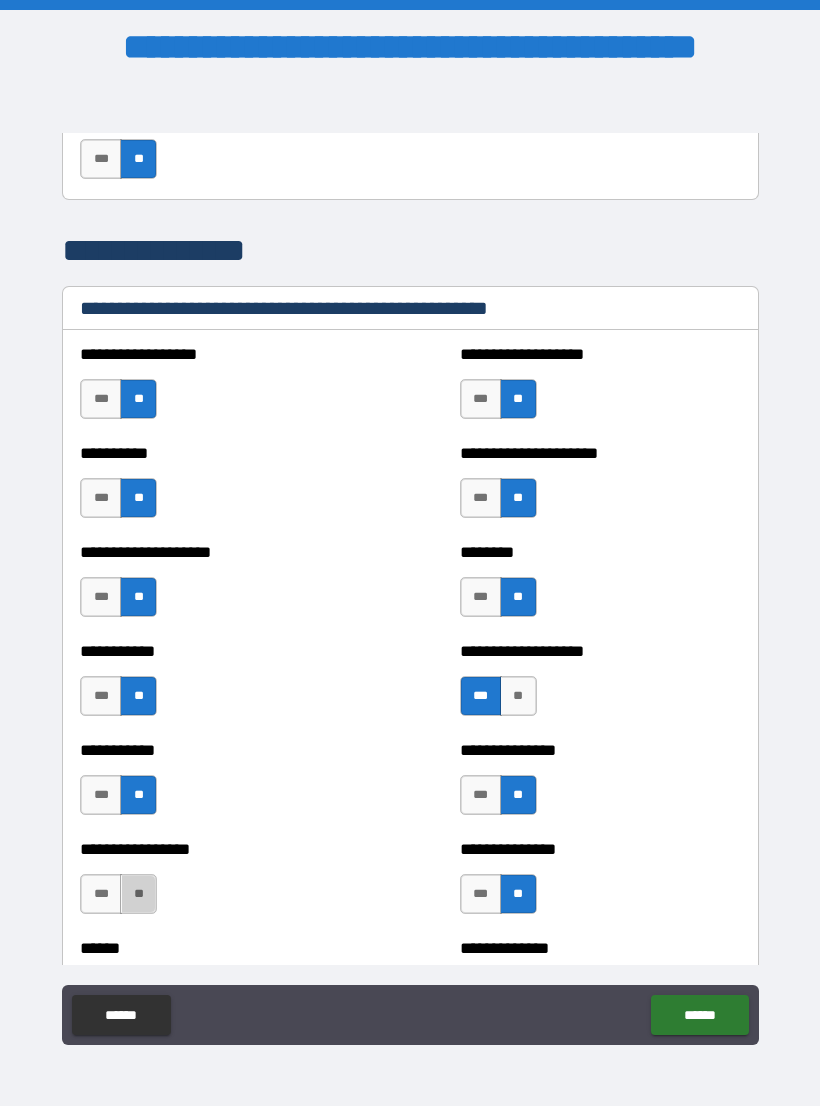 click on "**" at bounding box center (138, 894) 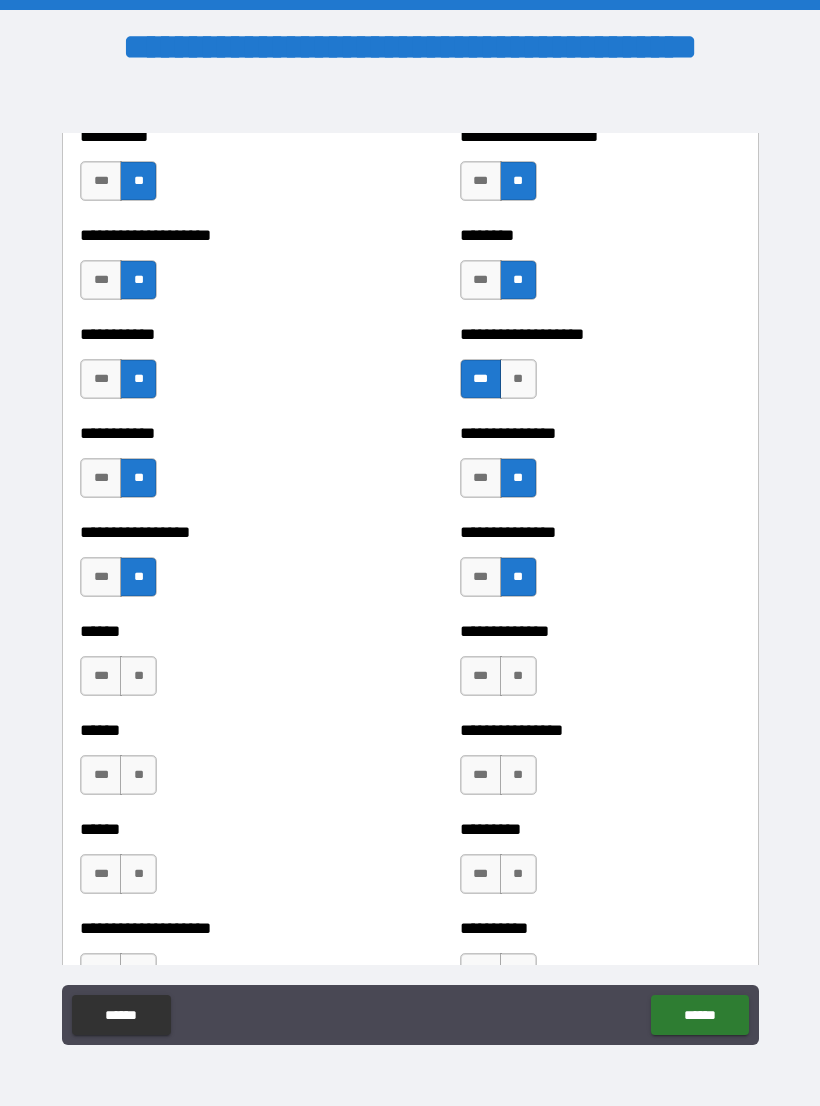 scroll, scrollTop: 2592, scrollLeft: 0, axis: vertical 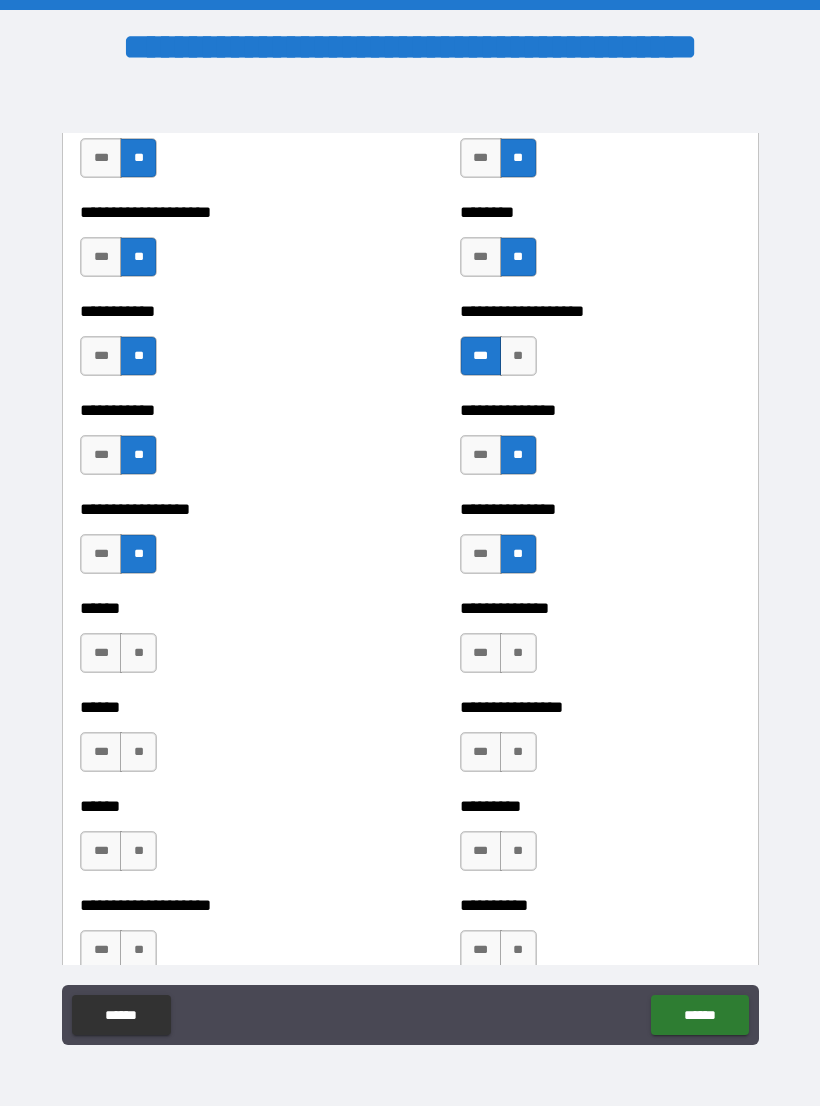 click on "**" at bounding box center [138, 653] 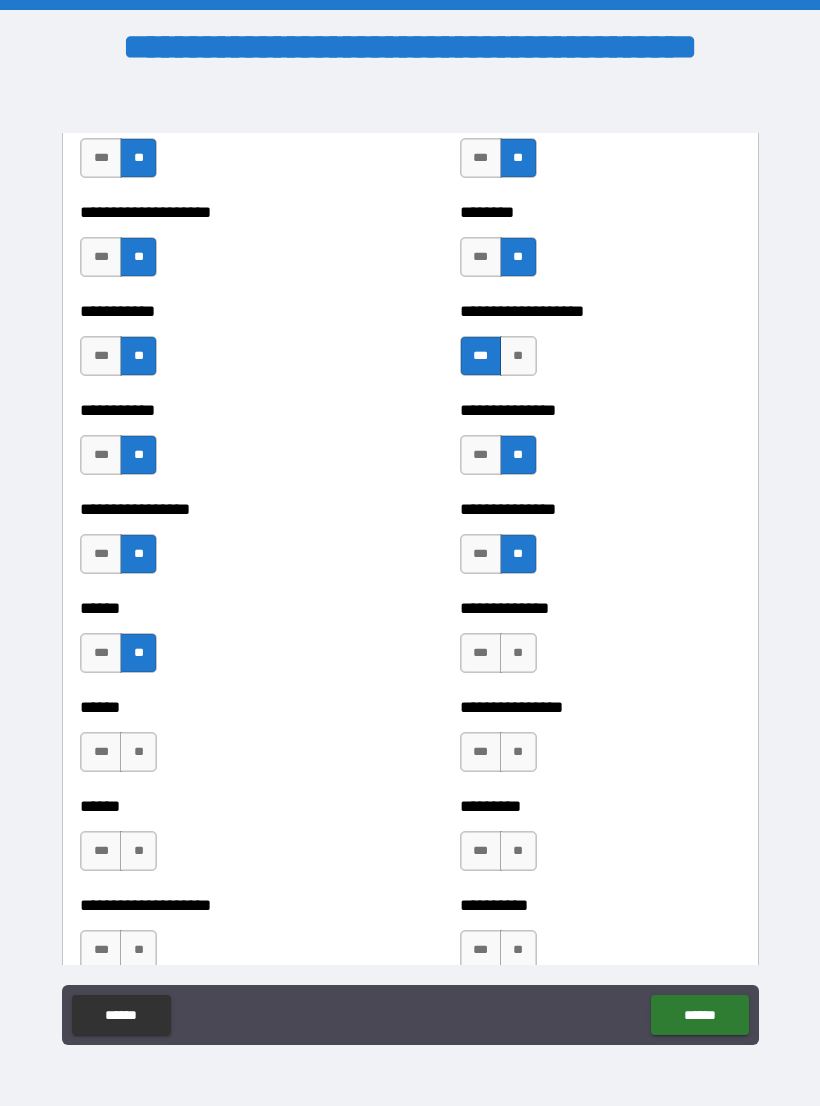 click on "**" at bounding box center [138, 752] 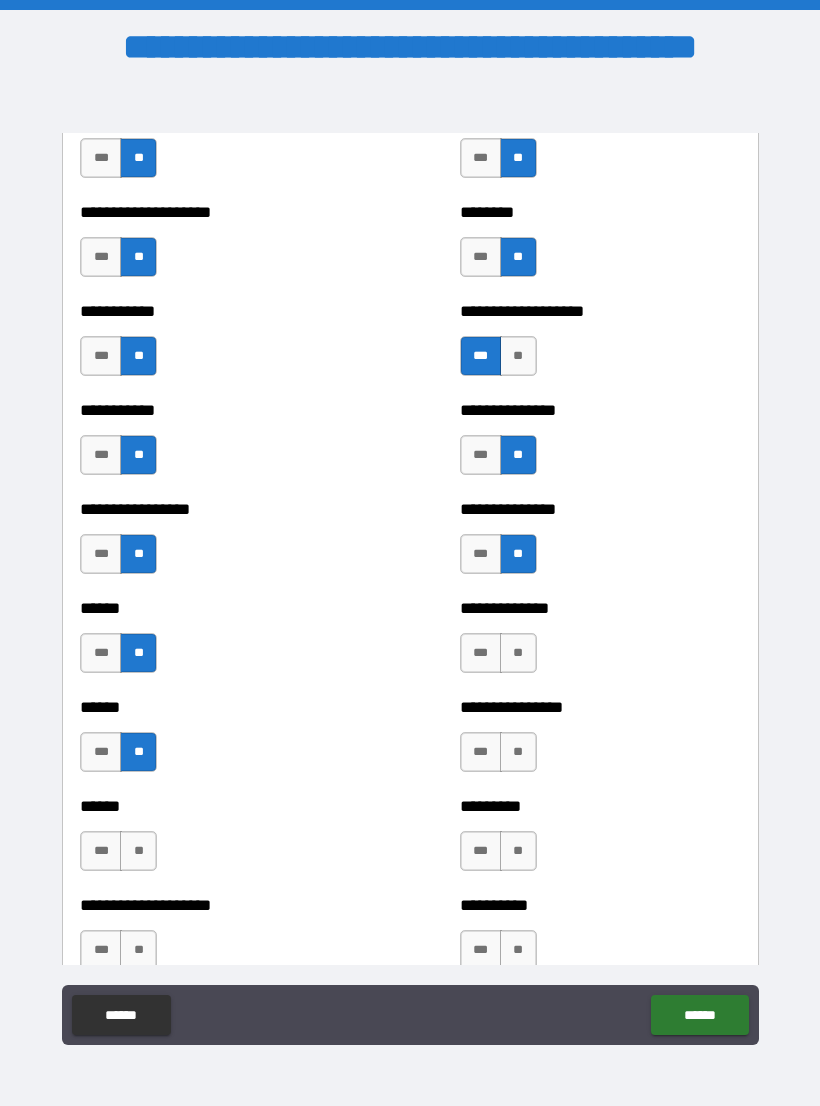 click on "**" at bounding box center [138, 851] 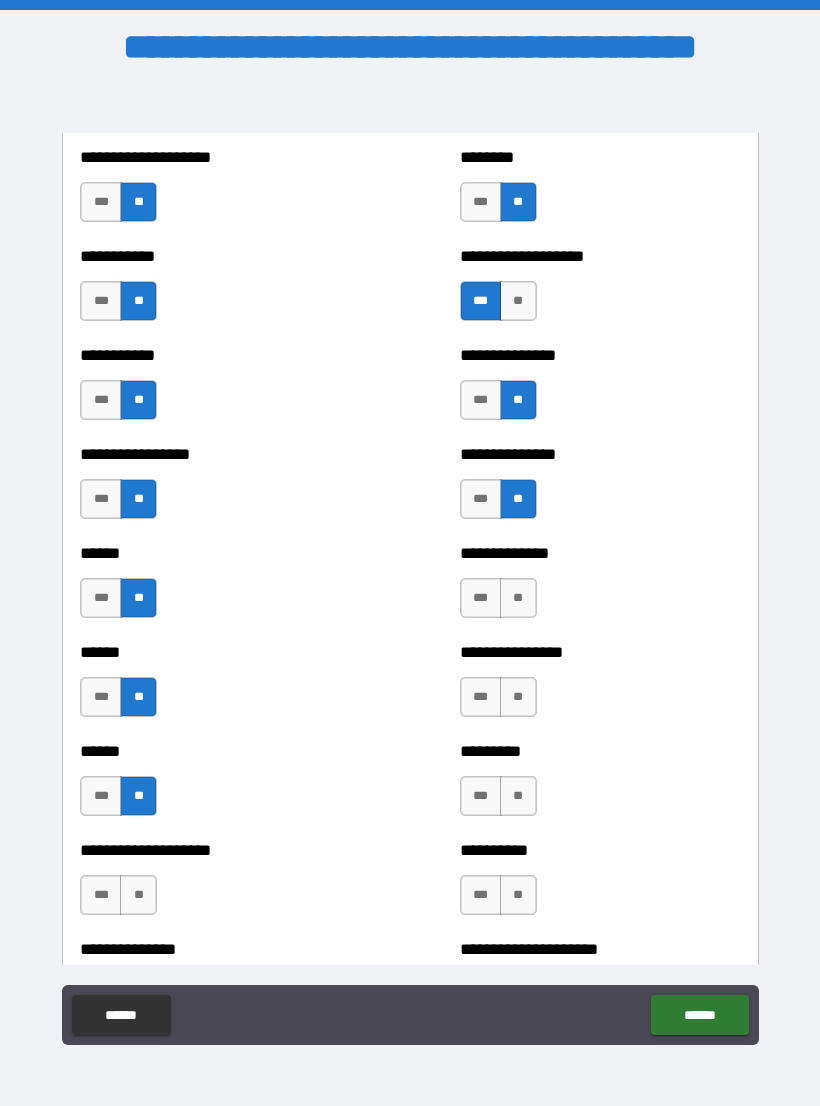 scroll, scrollTop: 2651, scrollLeft: 0, axis: vertical 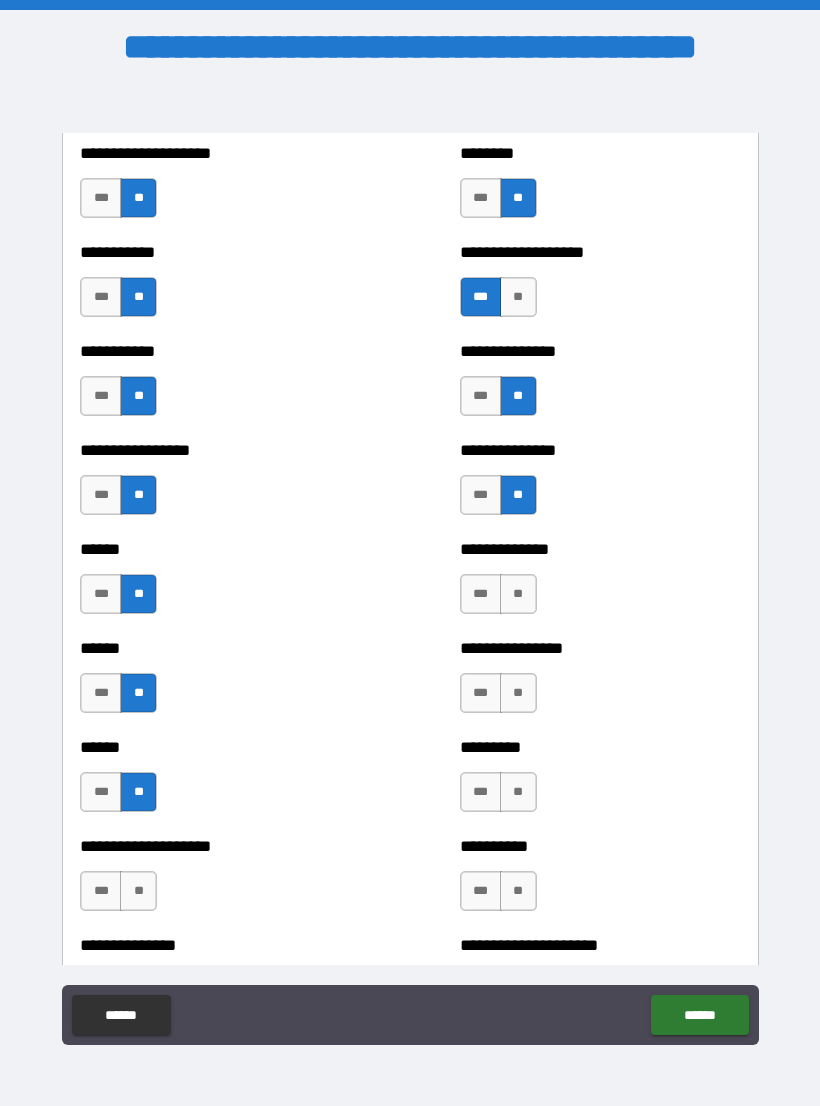 click on "**" at bounding box center (518, 594) 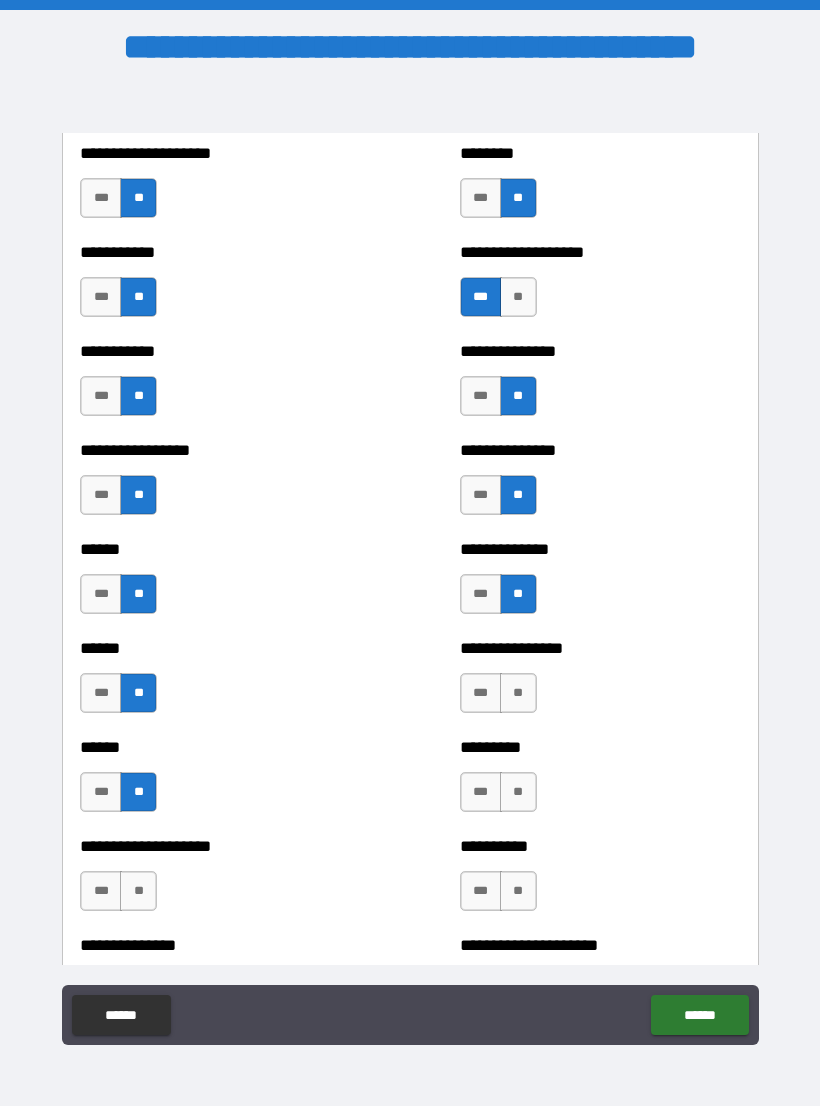 click on "**" at bounding box center (518, 693) 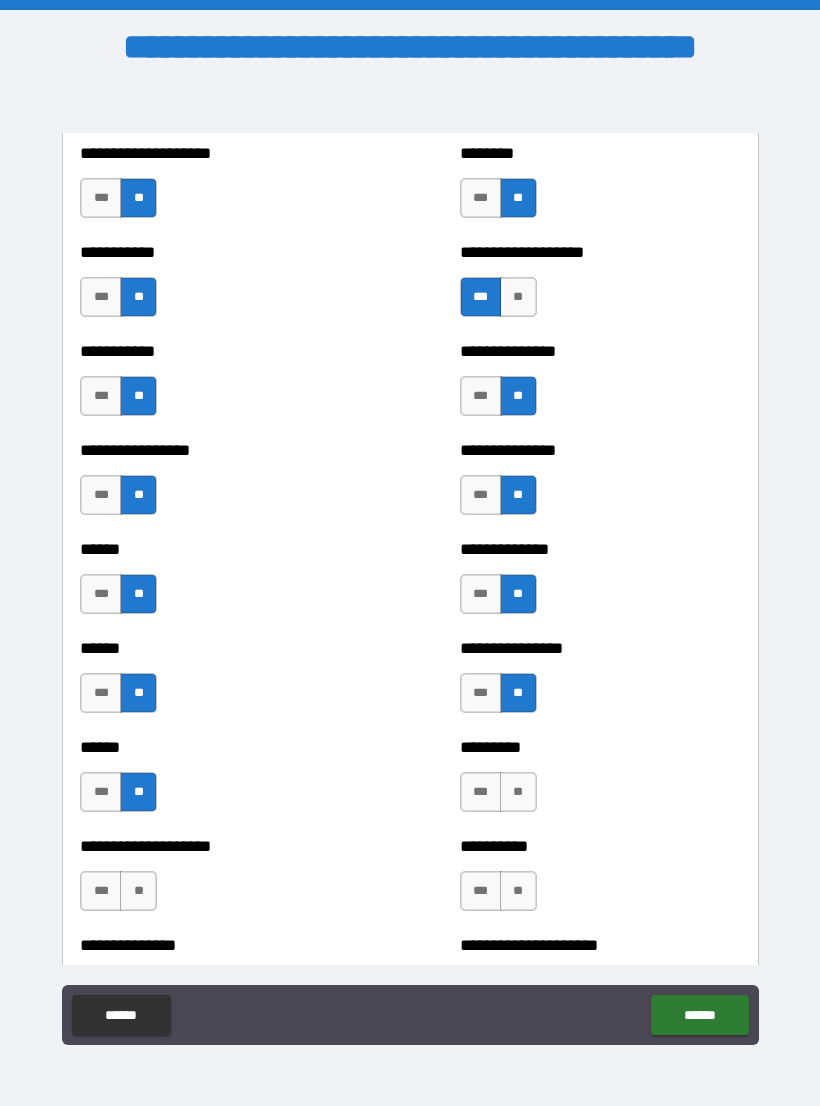 click on "**" at bounding box center [518, 792] 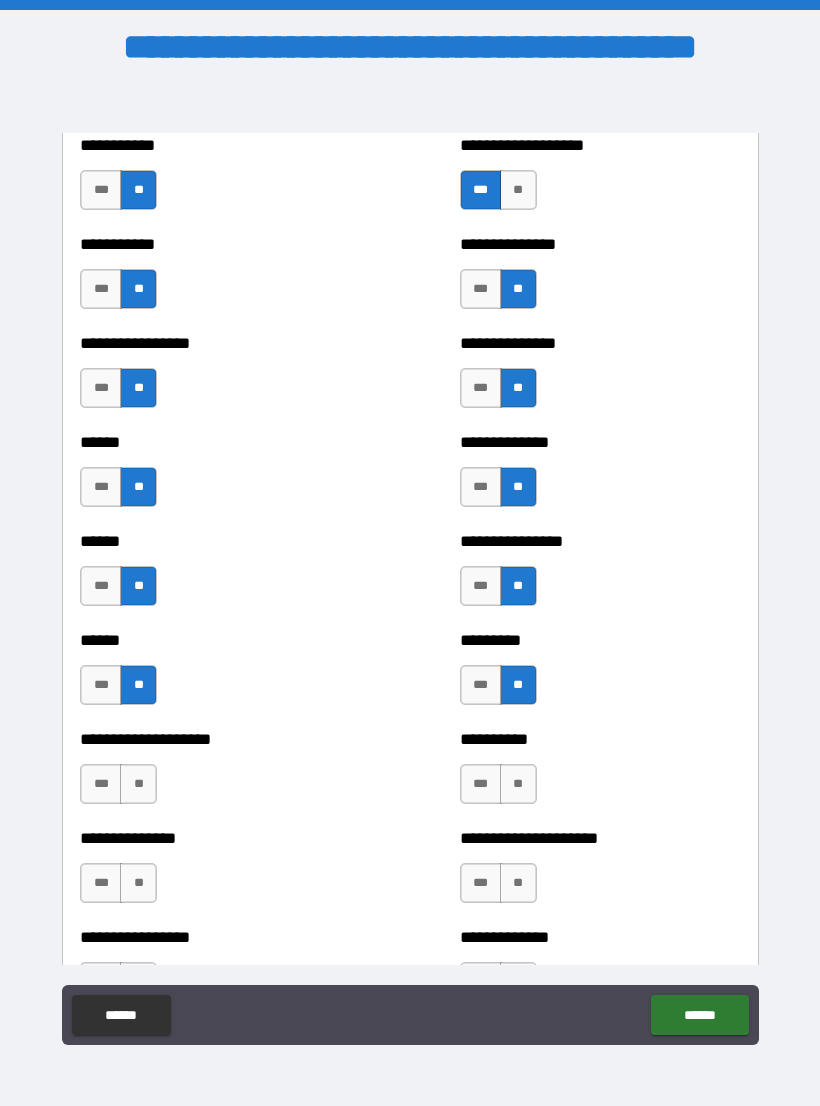 scroll, scrollTop: 2760, scrollLeft: 0, axis: vertical 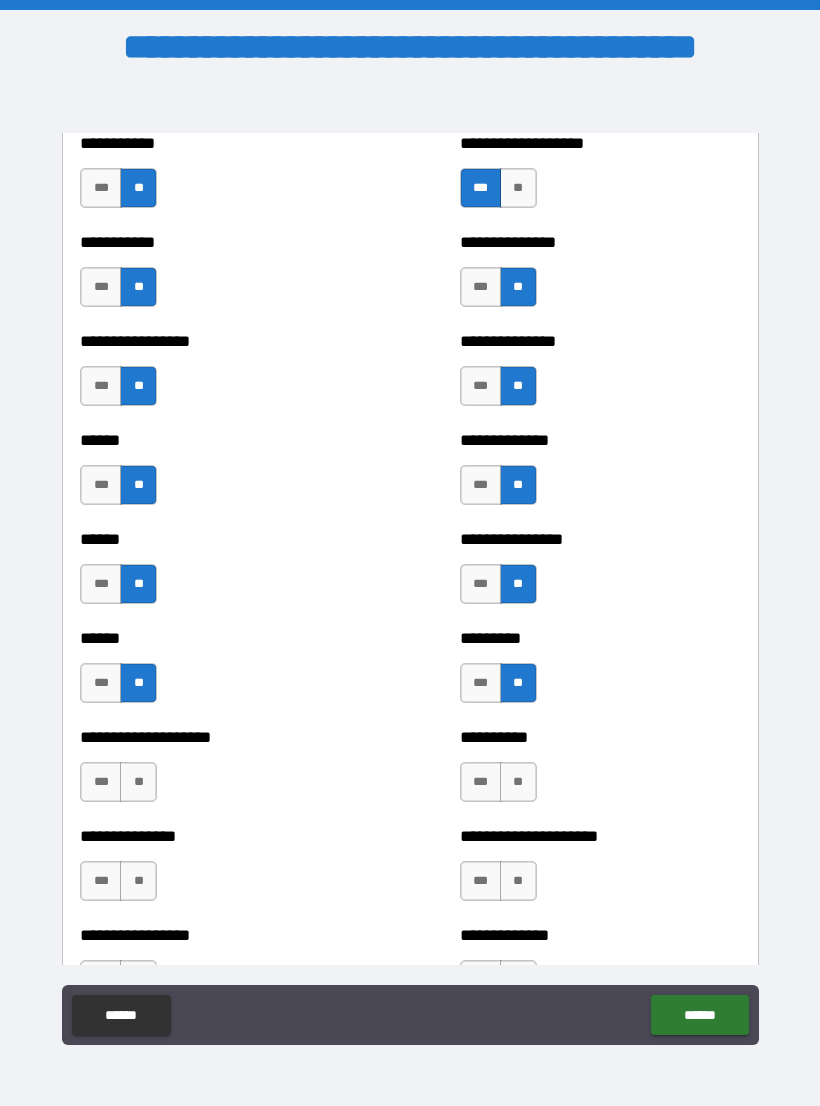 click on "**" at bounding box center [518, 782] 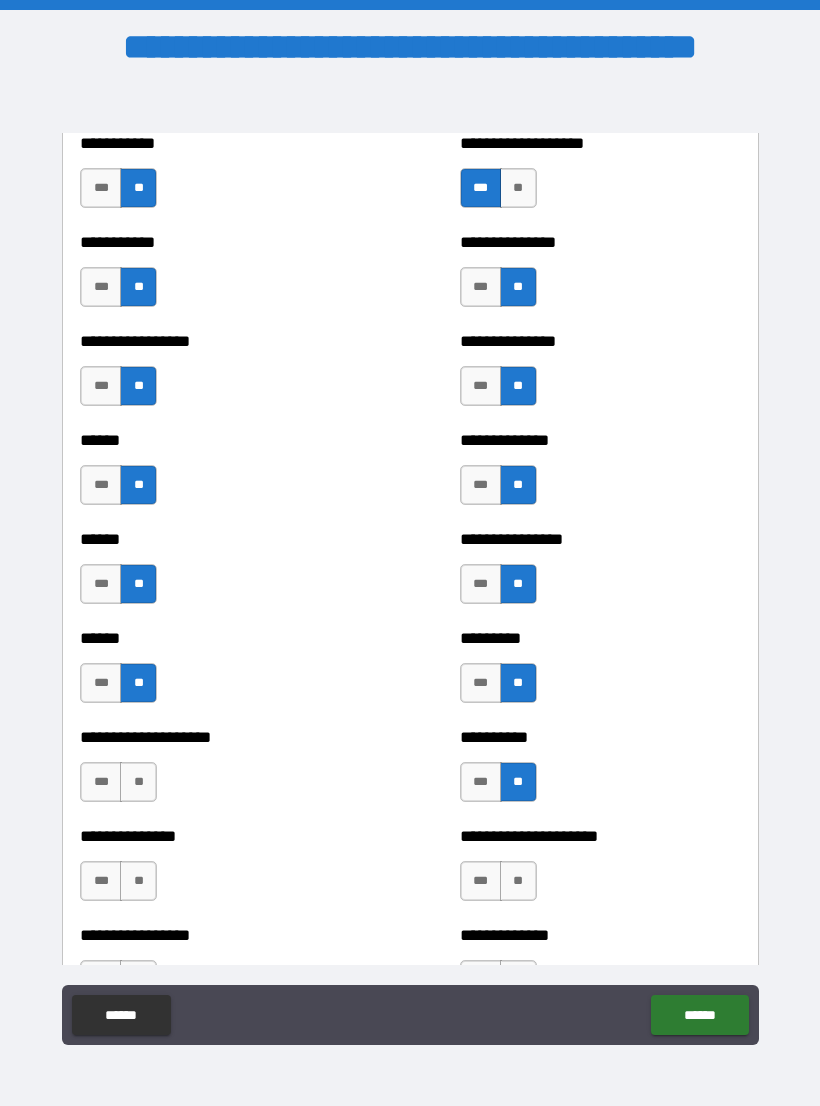 click on "**" at bounding box center (138, 782) 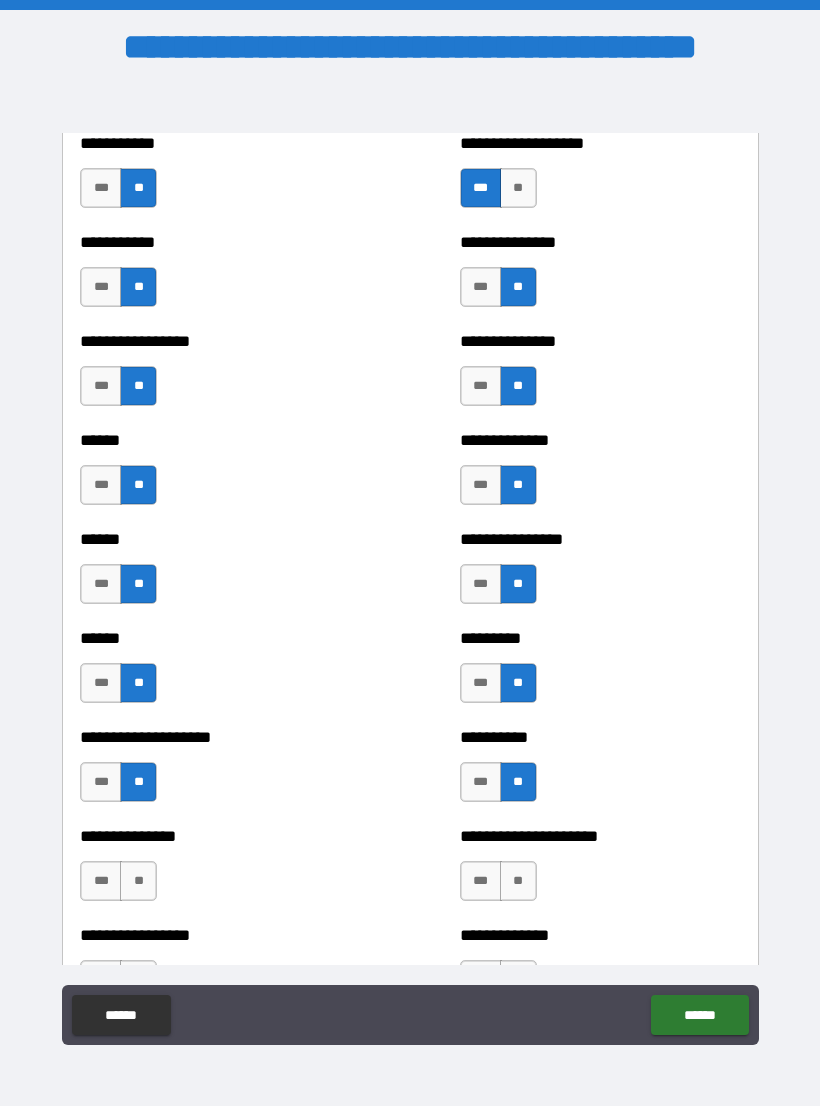 click on "**" at bounding box center (138, 881) 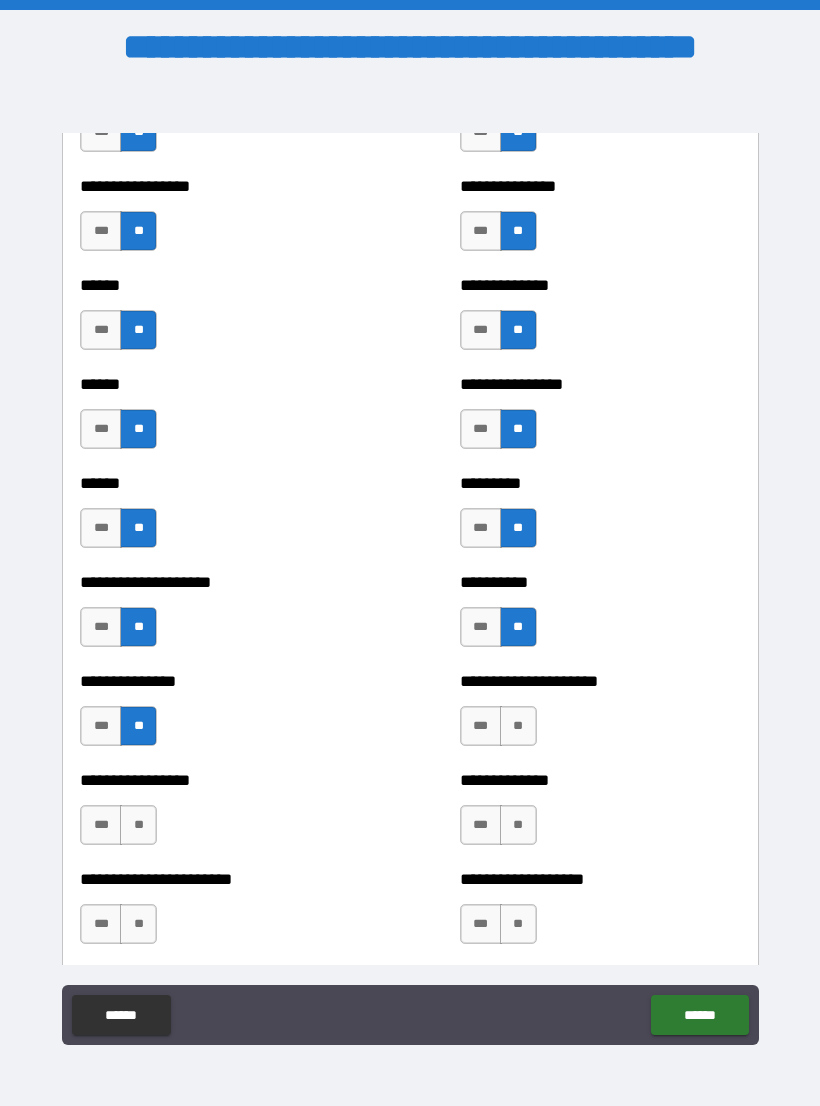 scroll, scrollTop: 2916, scrollLeft: 0, axis: vertical 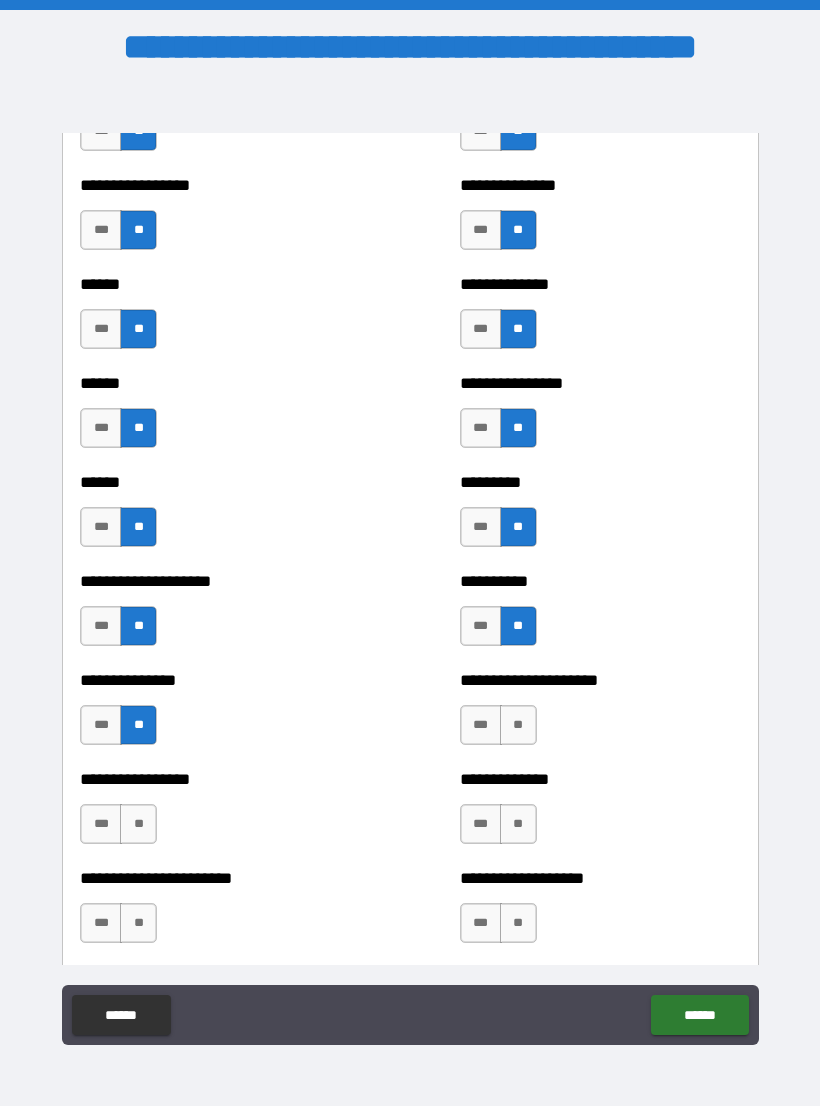 click on "**" at bounding box center (138, 824) 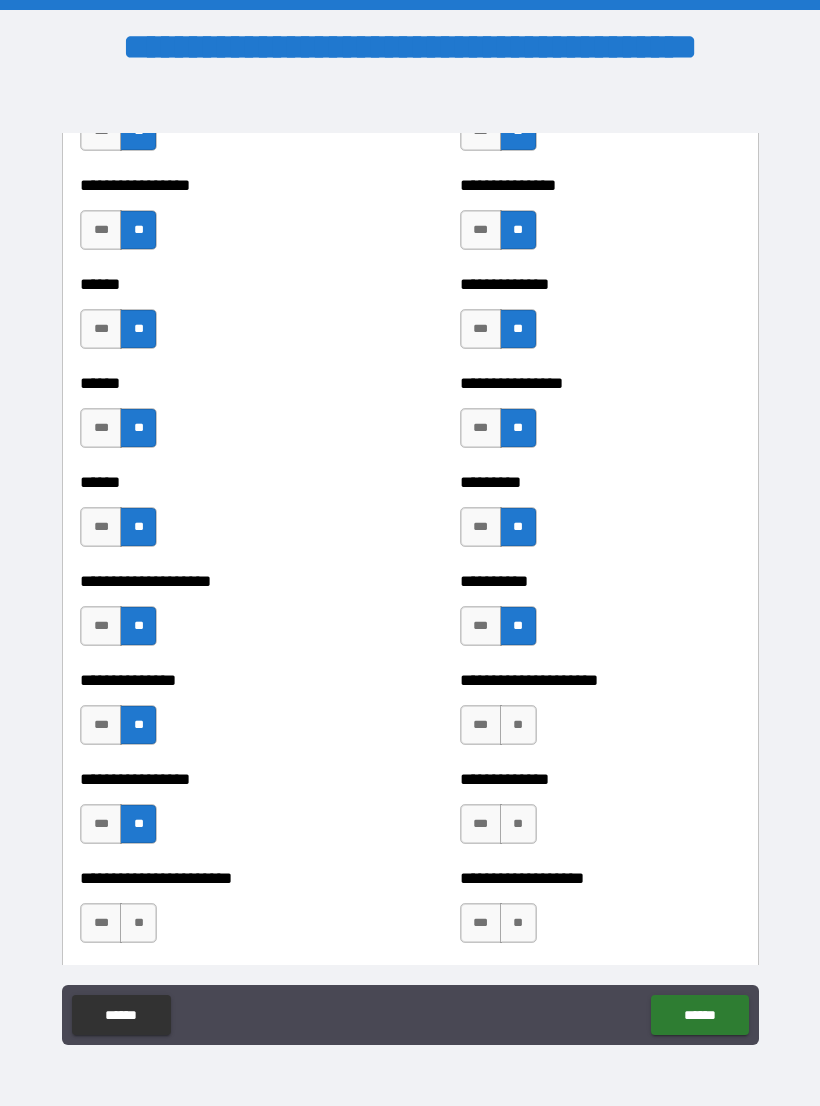 click on "**" at bounding box center (518, 725) 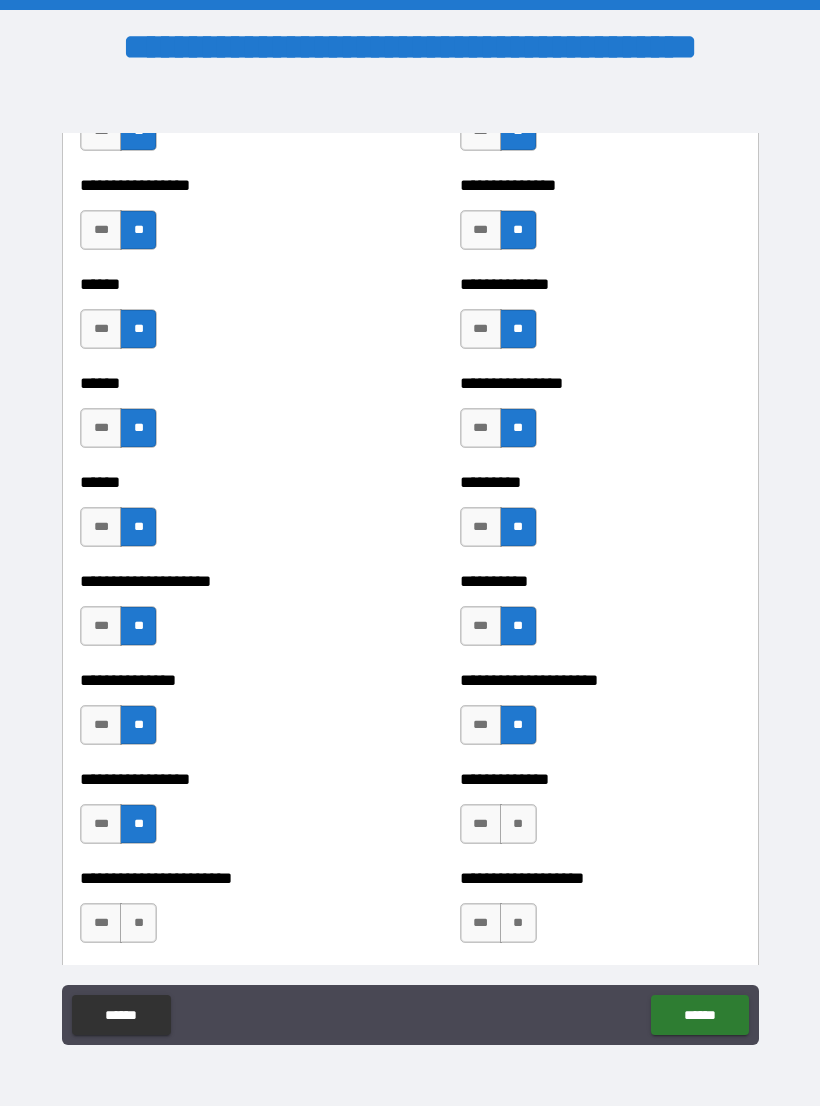 click on "**" at bounding box center (518, 824) 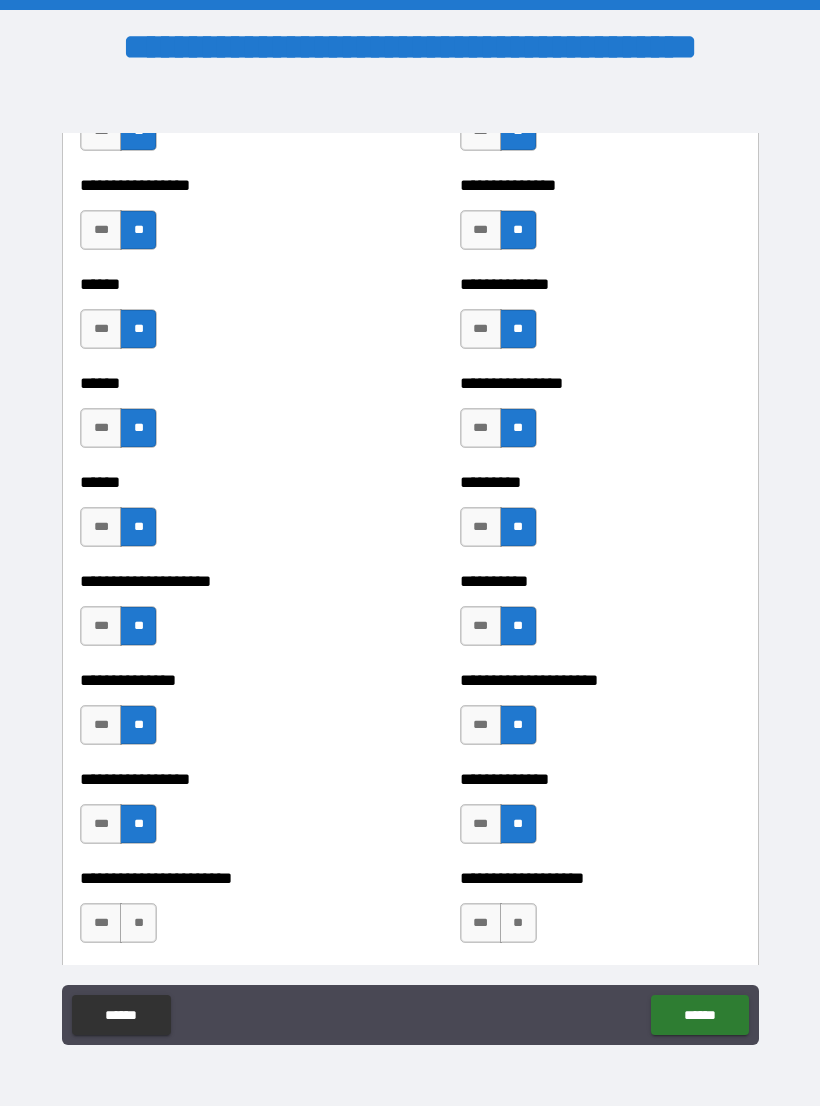 click on "**" at bounding box center (518, 923) 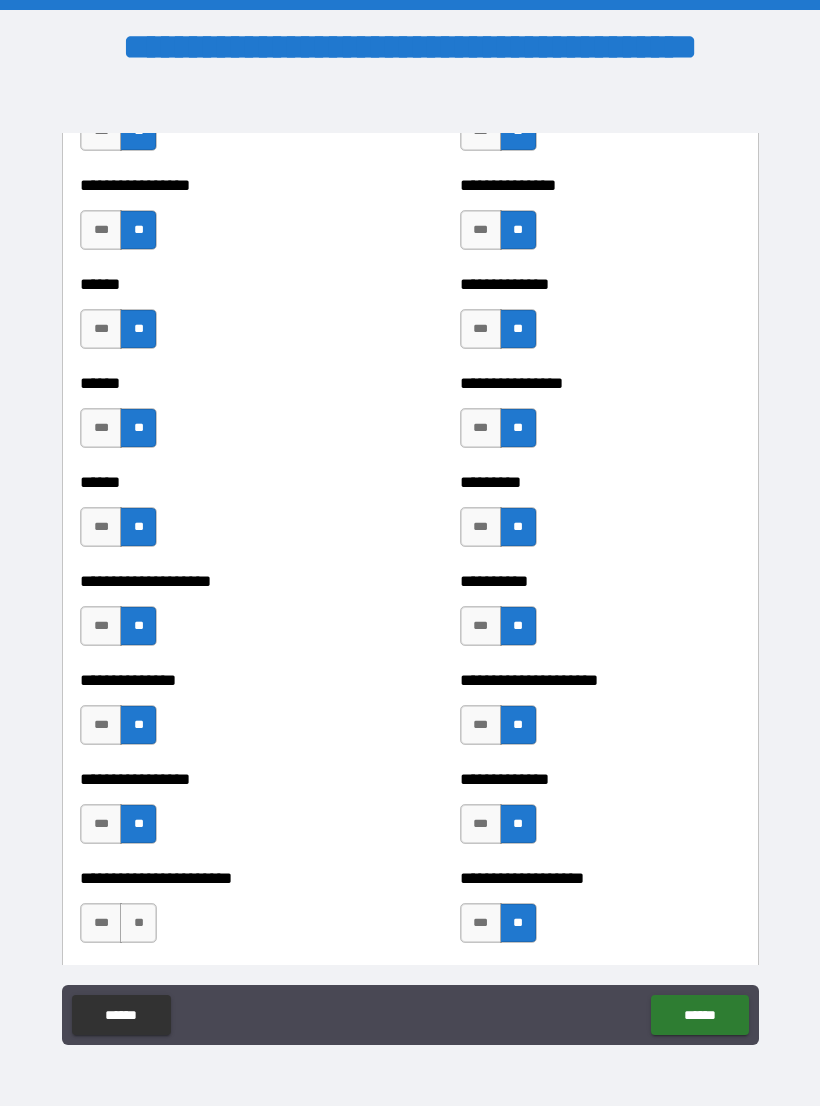 click on "**" at bounding box center [138, 923] 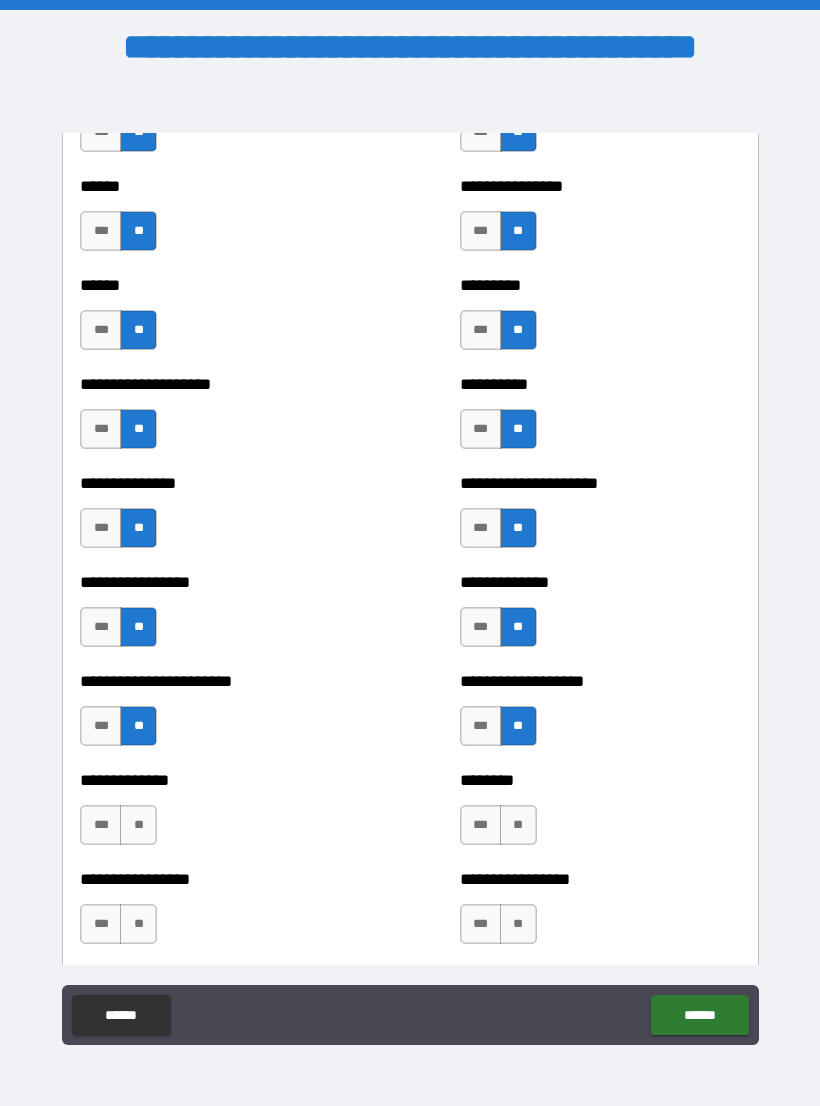 scroll, scrollTop: 3135, scrollLeft: 0, axis: vertical 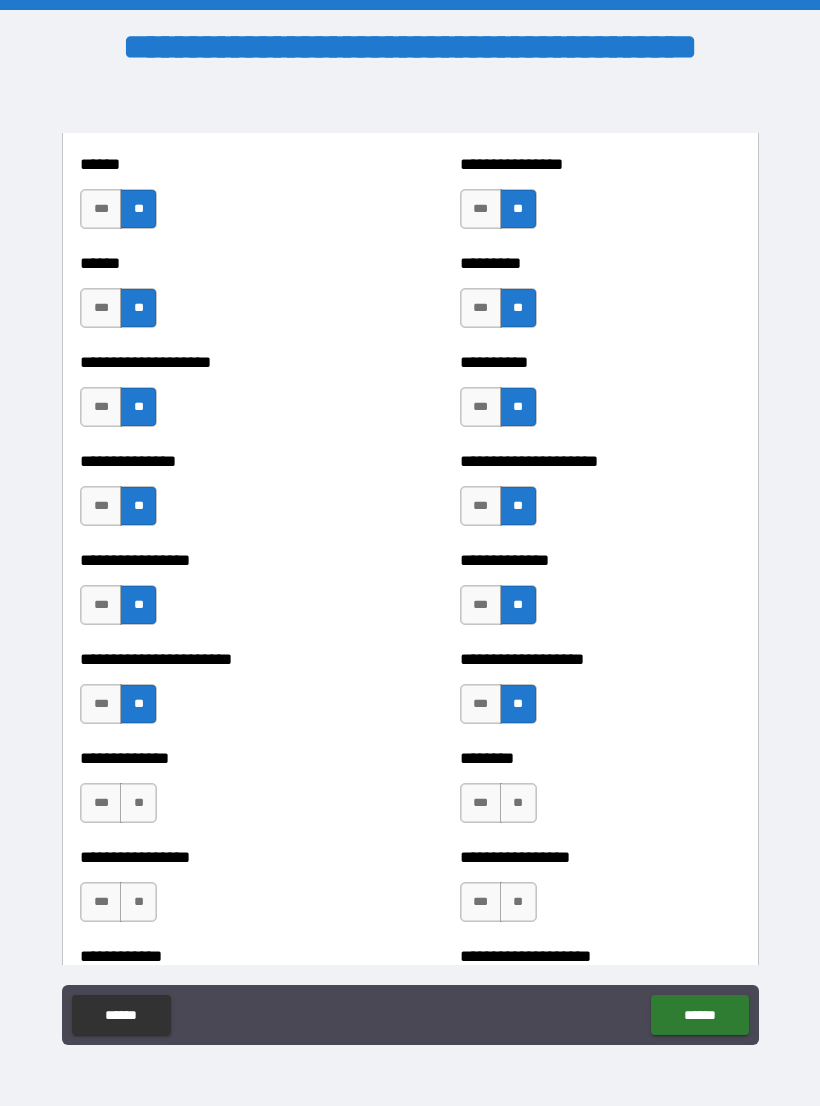 click on "**" at bounding box center [138, 803] 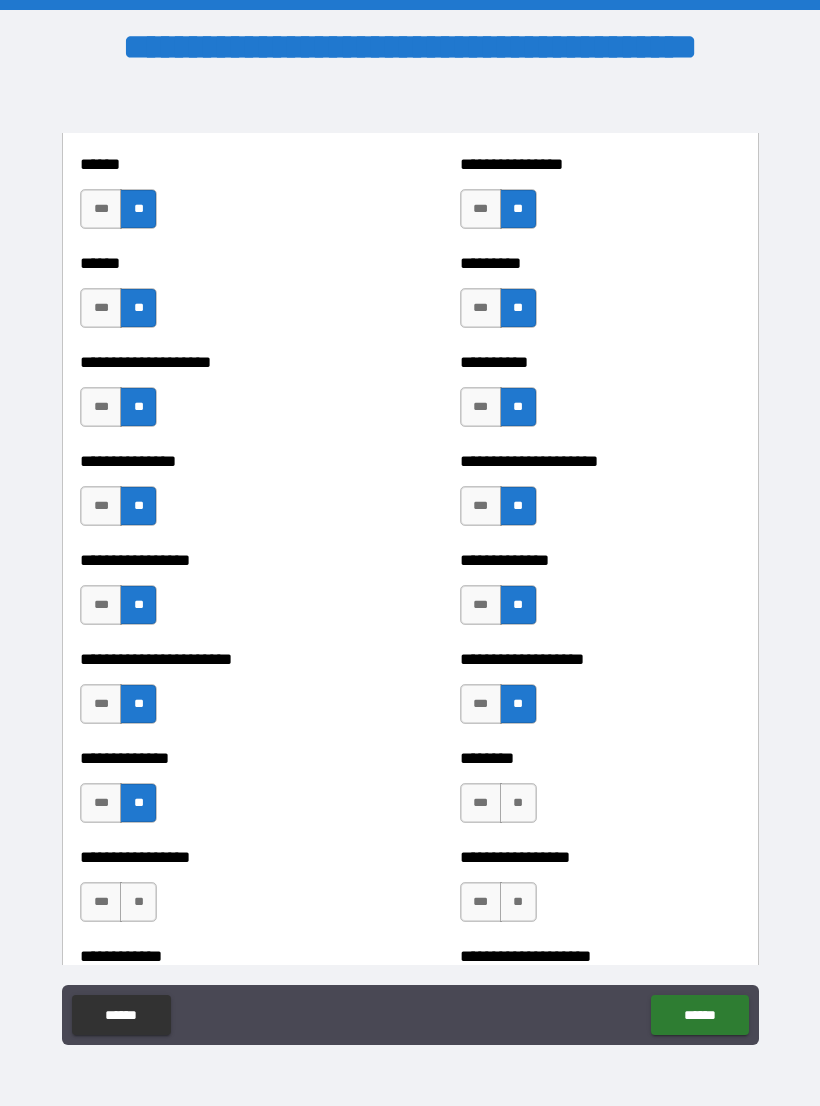 click on "**" at bounding box center [518, 803] 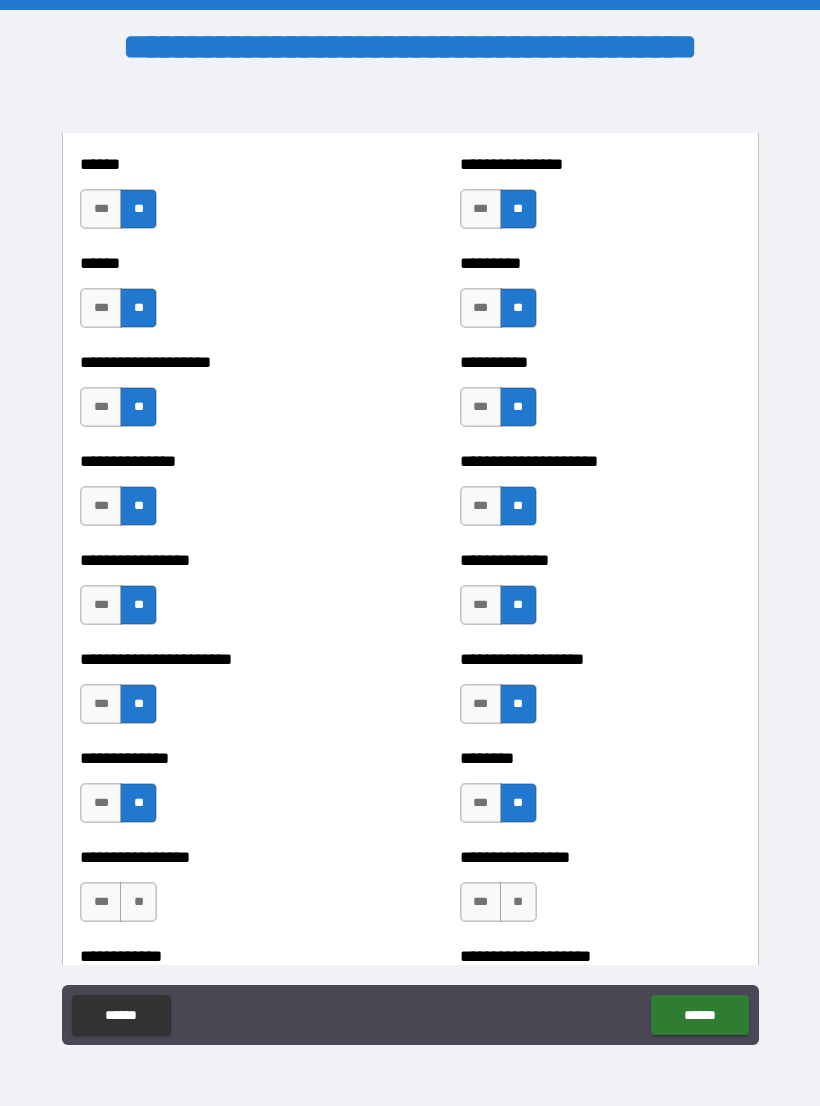 click on "**" at bounding box center [138, 902] 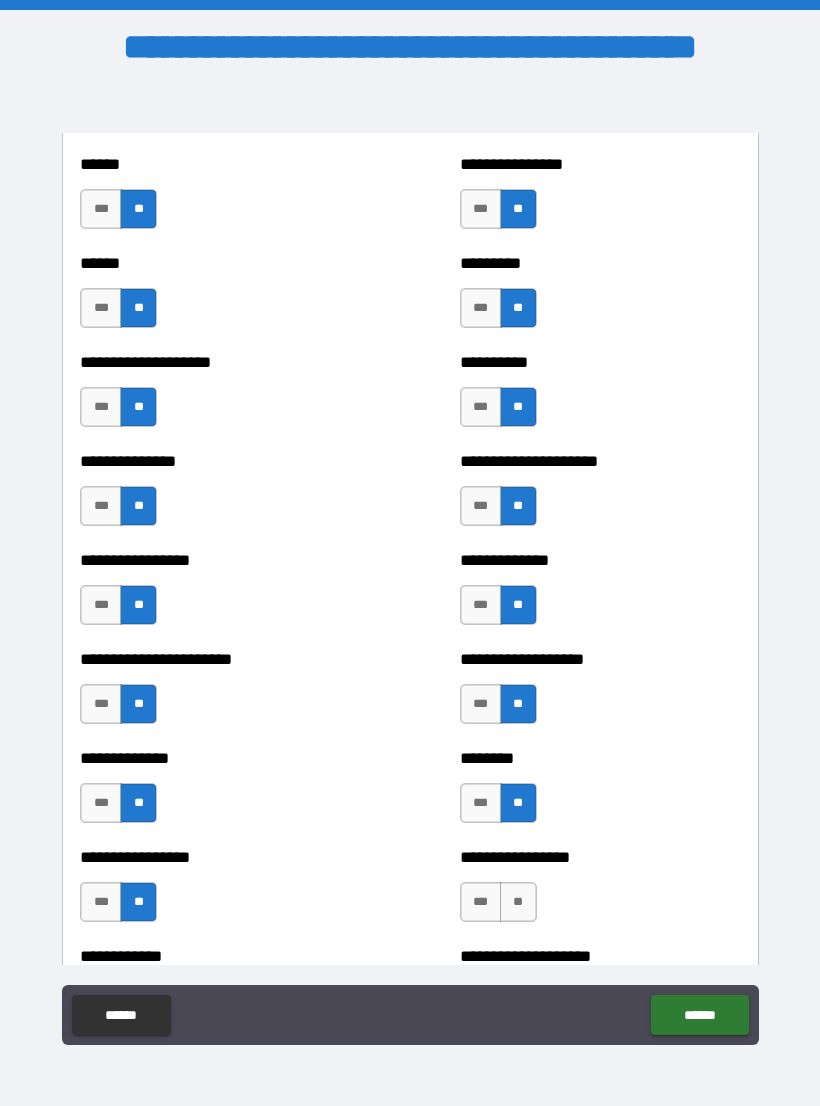 click on "**" at bounding box center (518, 902) 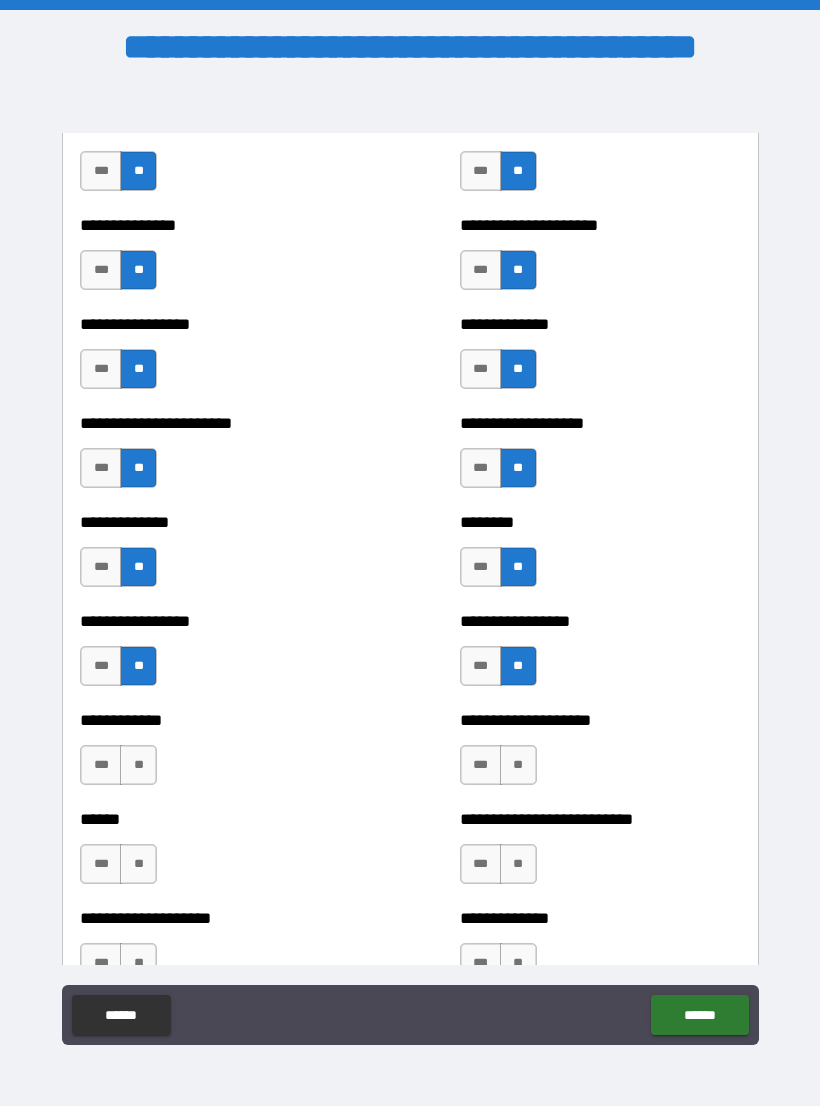 scroll, scrollTop: 3375, scrollLeft: 0, axis: vertical 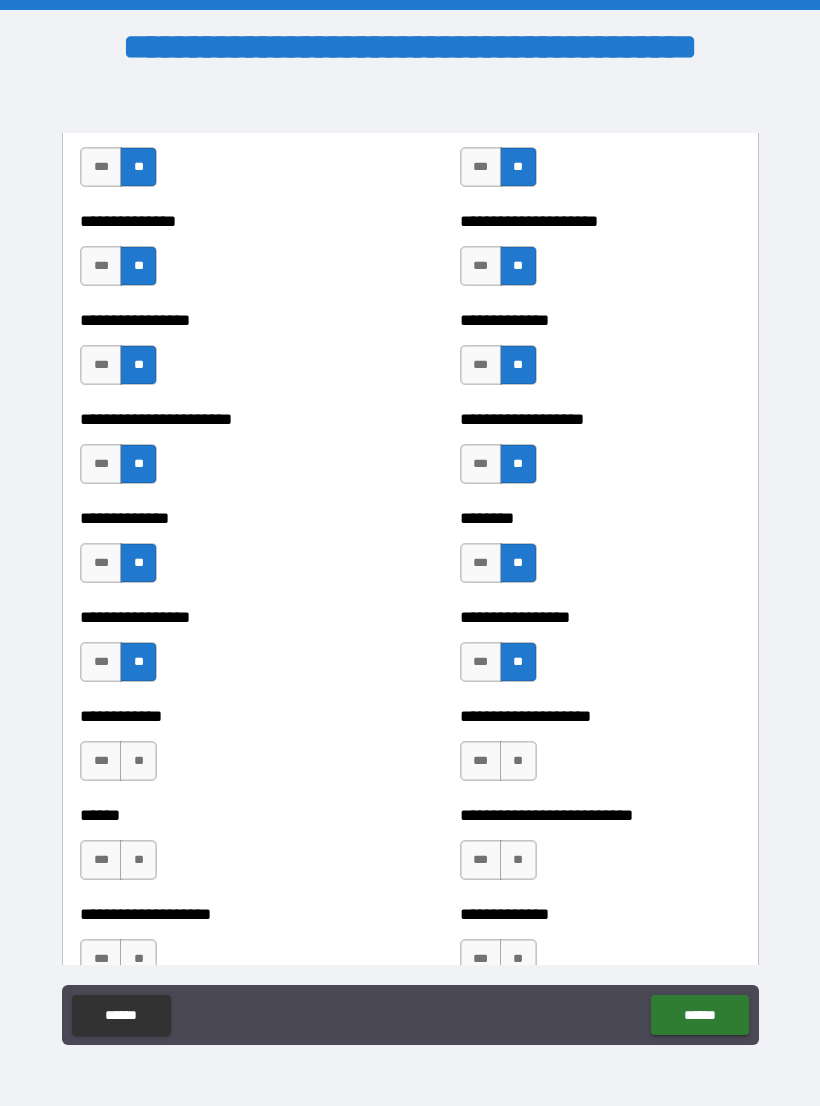 click on "**" at bounding box center (138, 761) 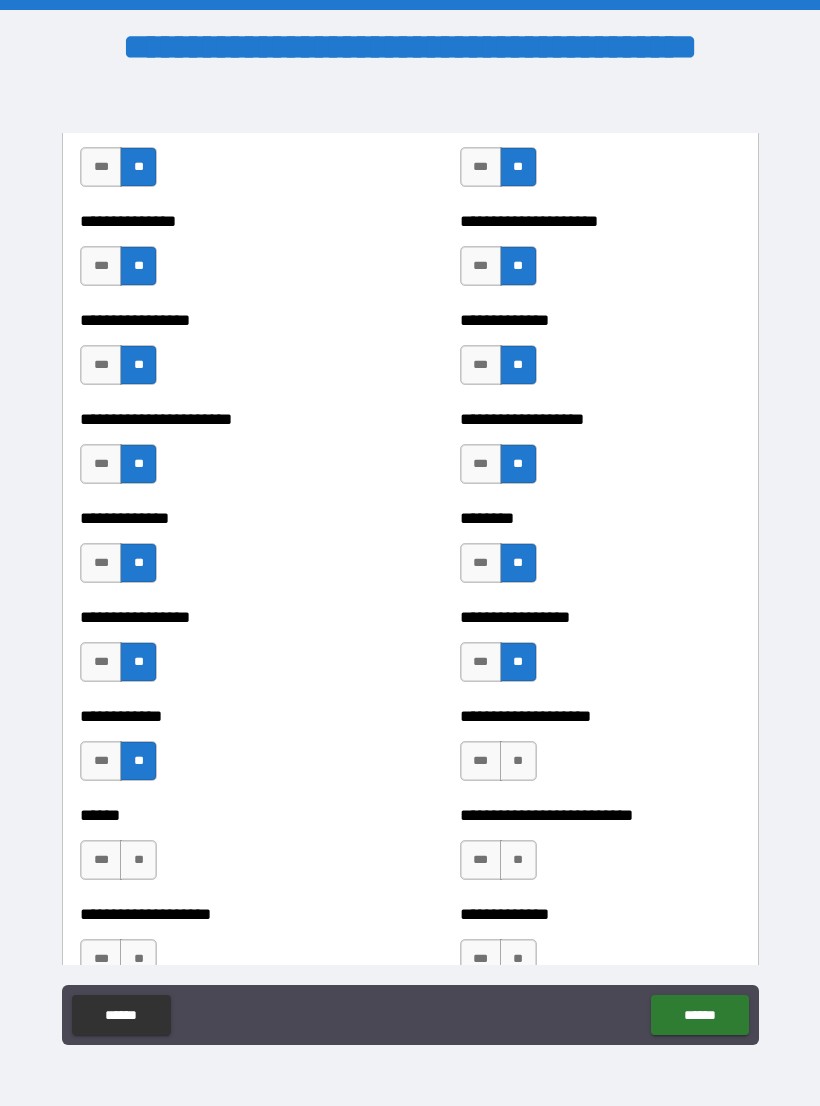click on "**" at bounding box center (138, 860) 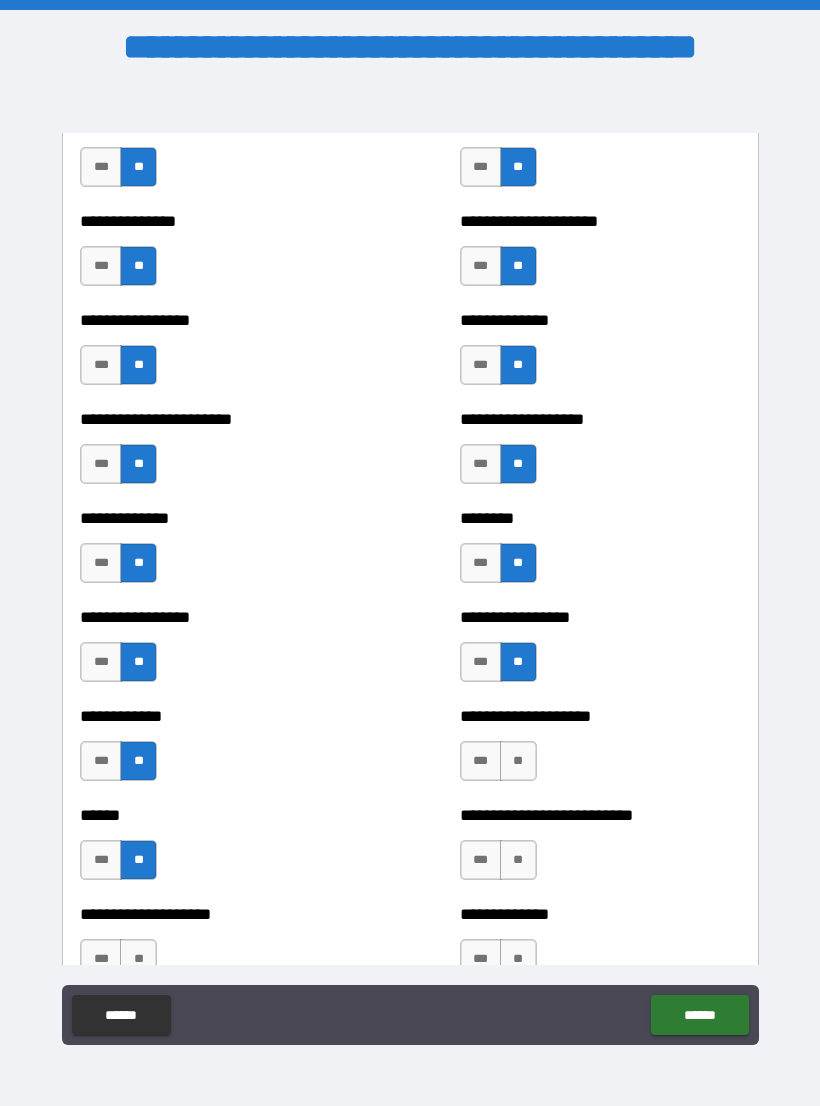 click on "**" at bounding box center (518, 761) 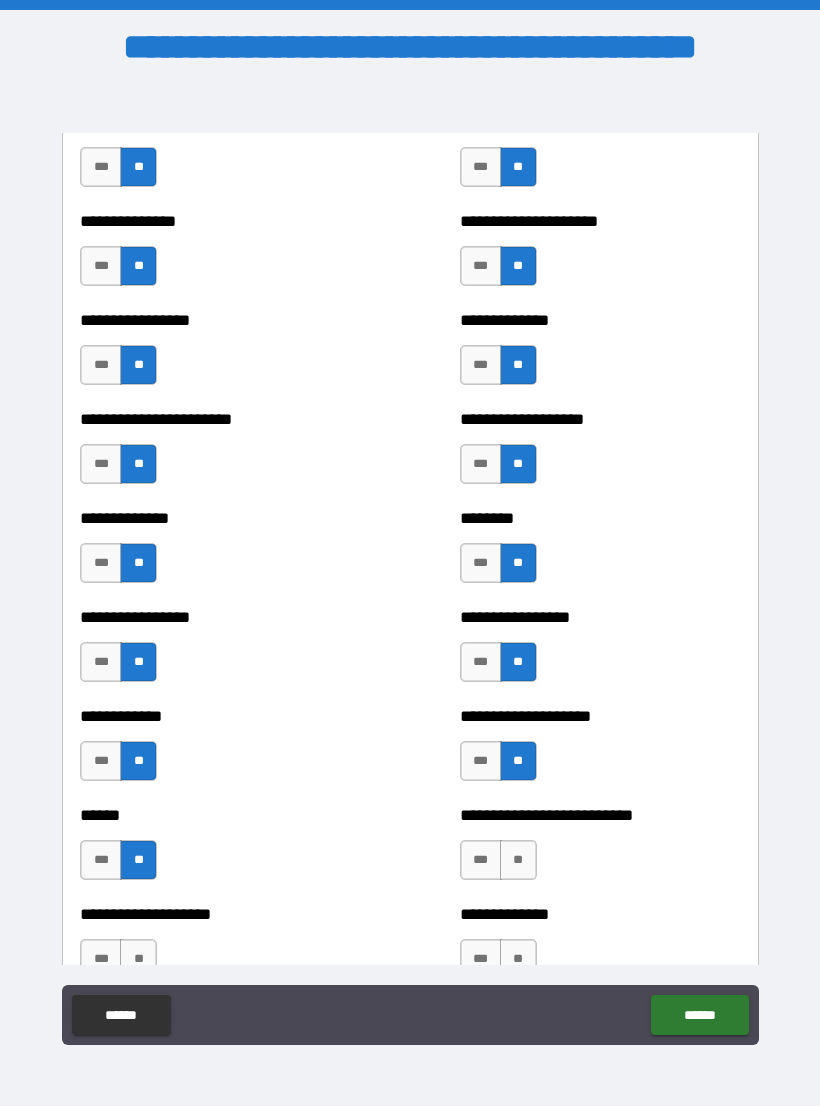 click on "**" at bounding box center [518, 860] 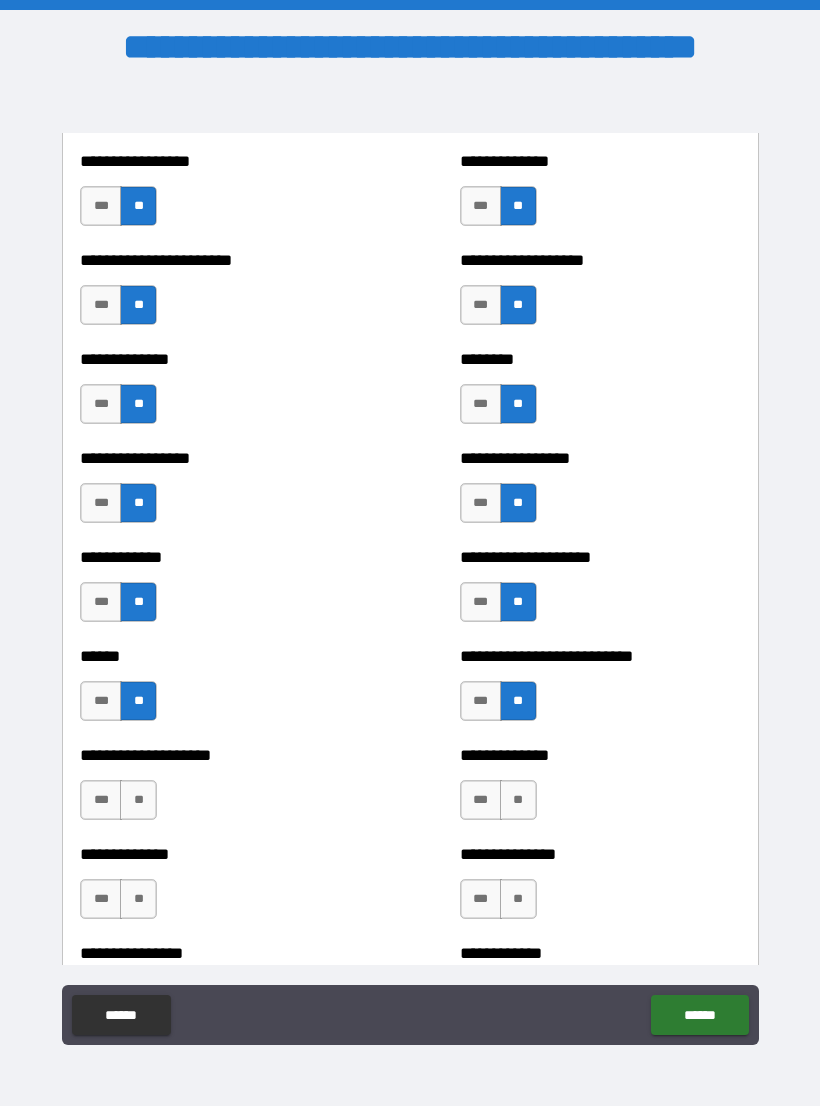 scroll, scrollTop: 3538, scrollLeft: 0, axis: vertical 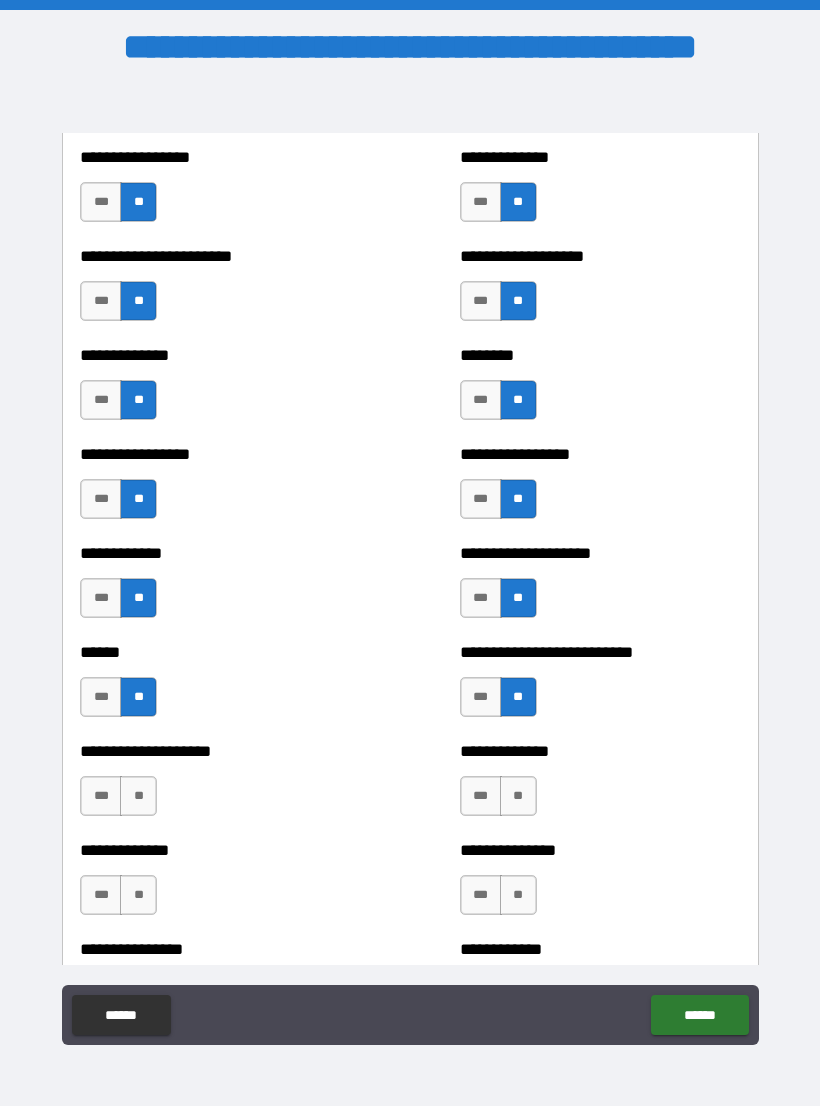 click on "**" at bounding box center (138, 796) 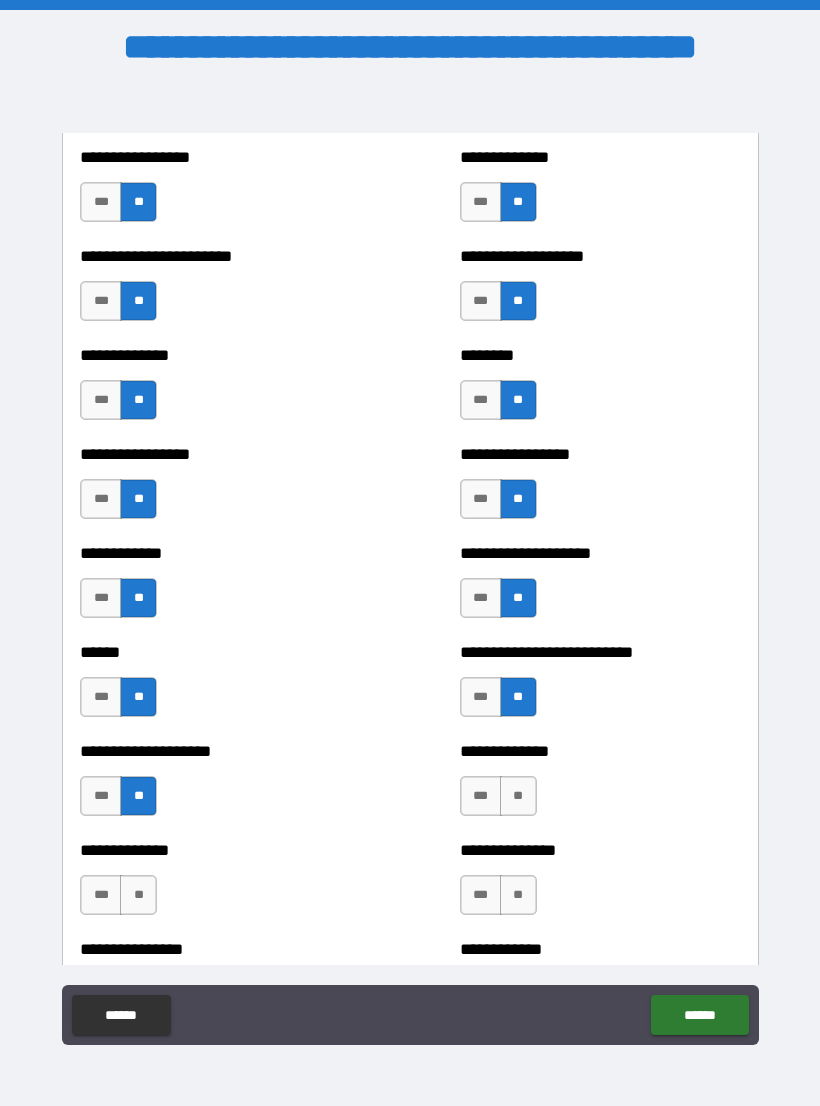 click on "**" at bounding box center (518, 796) 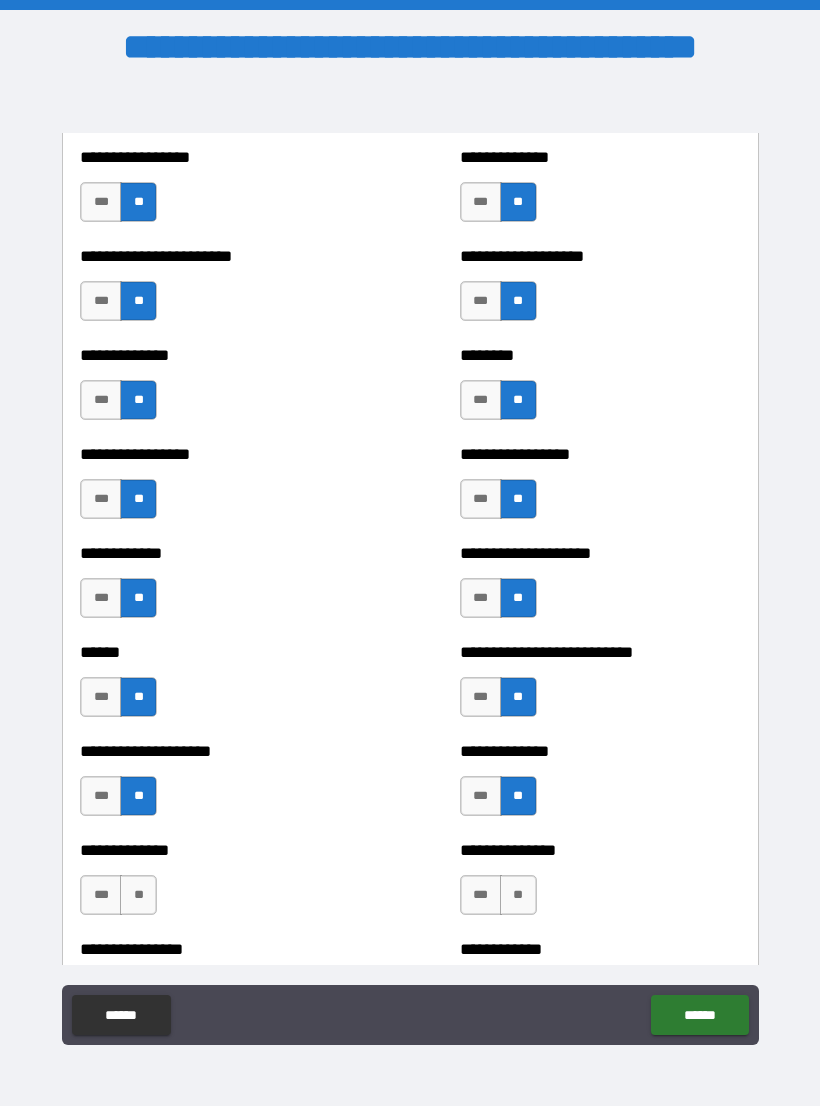 click on "**" at bounding box center (138, 895) 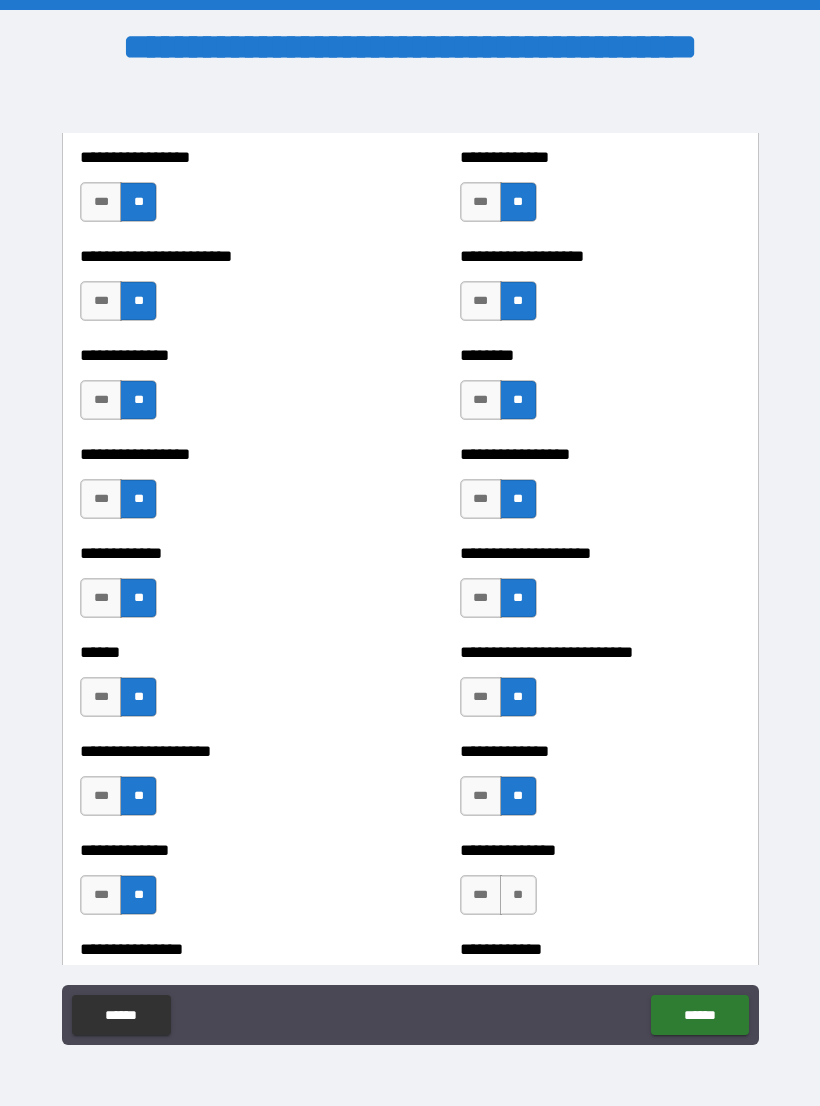 click on "**" at bounding box center (518, 895) 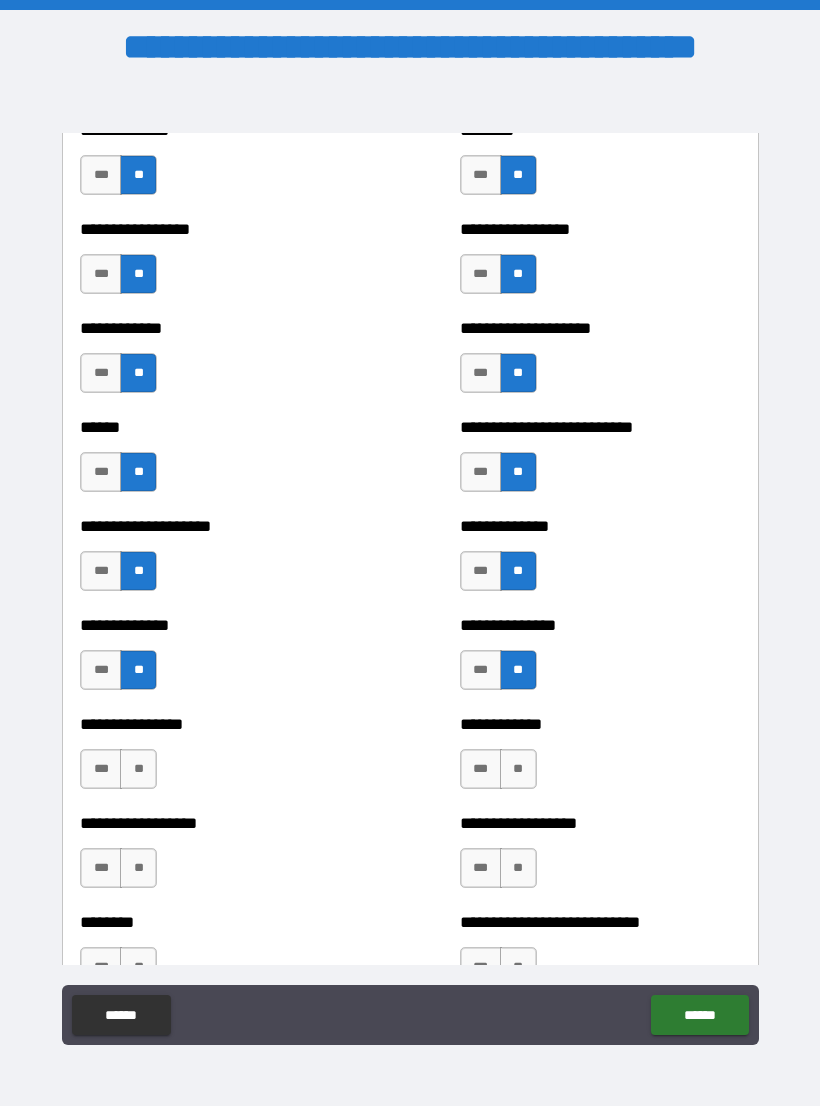scroll, scrollTop: 3768, scrollLeft: 0, axis: vertical 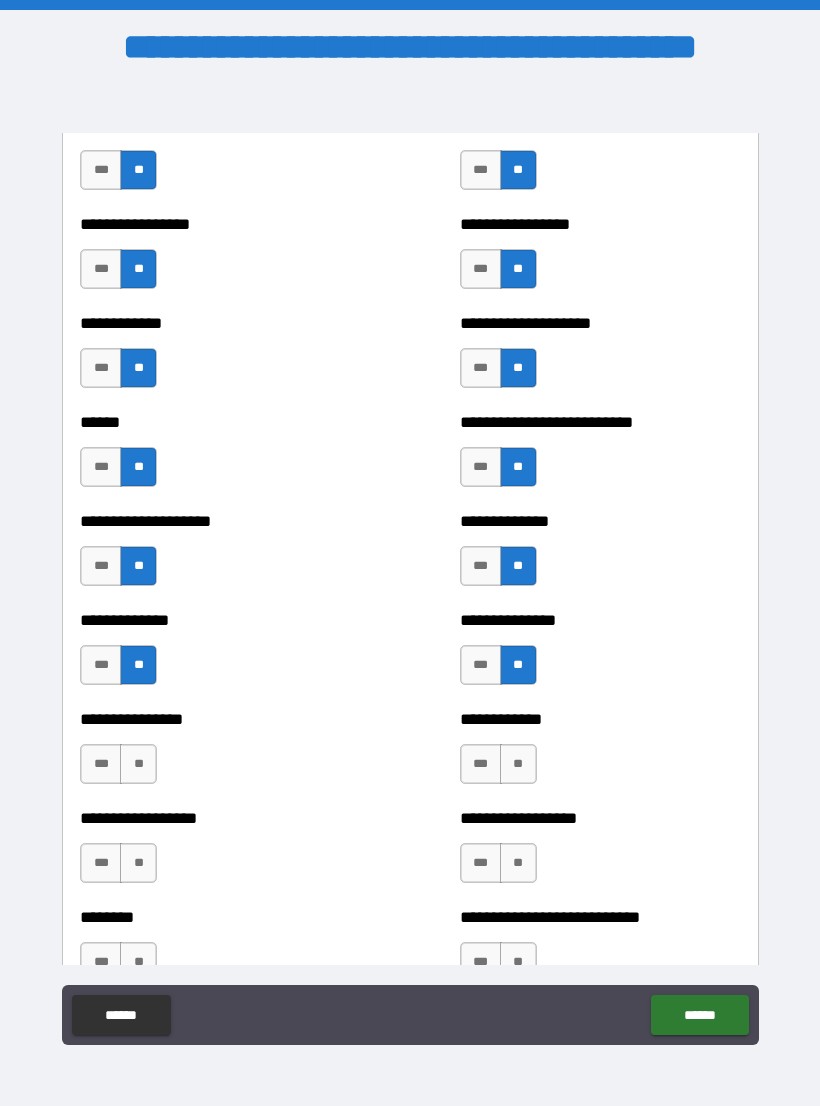 click on "**" at bounding box center (138, 764) 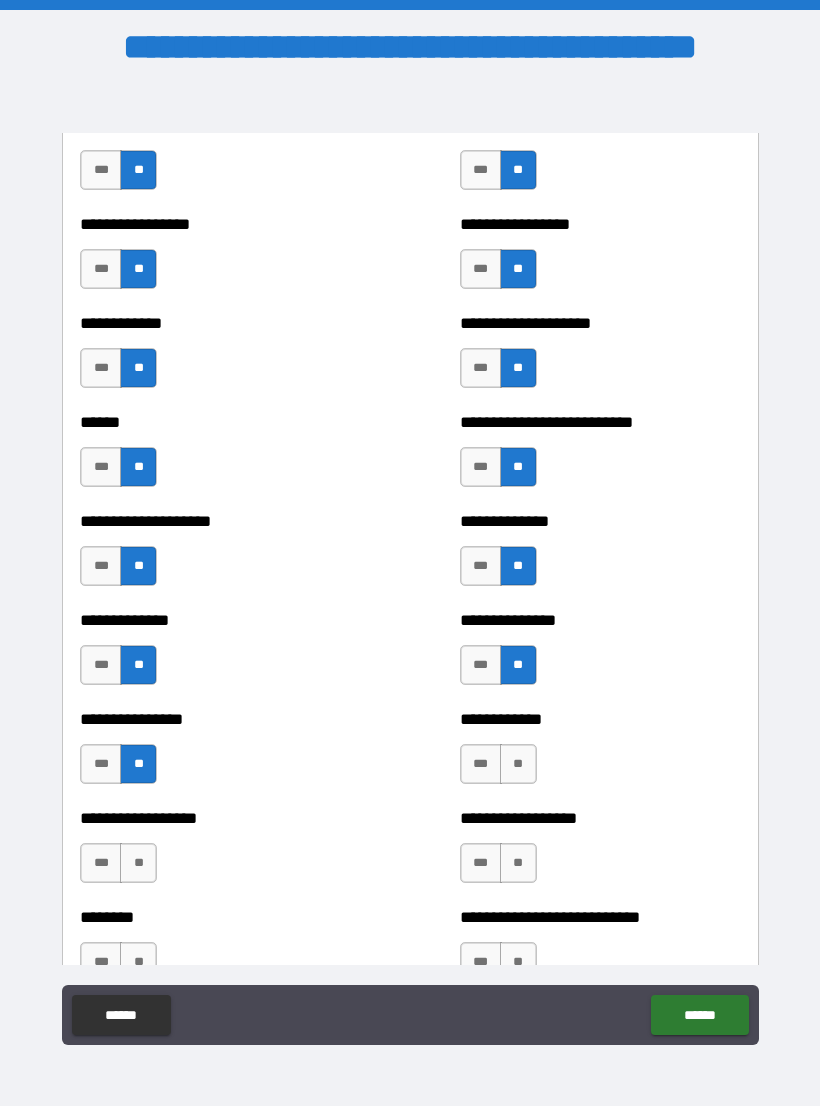 click on "**" at bounding box center [138, 863] 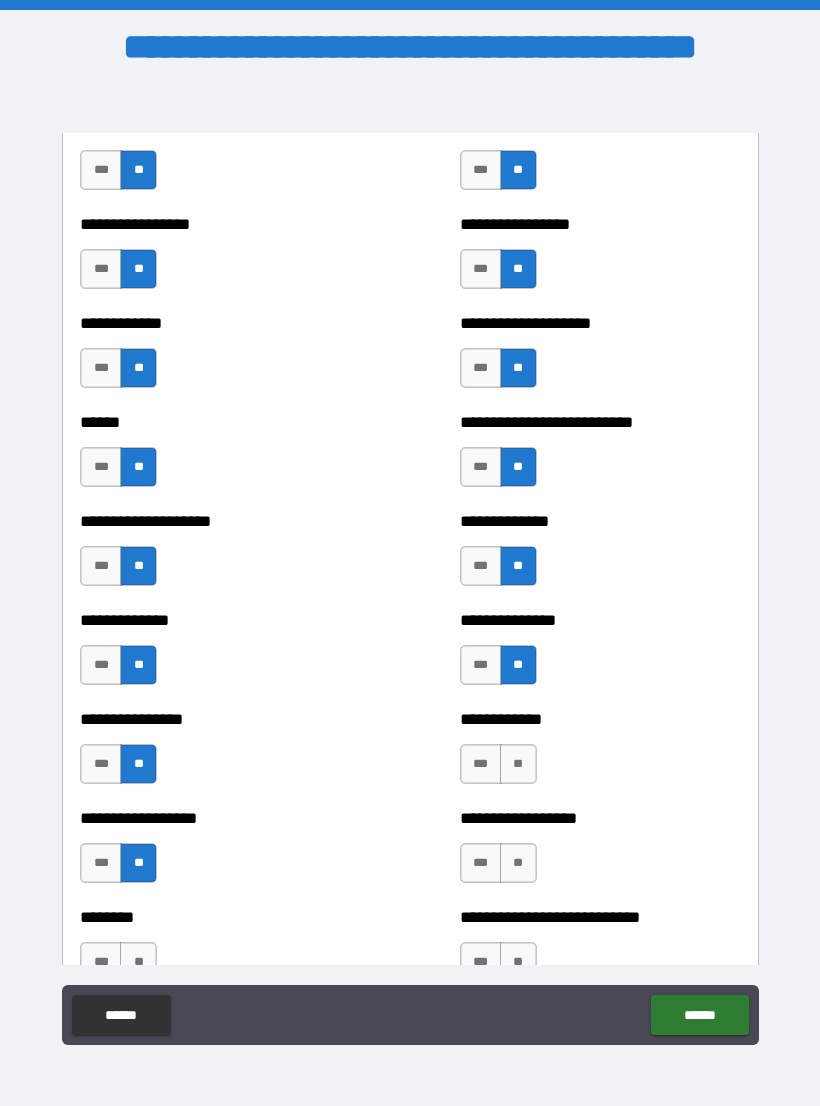 click on "**" at bounding box center (518, 764) 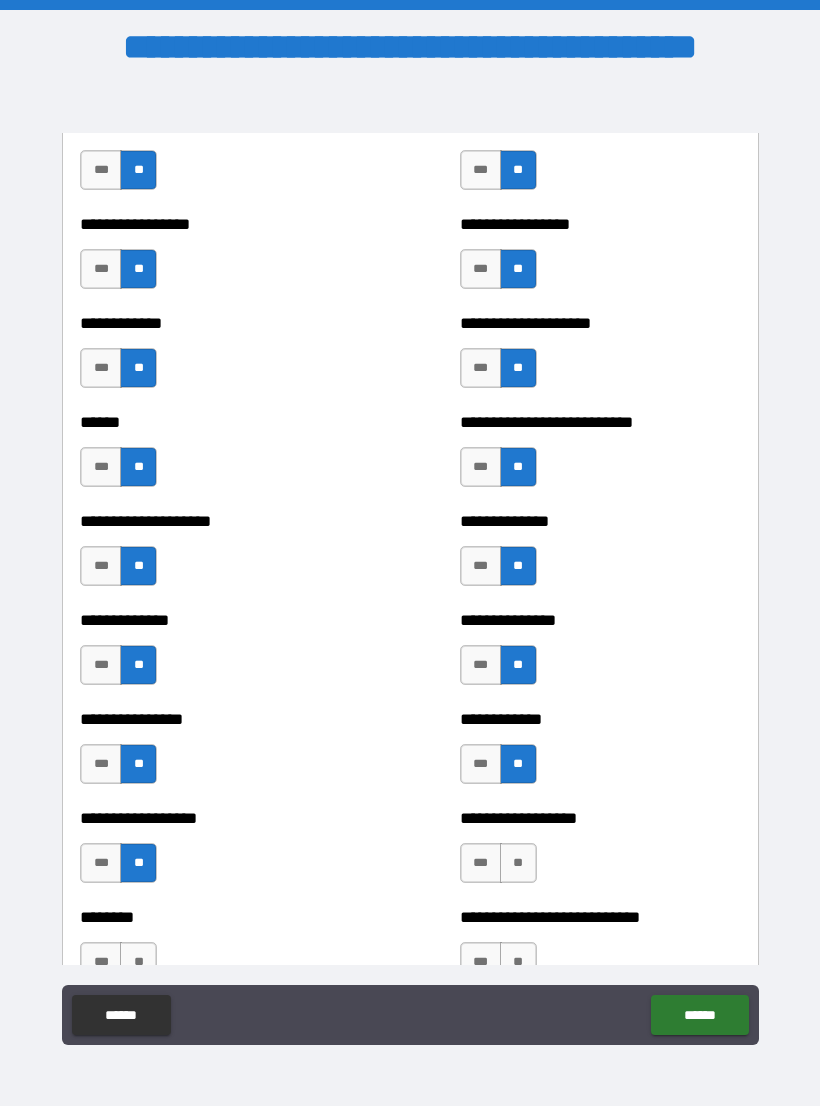 click on "**" at bounding box center (518, 863) 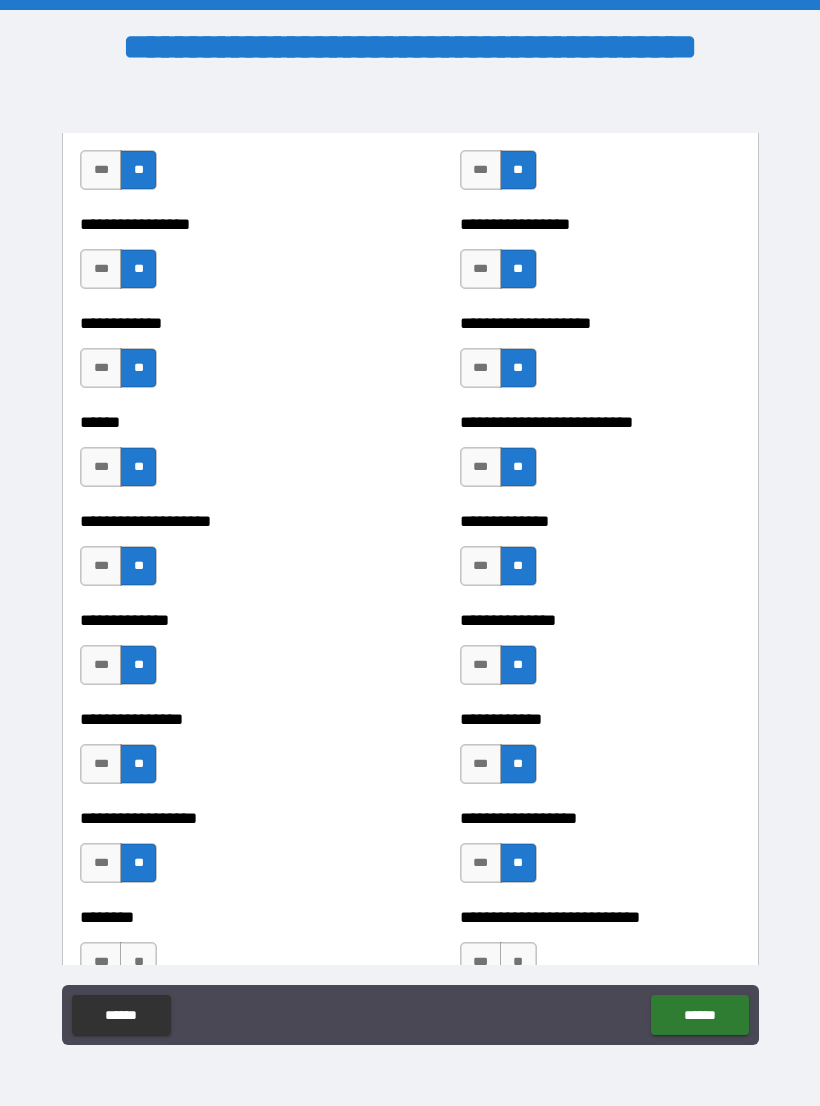 scroll, scrollTop: 3912, scrollLeft: 0, axis: vertical 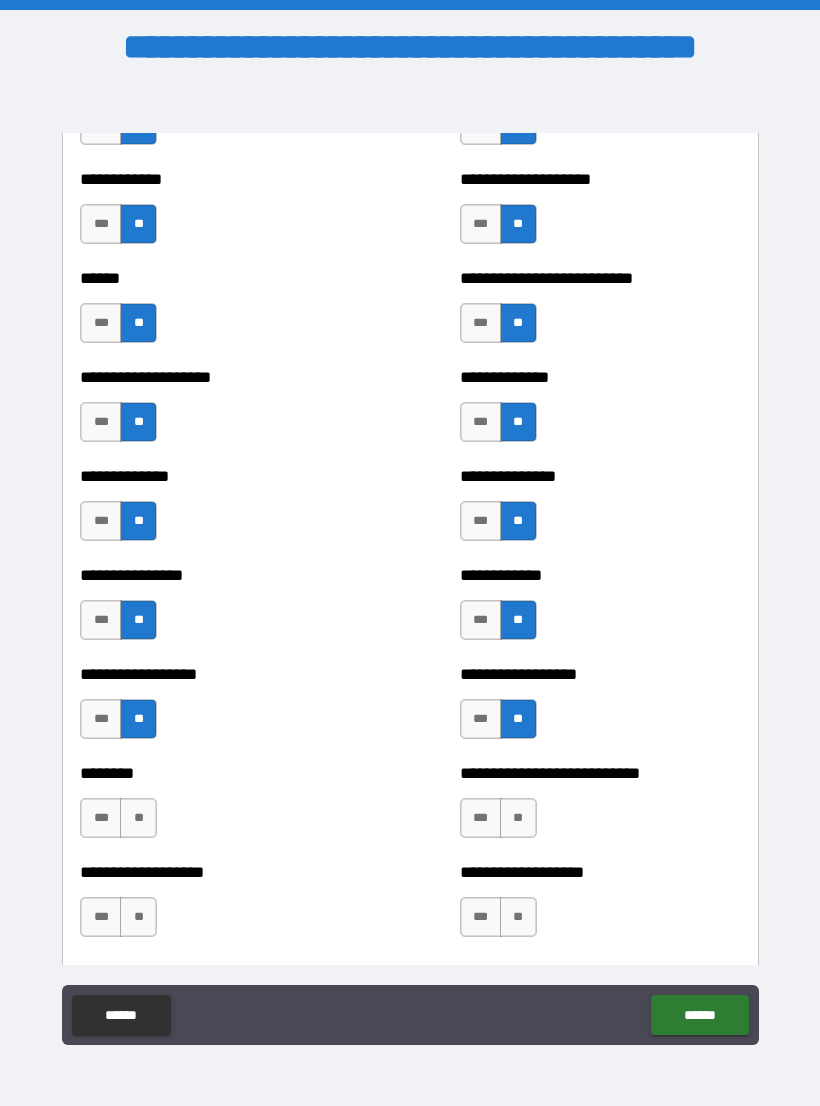 click on "**" at bounding box center (518, 818) 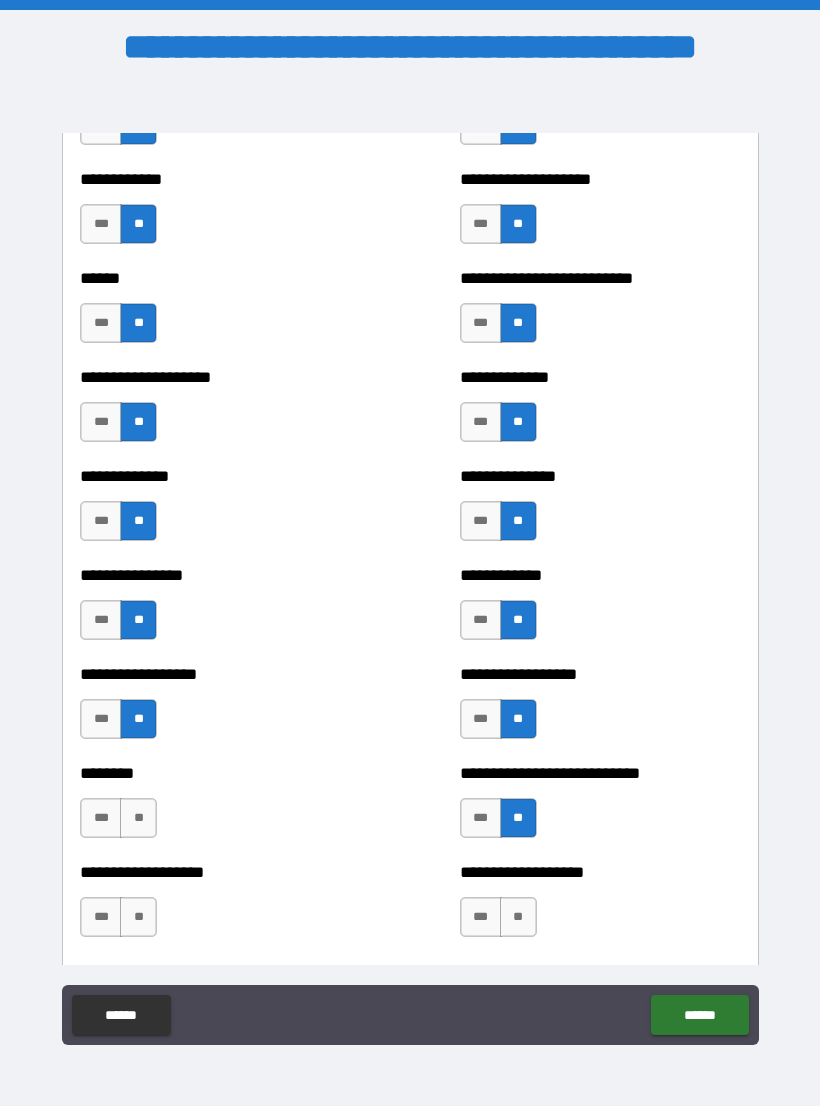 click on "**" at bounding box center (518, 917) 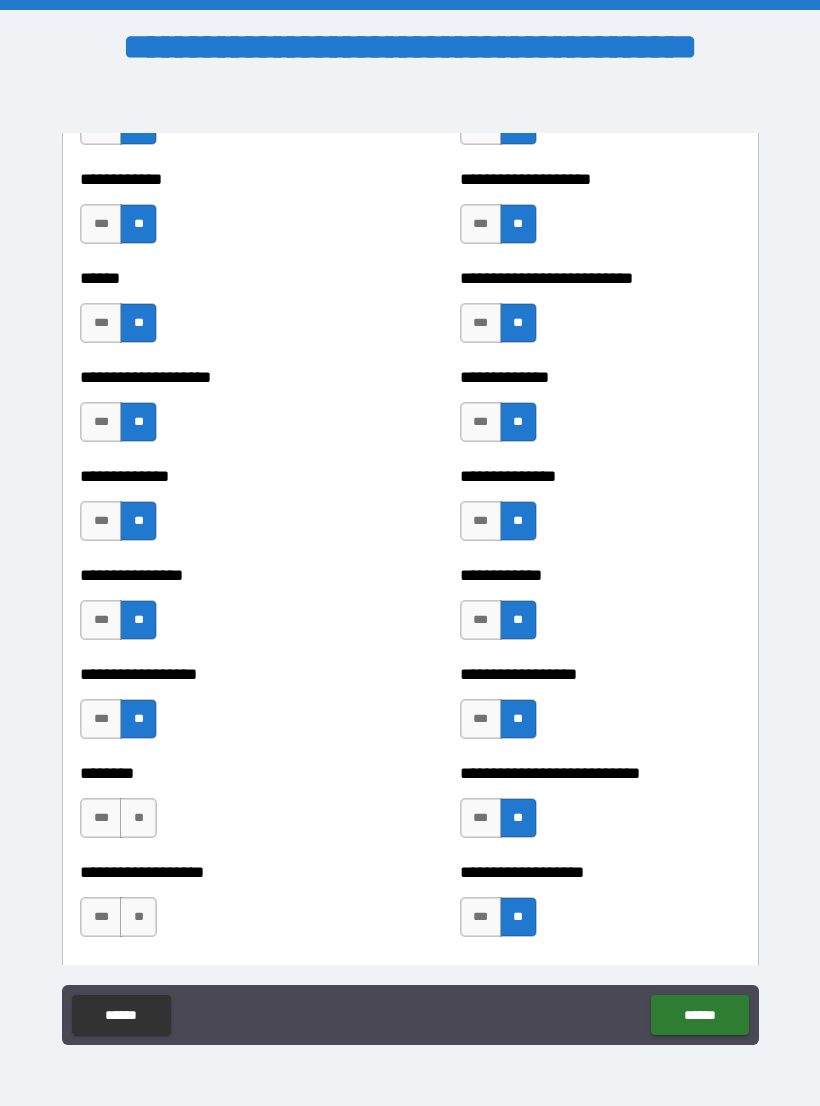 click on "**" at bounding box center (138, 818) 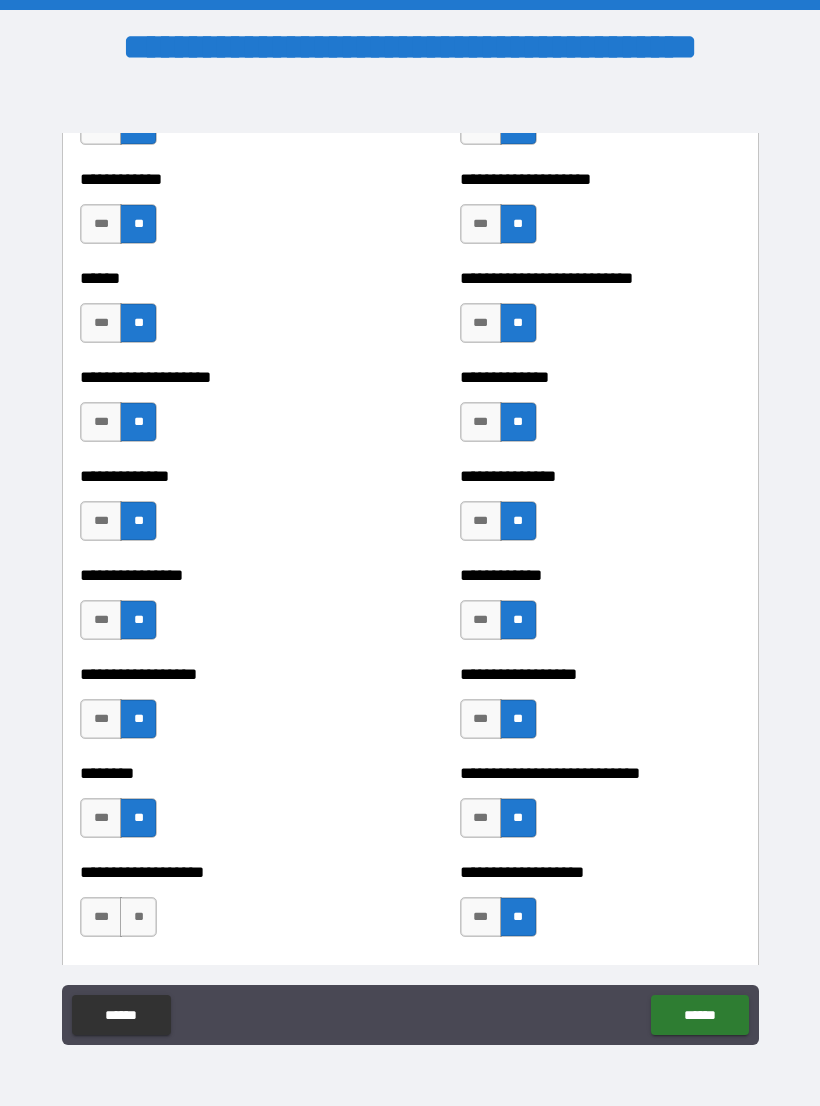 click on "**" at bounding box center (138, 917) 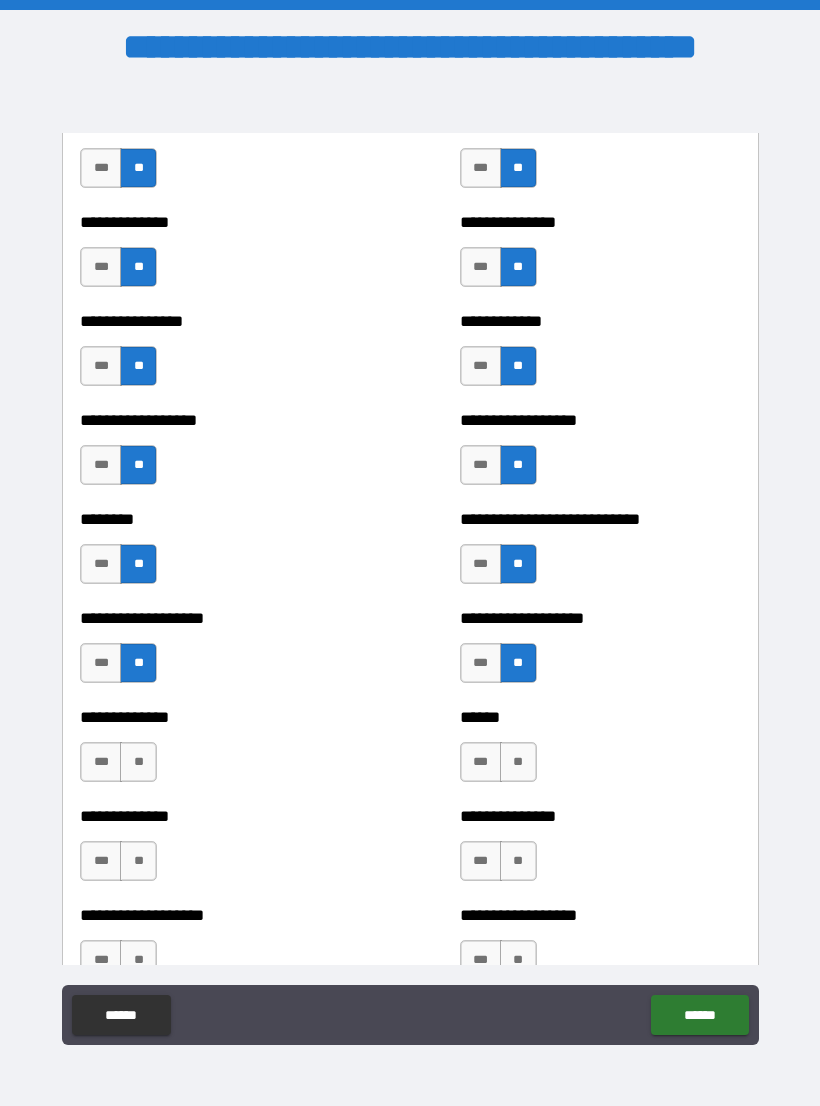 scroll, scrollTop: 4180, scrollLeft: 0, axis: vertical 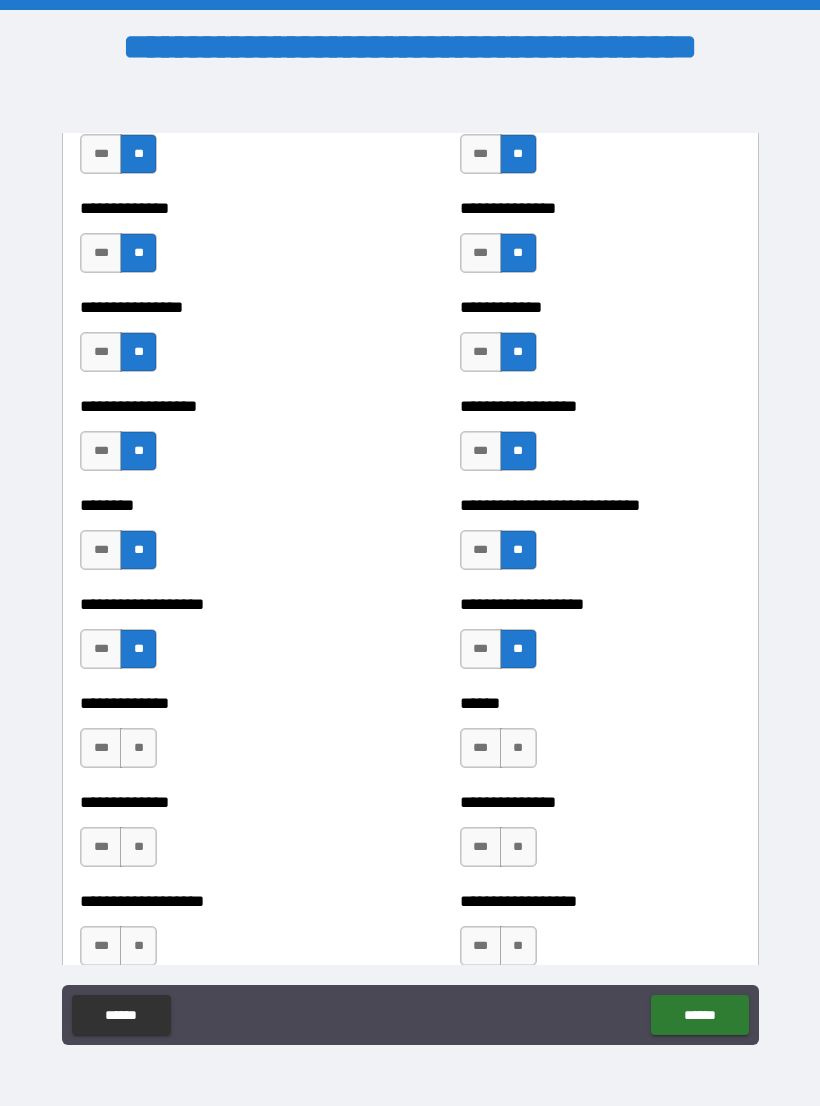 click on "**" at bounding box center [138, 748] 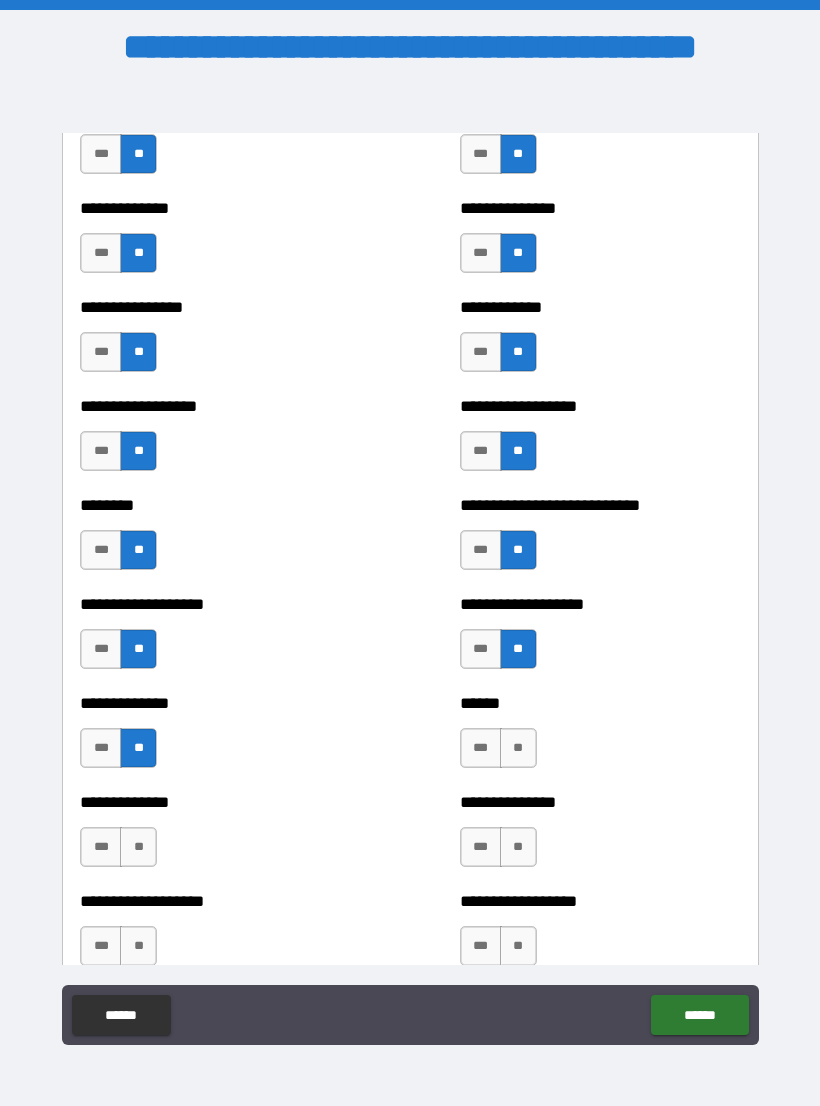 click on "**" at bounding box center [138, 847] 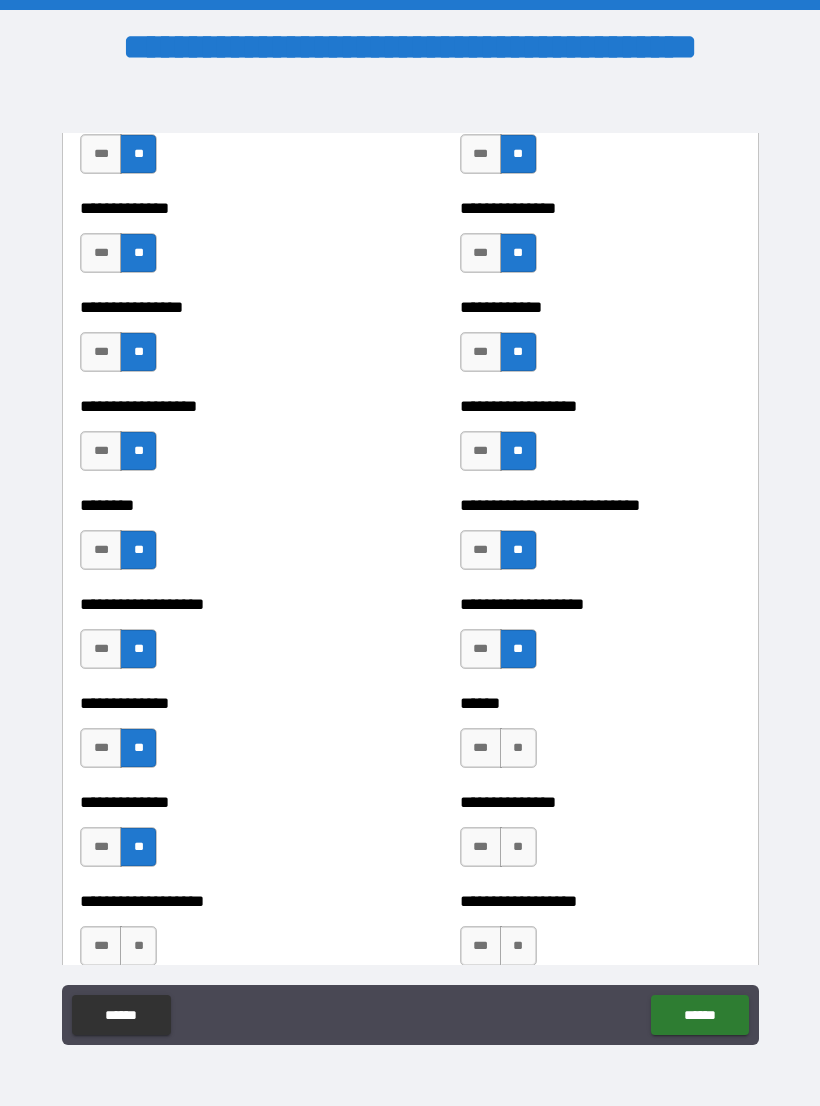 click on "**" at bounding box center [138, 946] 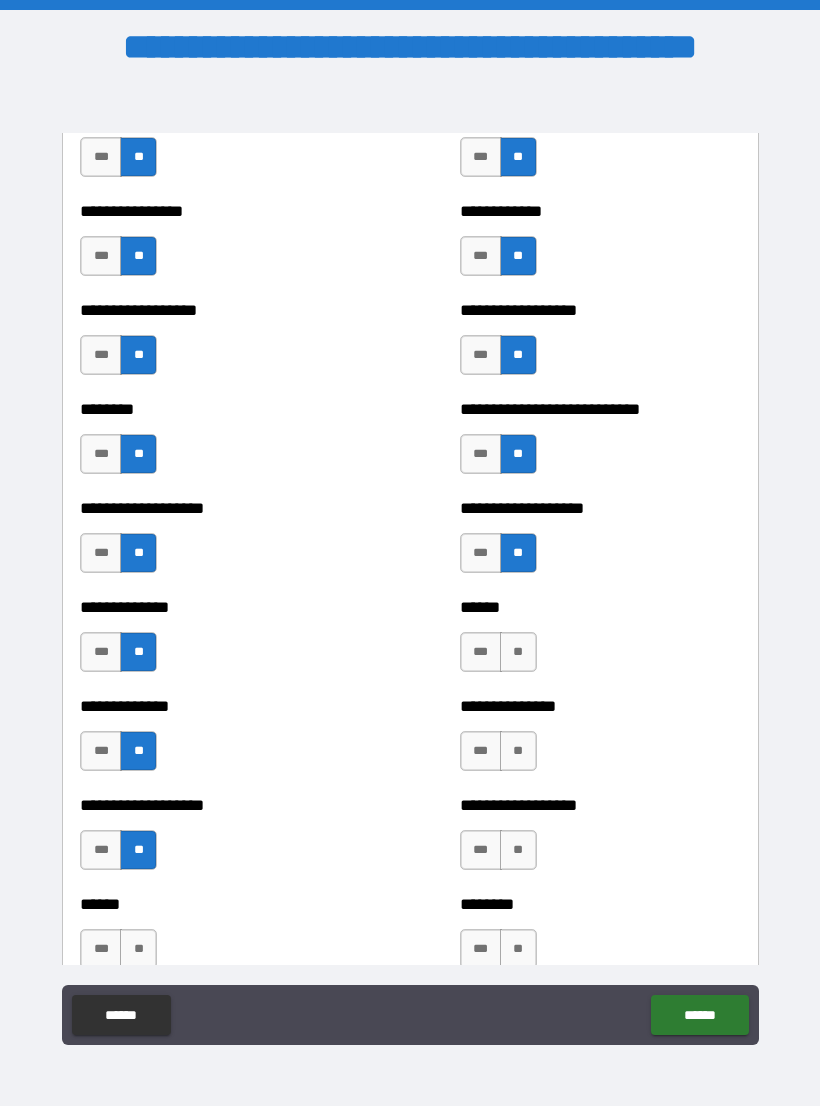 scroll, scrollTop: 4279, scrollLeft: 0, axis: vertical 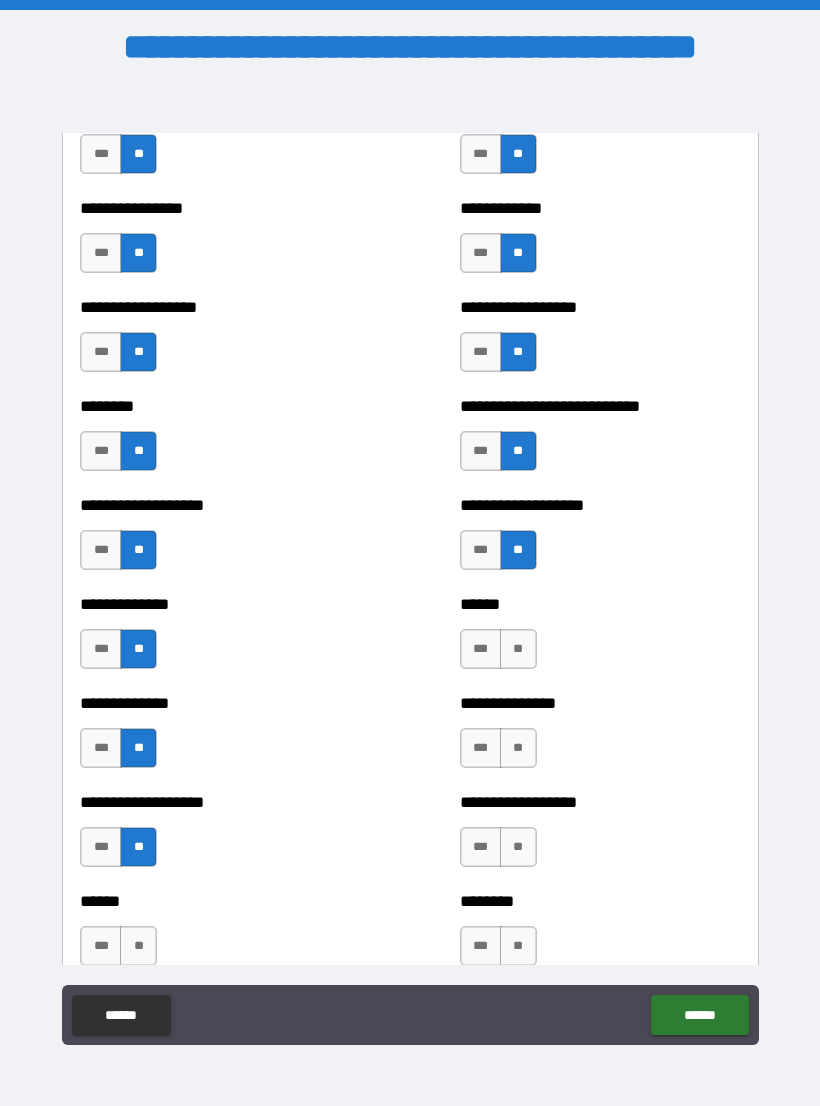 click on "**" at bounding box center (518, 649) 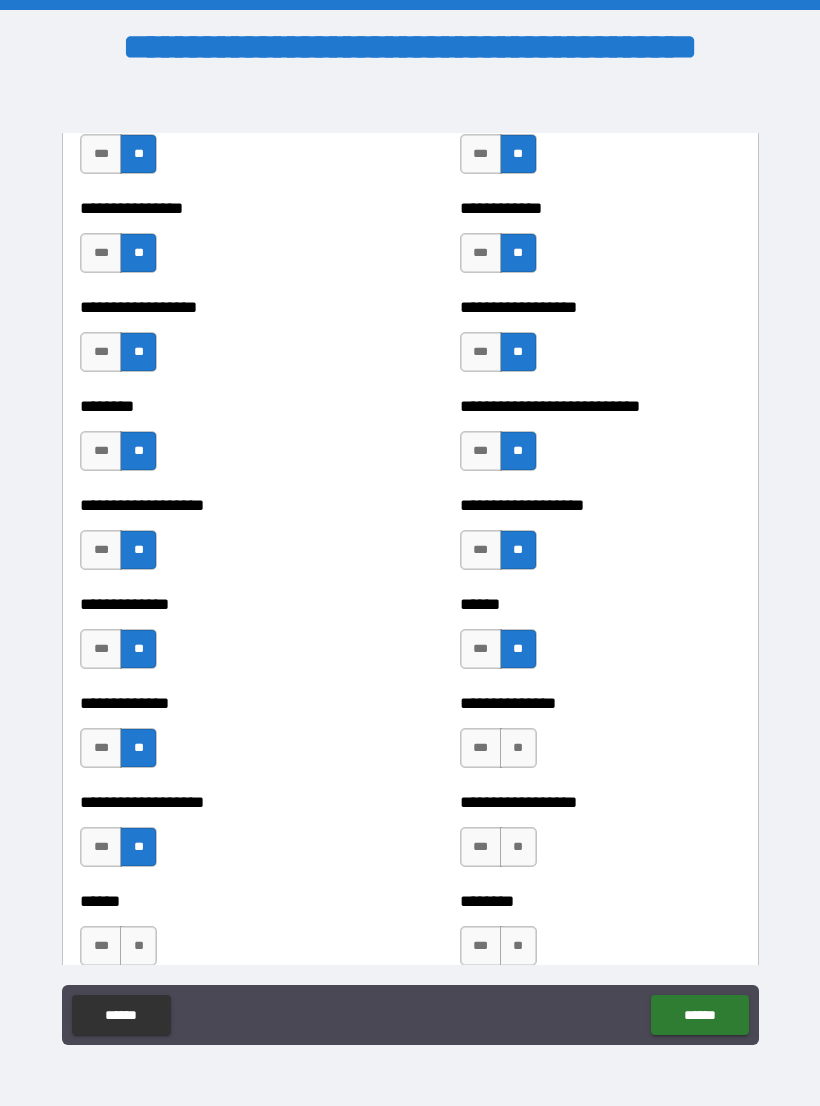 click on "**" at bounding box center (518, 748) 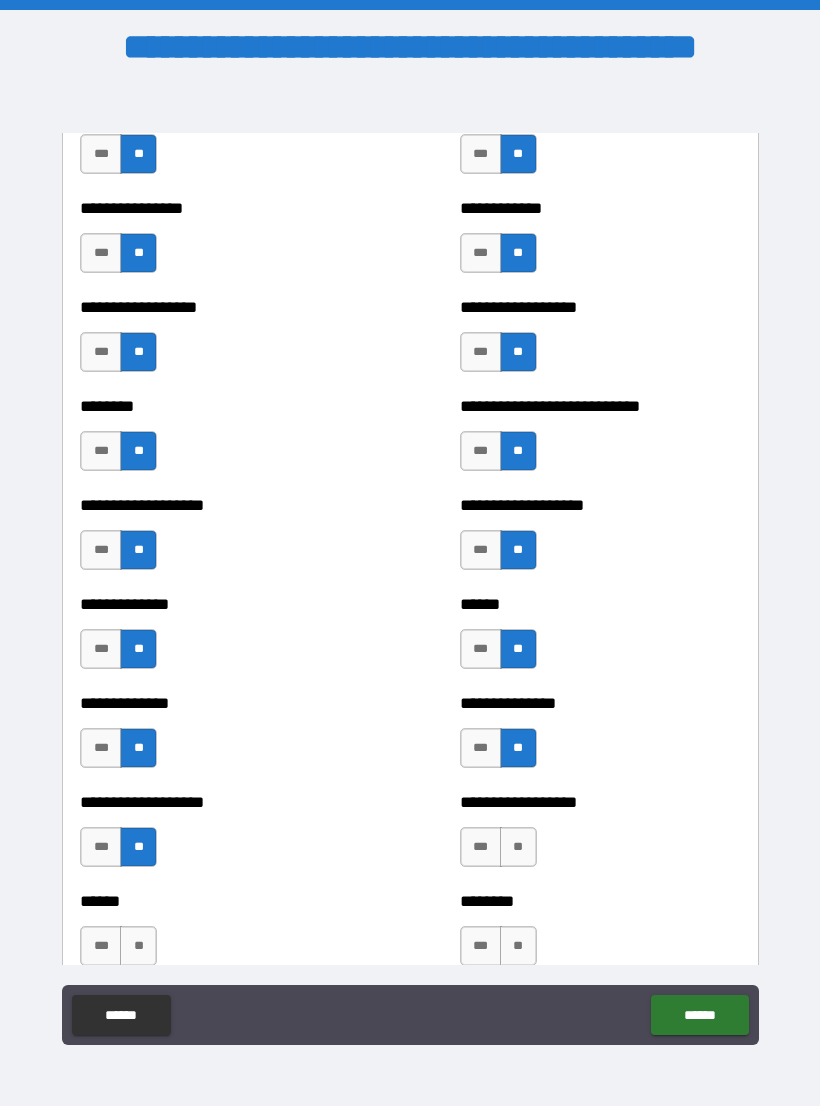 click on "**" at bounding box center [518, 847] 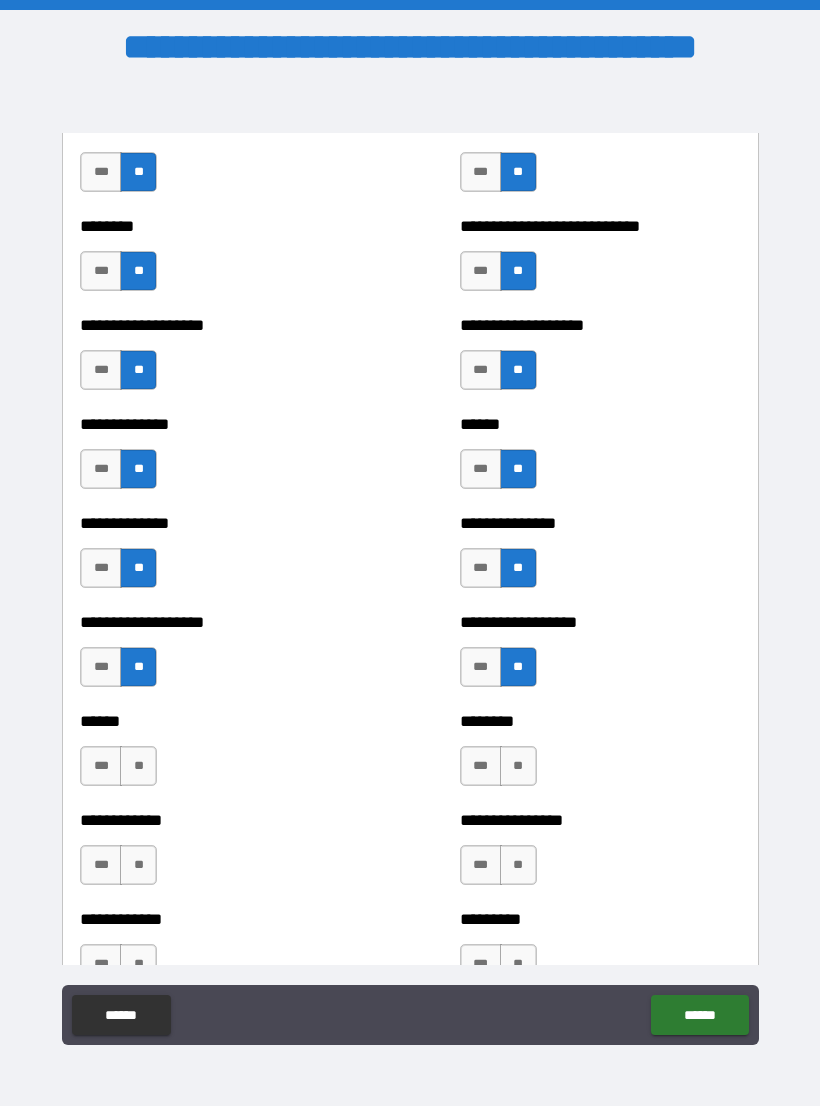 scroll, scrollTop: 4468, scrollLeft: 0, axis: vertical 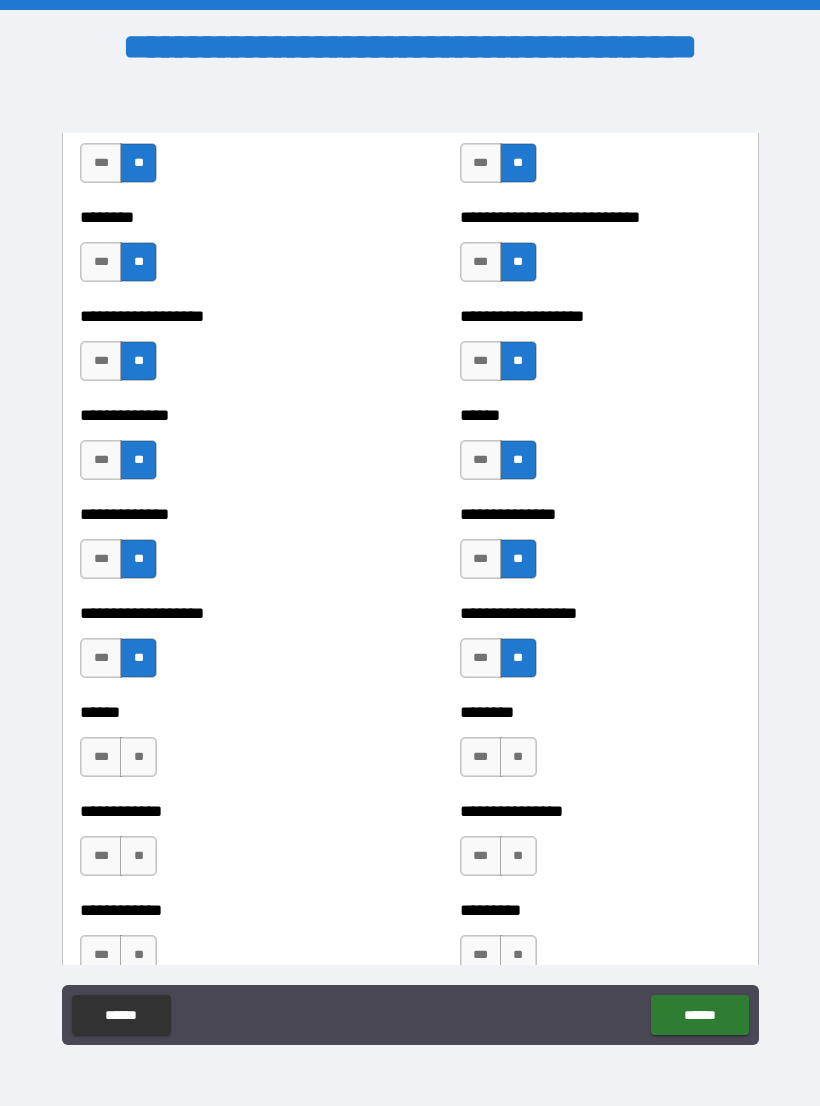 click on "**" at bounding box center (138, 757) 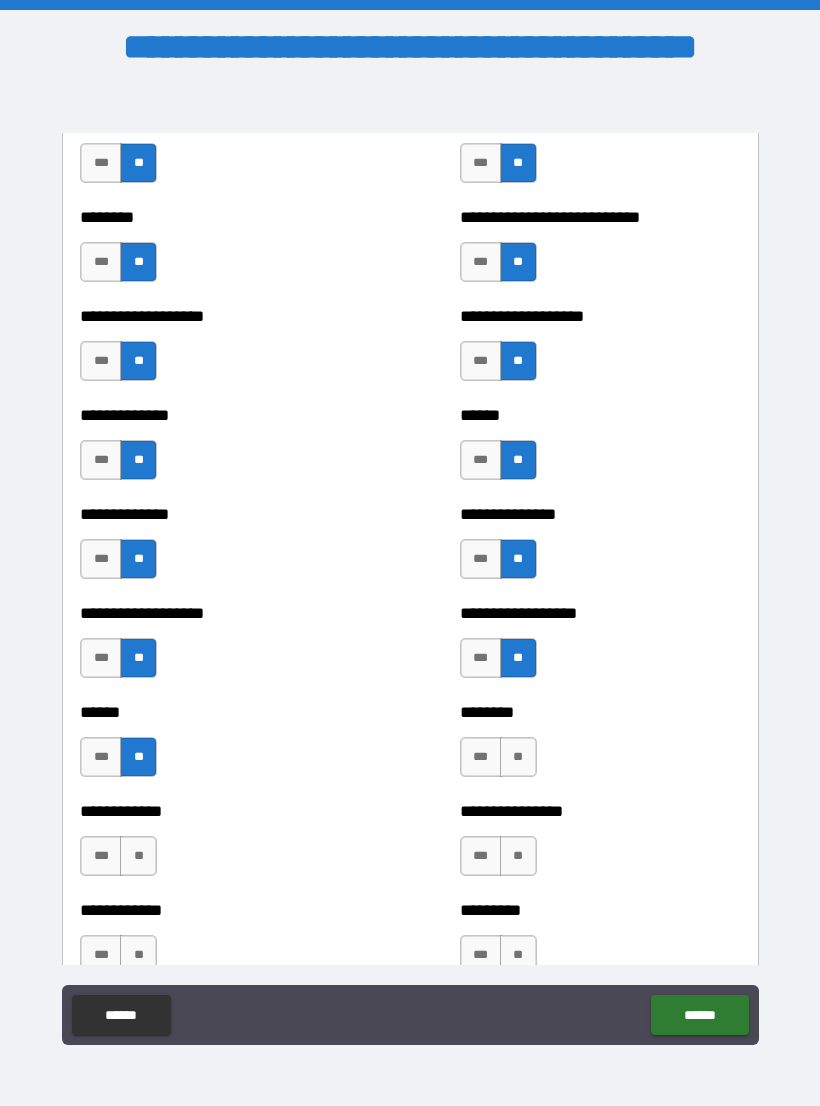 click on "**" at bounding box center [518, 757] 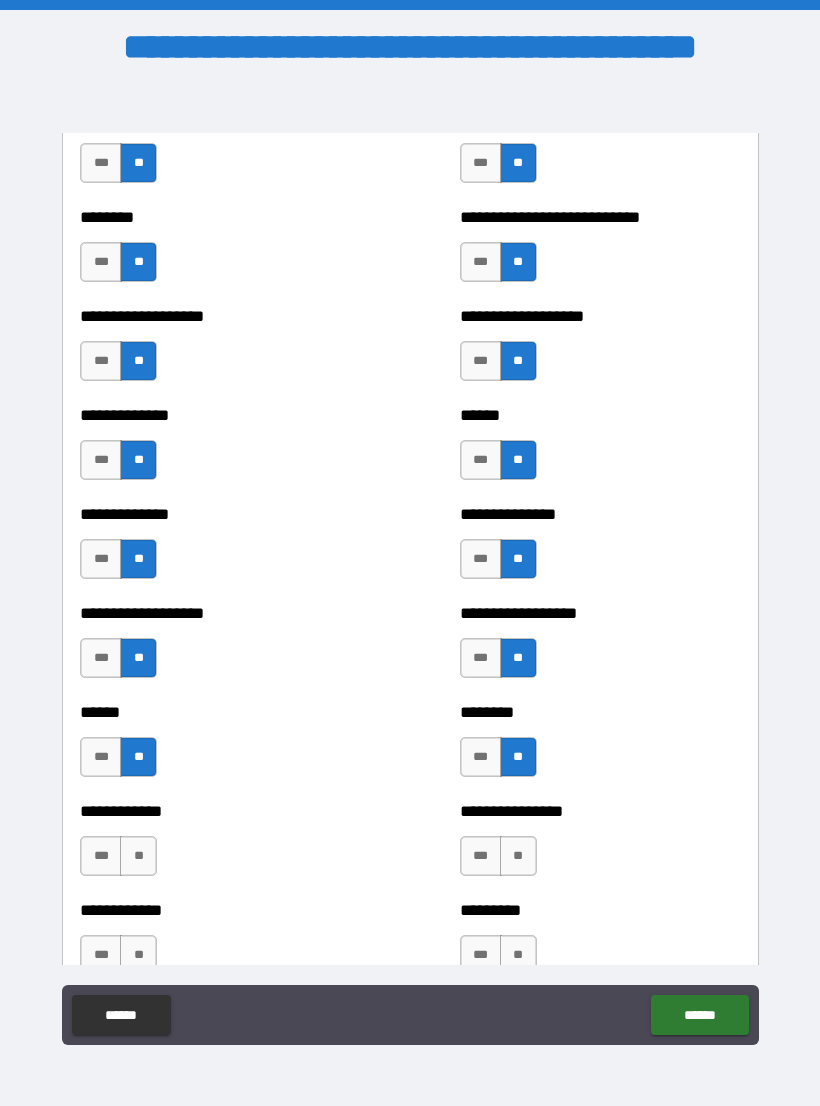 click on "**" at bounding box center [518, 856] 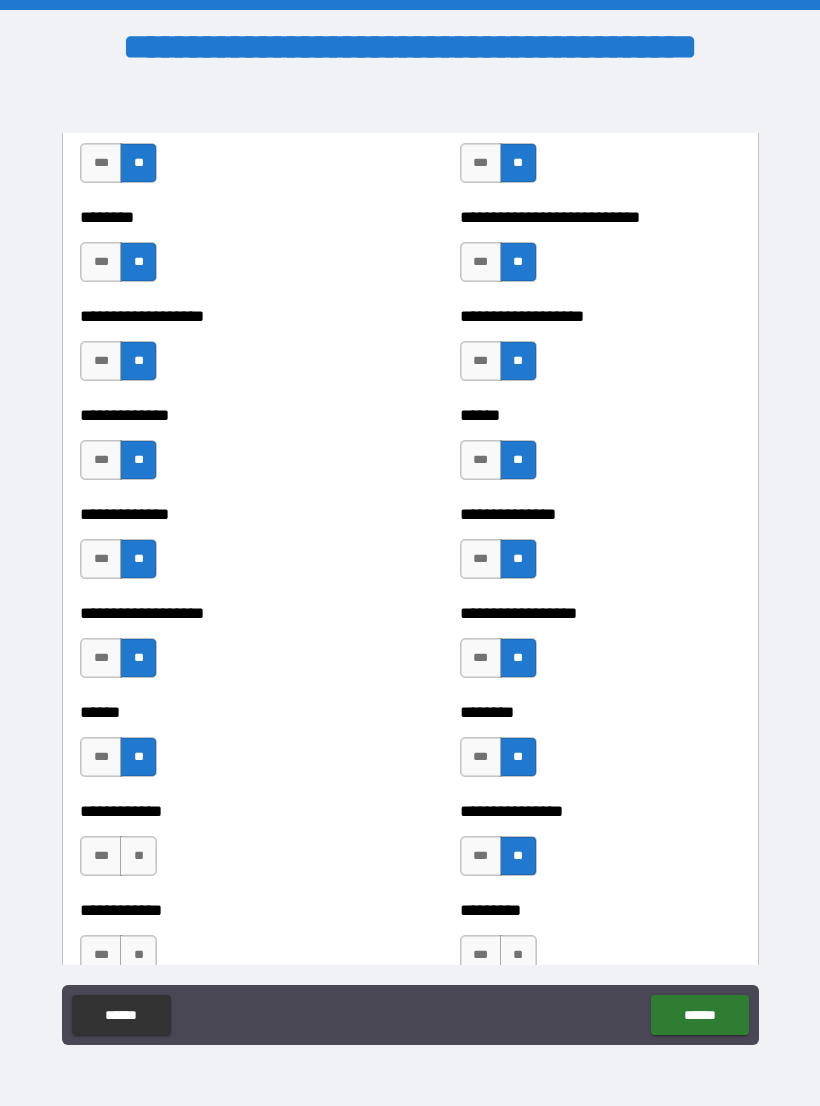 click on "**" at bounding box center (138, 856) 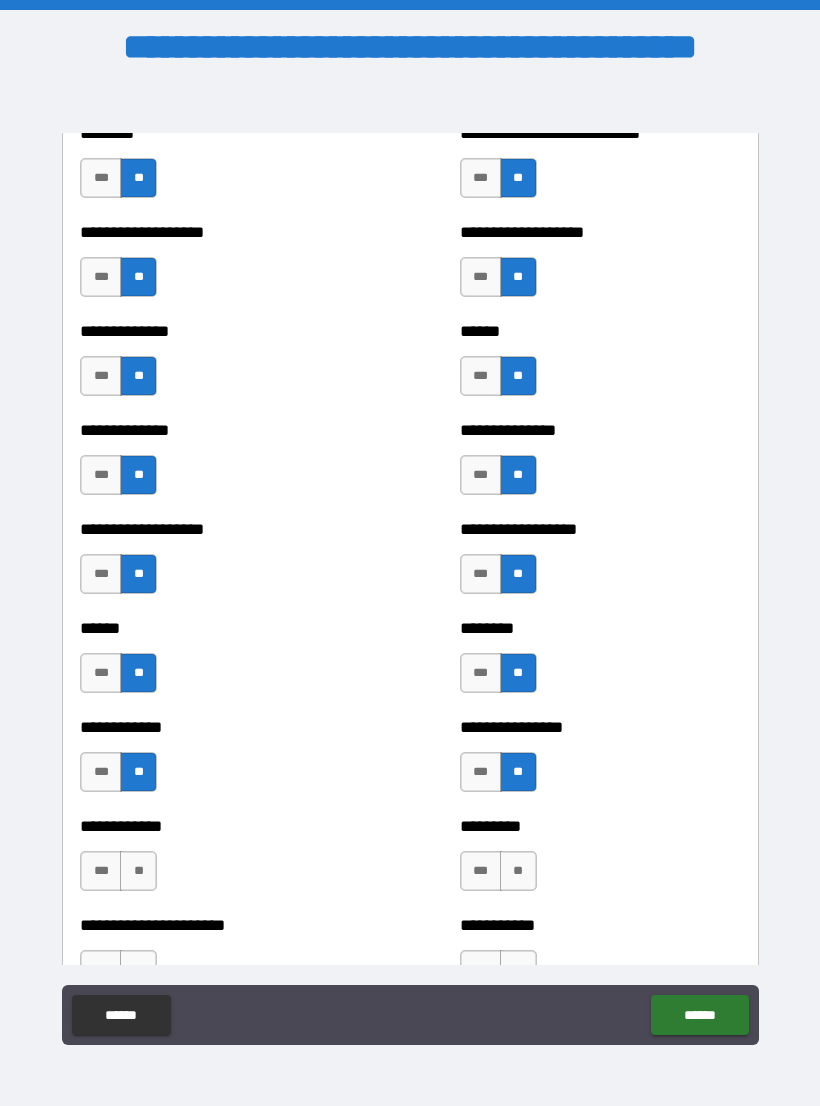 scroll, scrollTop: 4588, scrollLeft: 0, axis: vertical 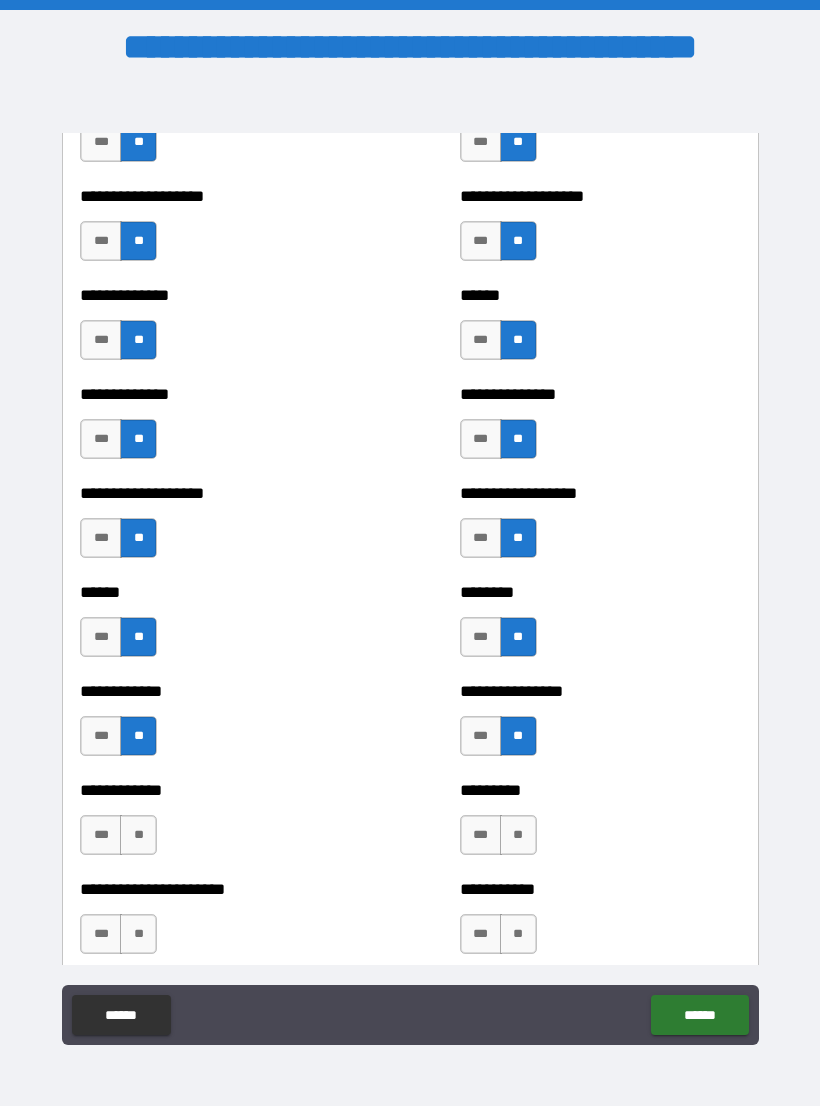 click on "**" at bounding box center (138, 835) 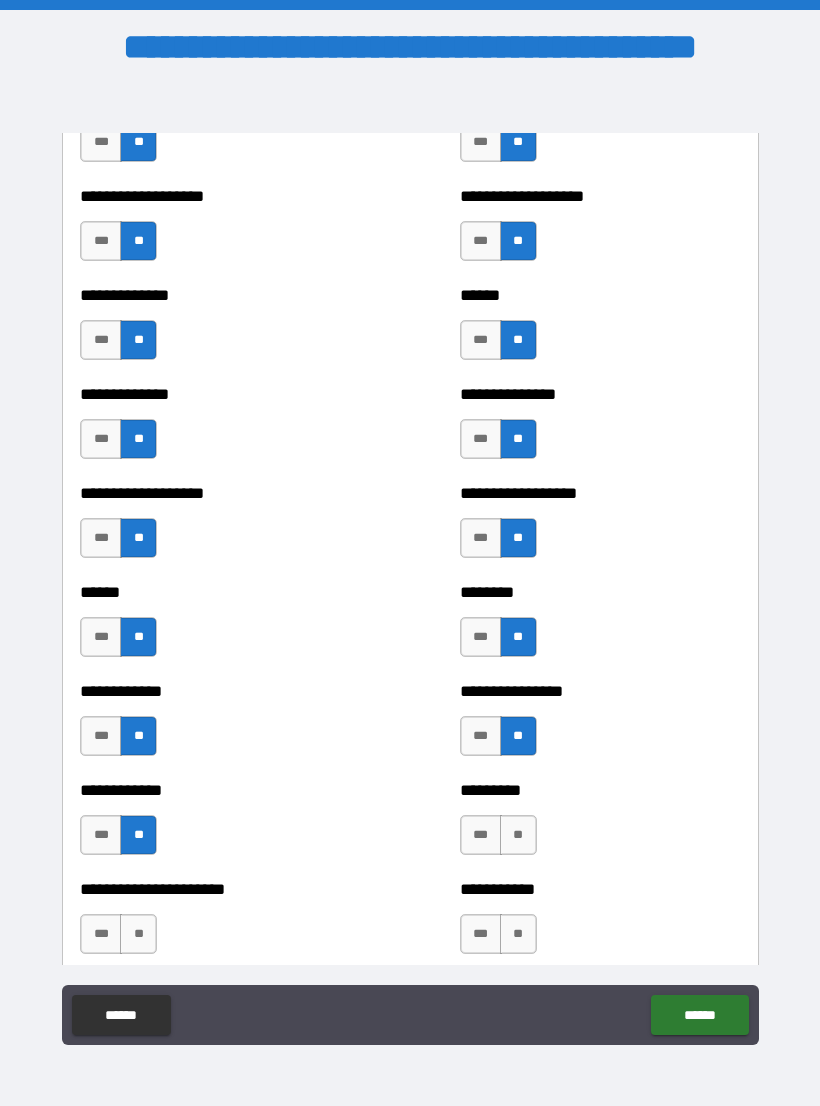 click on "**" at bounding box center [138, 934] 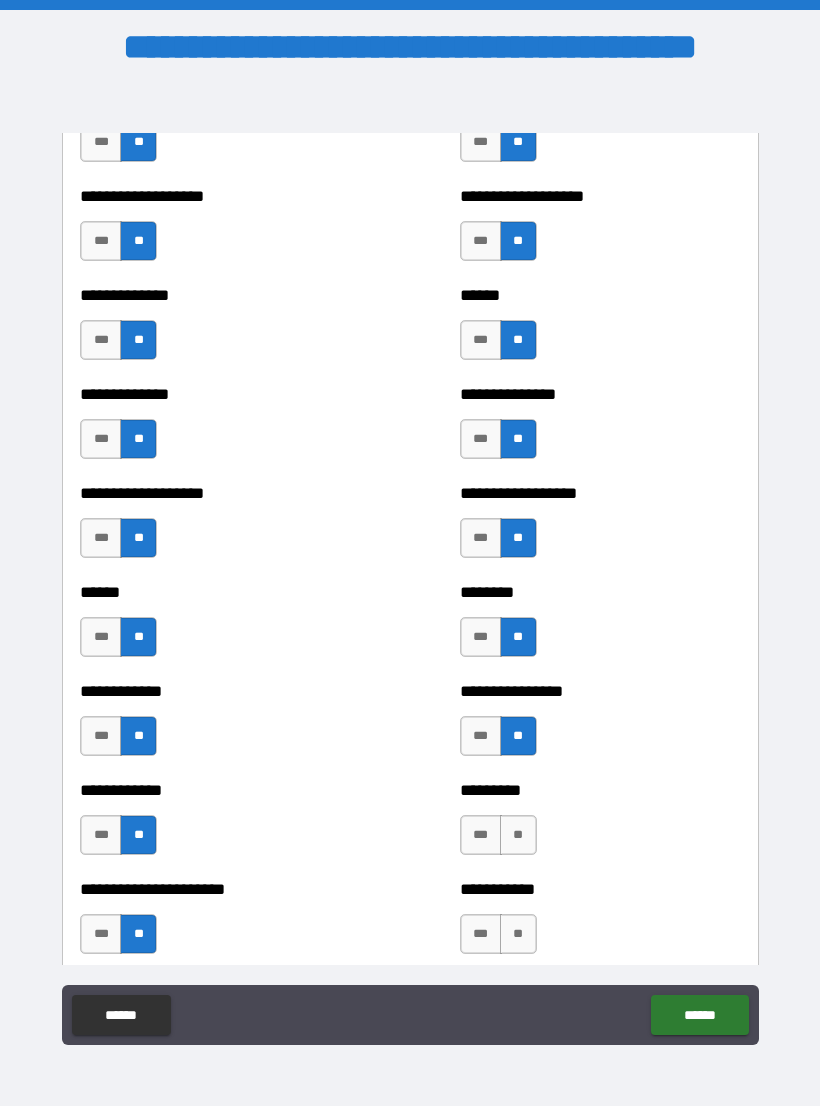 click on "**" at bounding box center [518, 934] 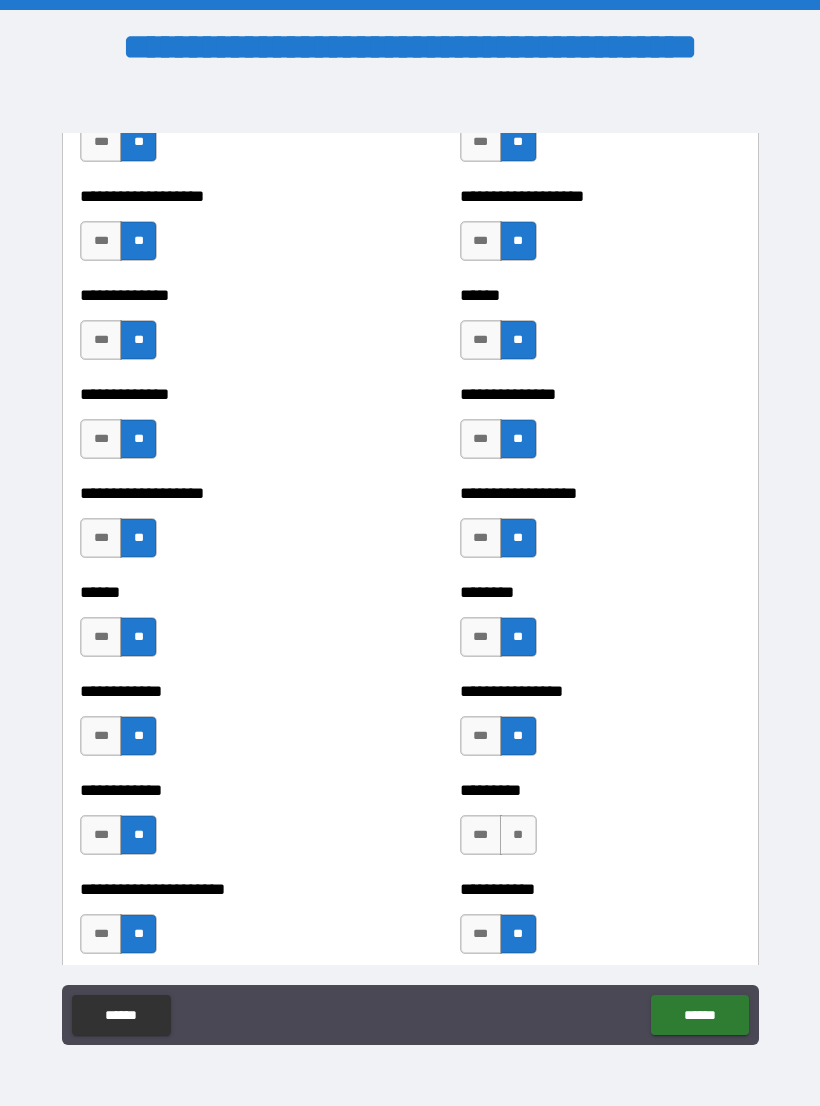 click on "**" at bounding box center [518, 835] 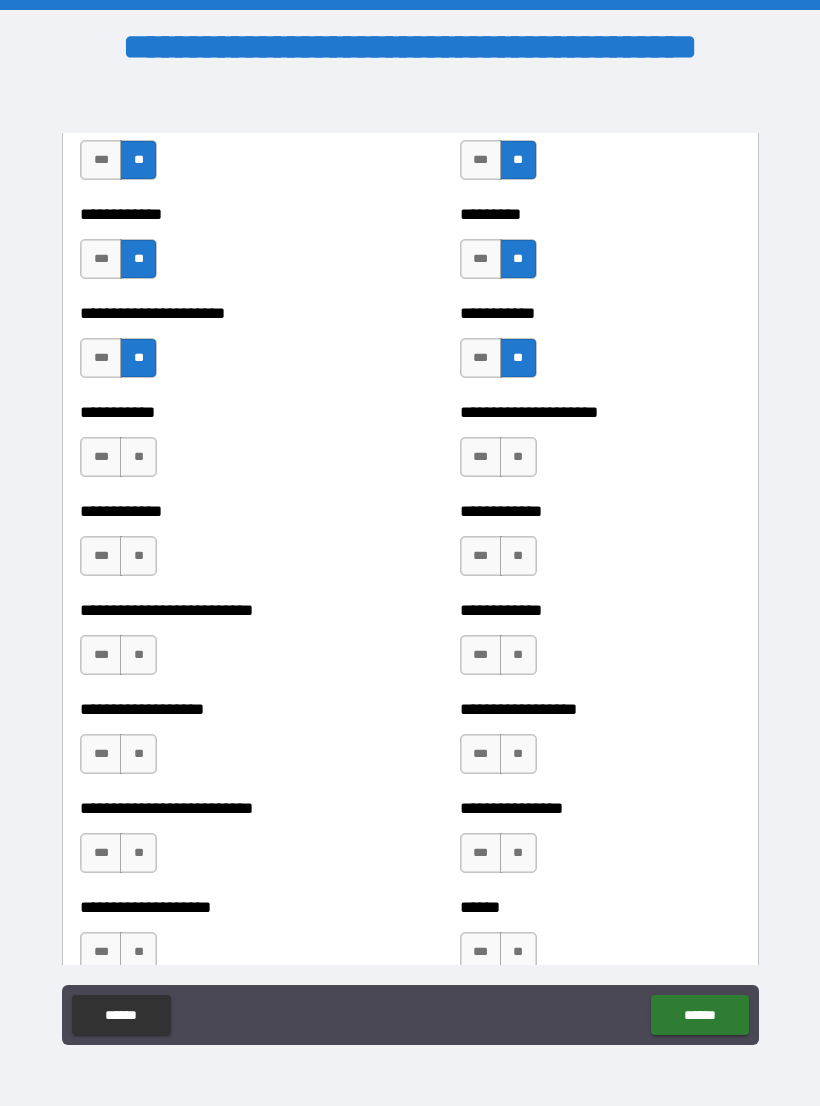 scroll, scrollTop: 5176, scrollLeft: 0, axis: vertical 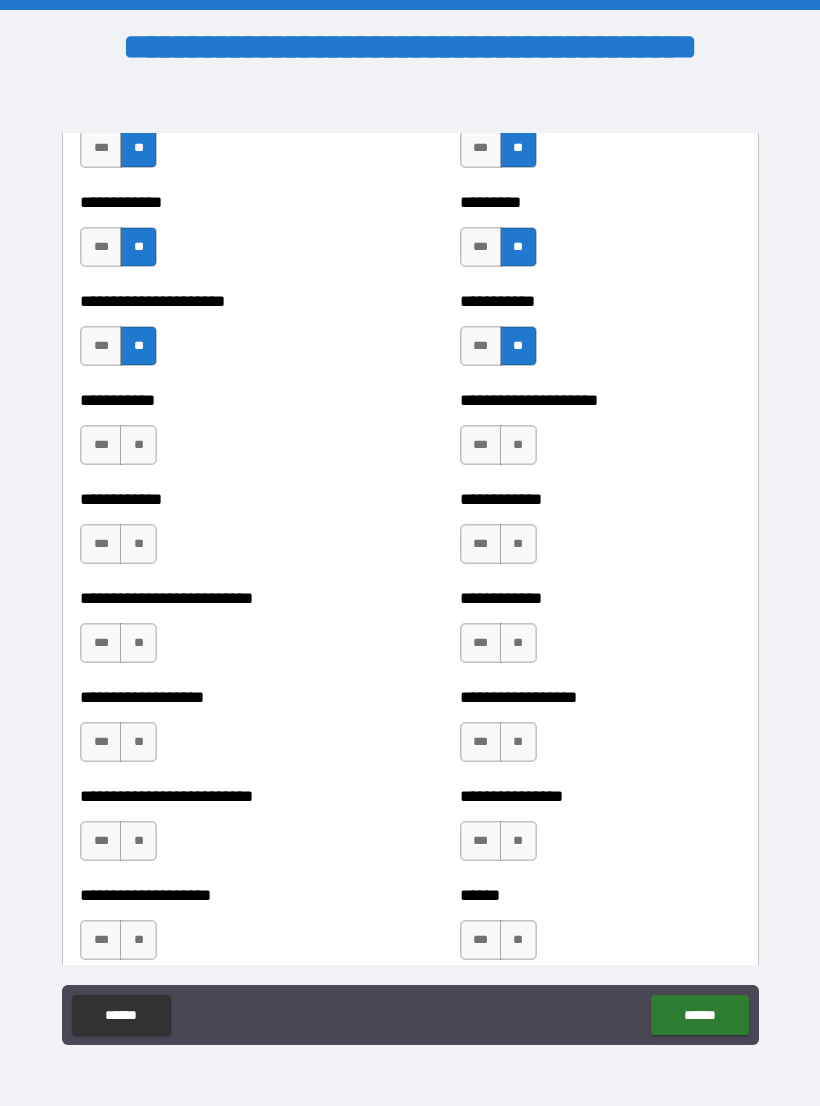 click on "**" at bounding box center [138, 445] 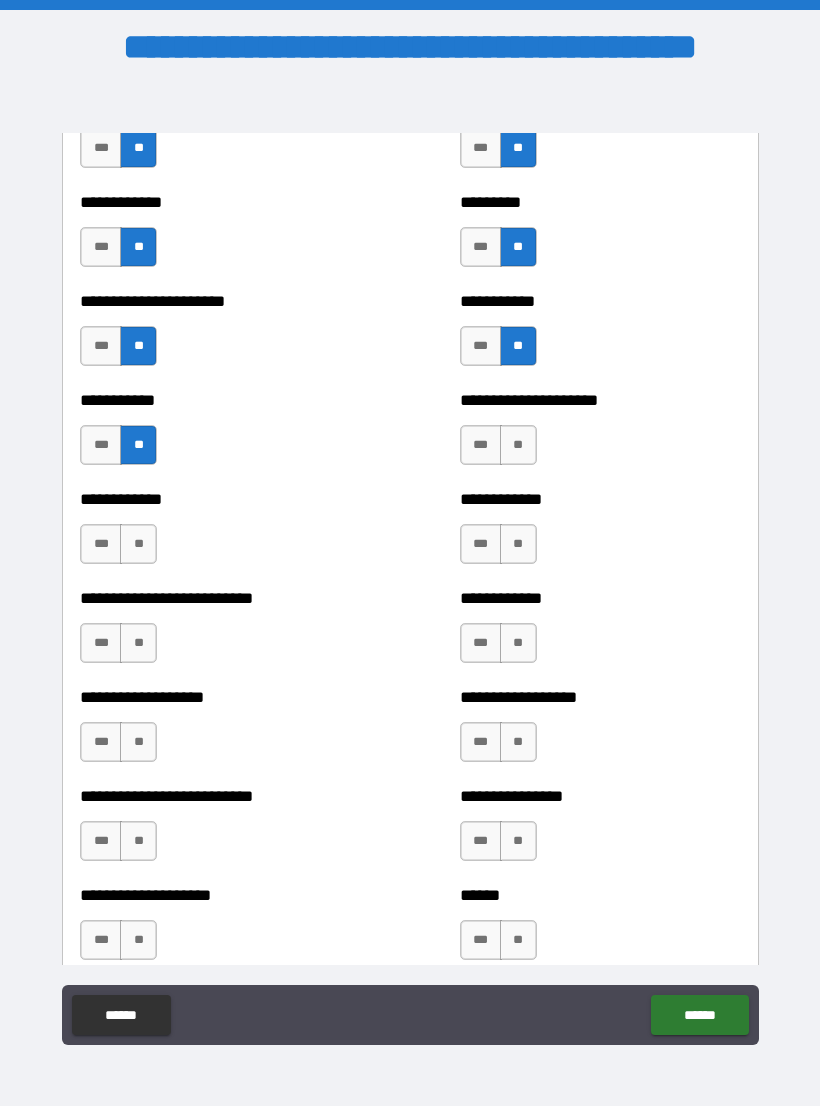 click on "**" at bounding box center [138, 544] 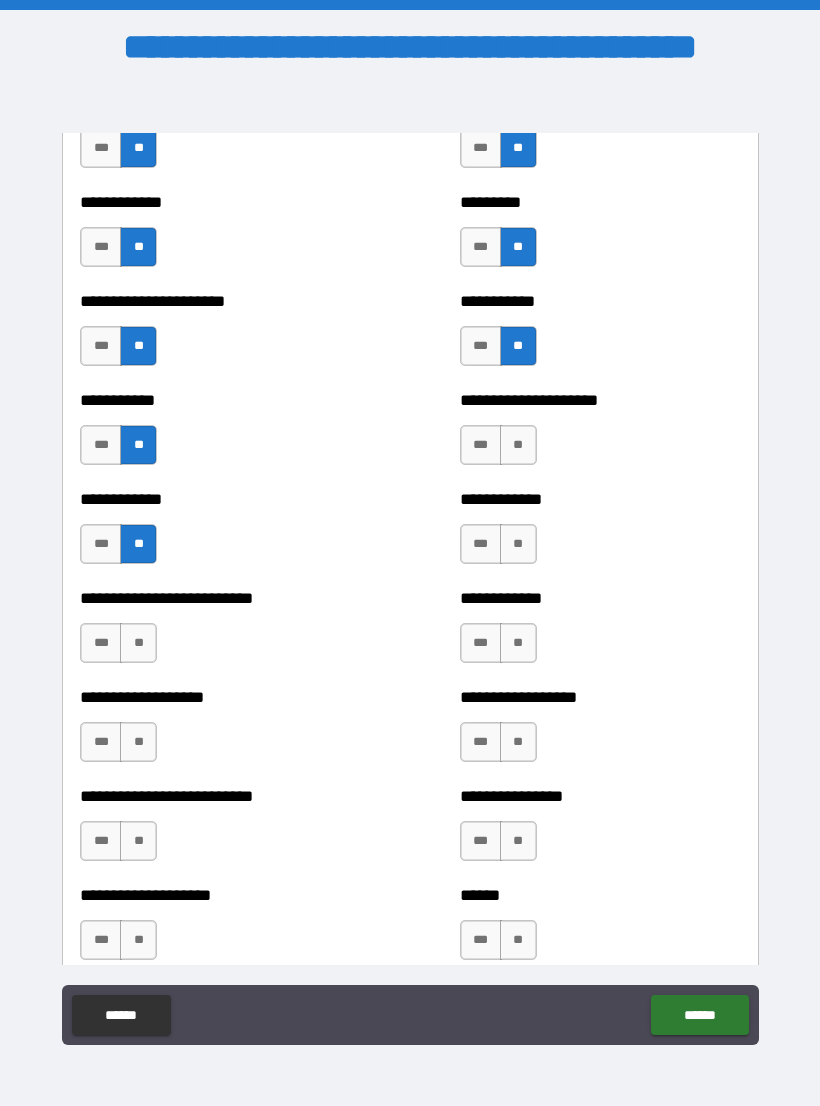 click on "**********" at bounding box center [220, 633] 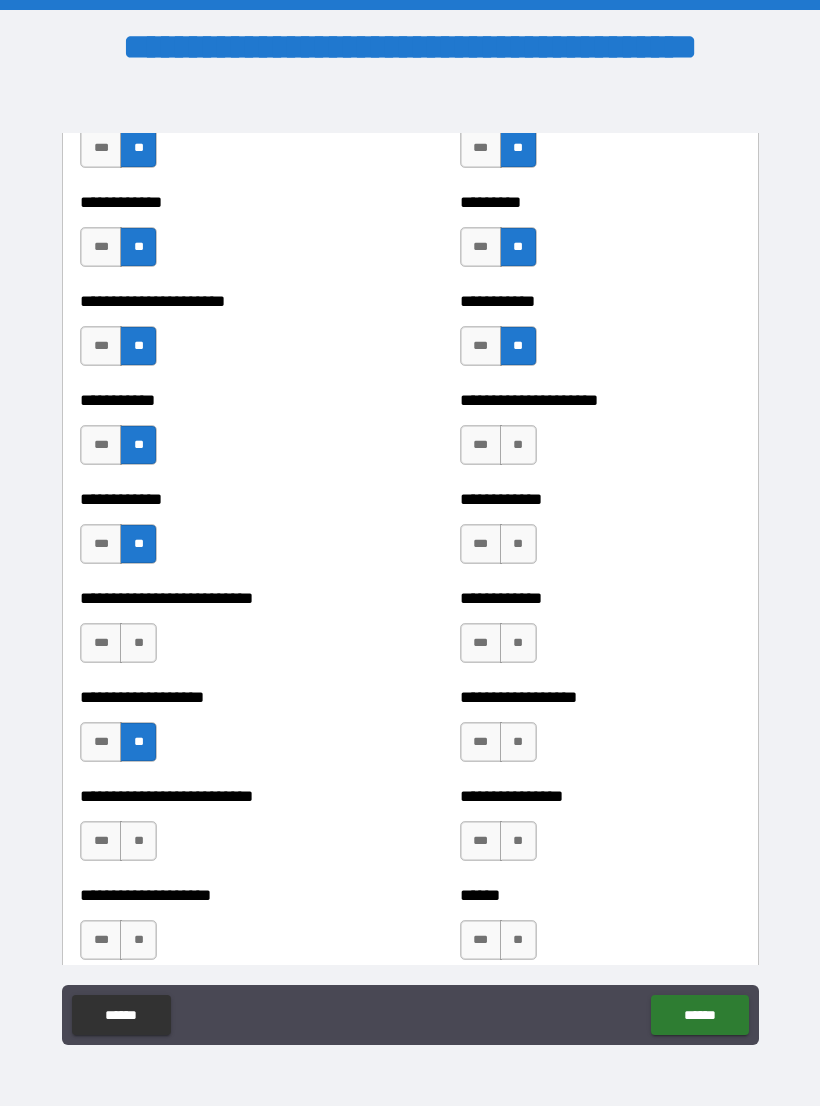 click on "**" at bounding box center (138, 643) 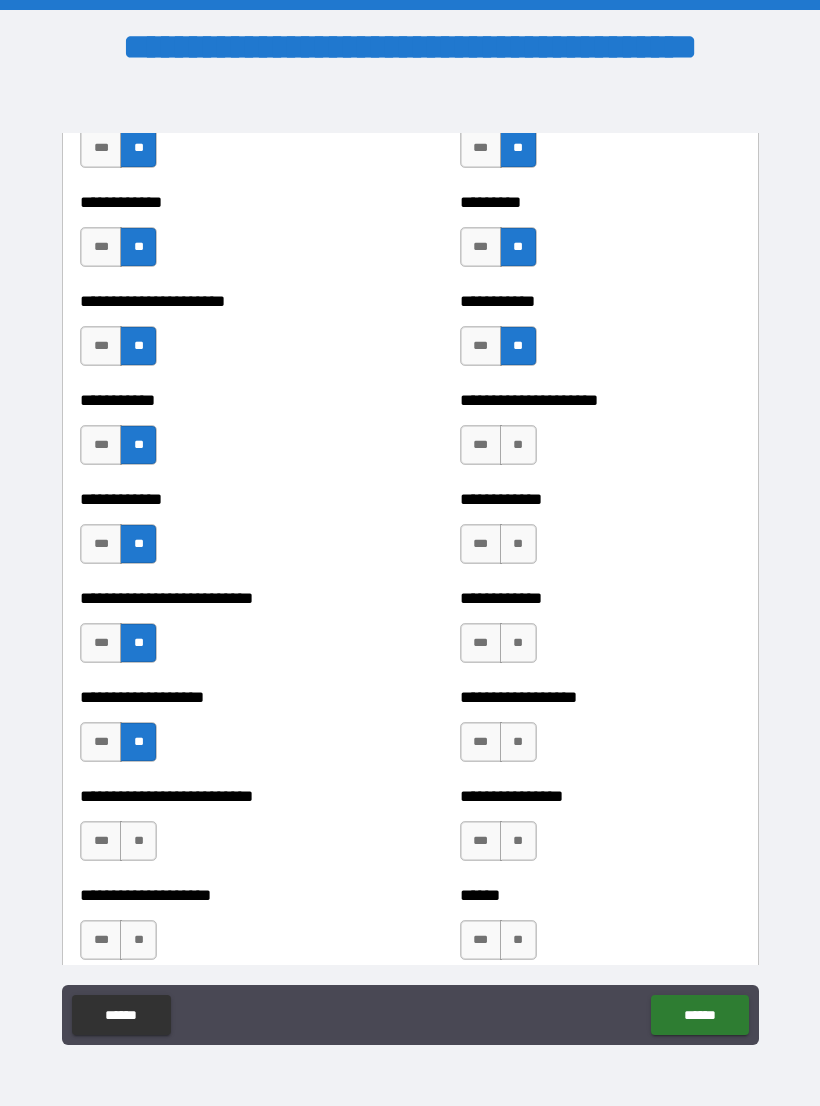 click on "**" at bounding box center [138, 841] 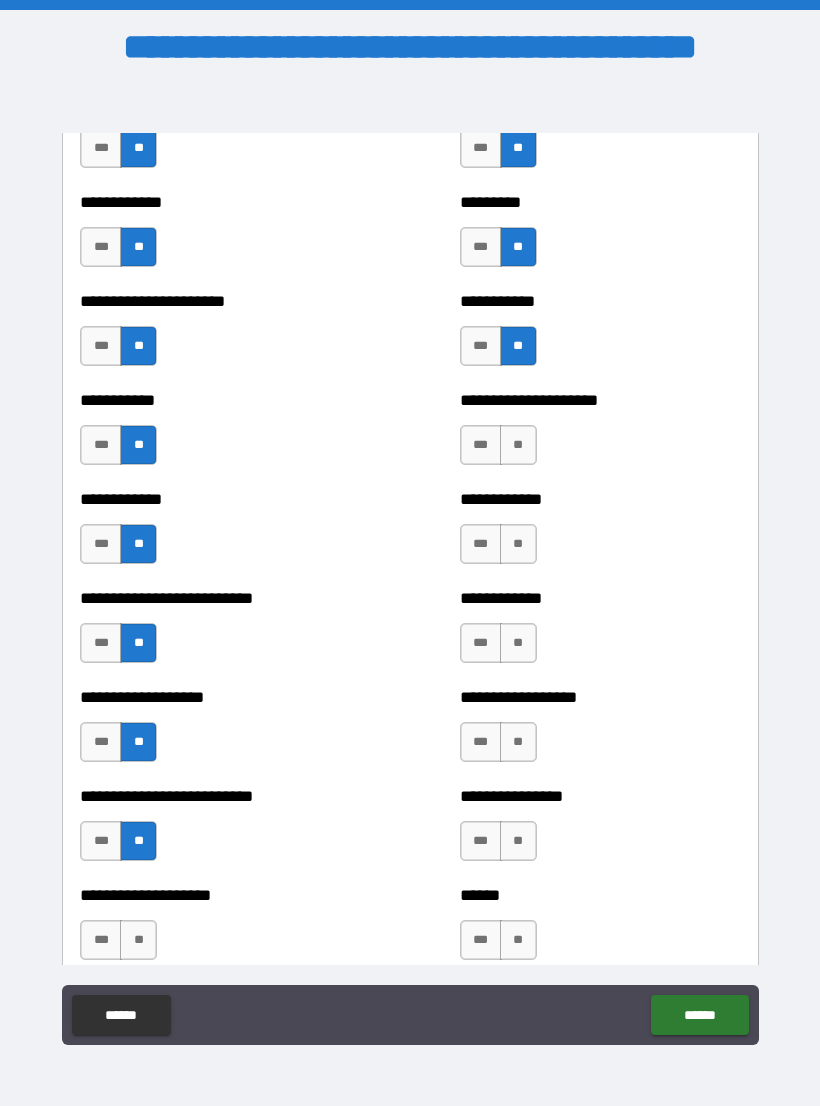 click on "**" at bounding box center [138, 940] 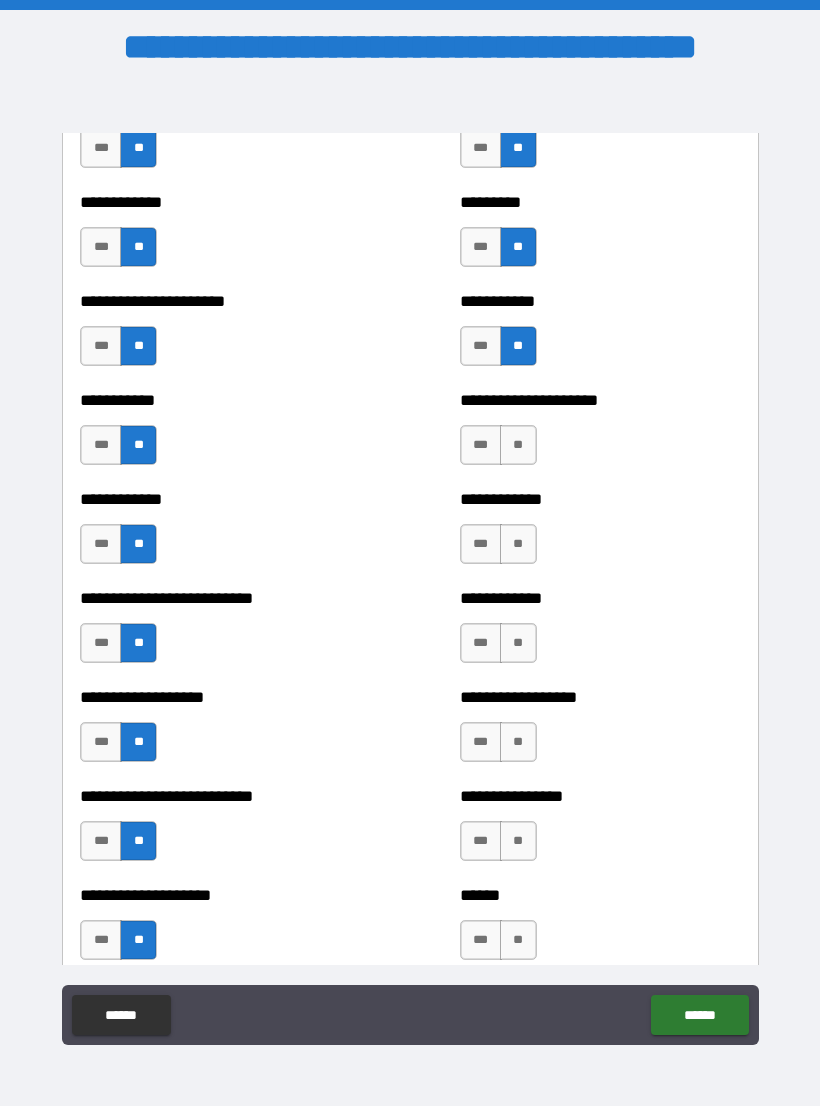 click on "**" at bounding box center [518, 940] 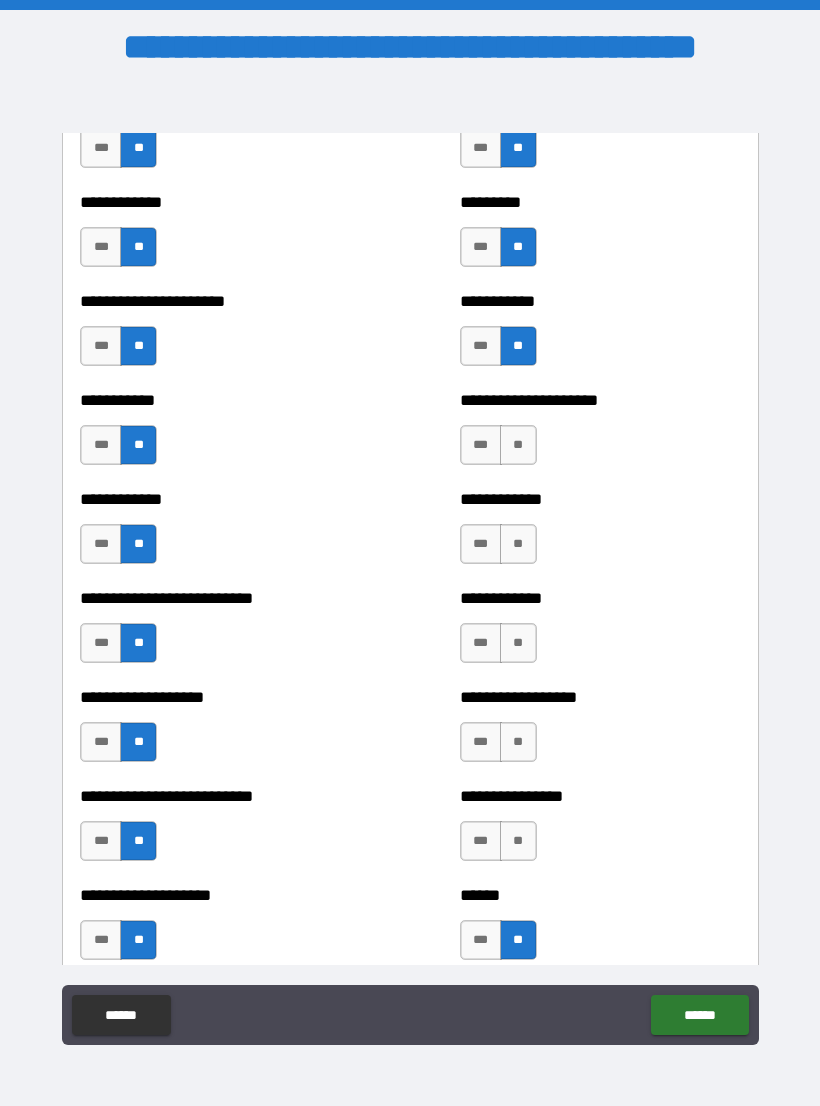 click on "**" at bounding box center [518, 841] 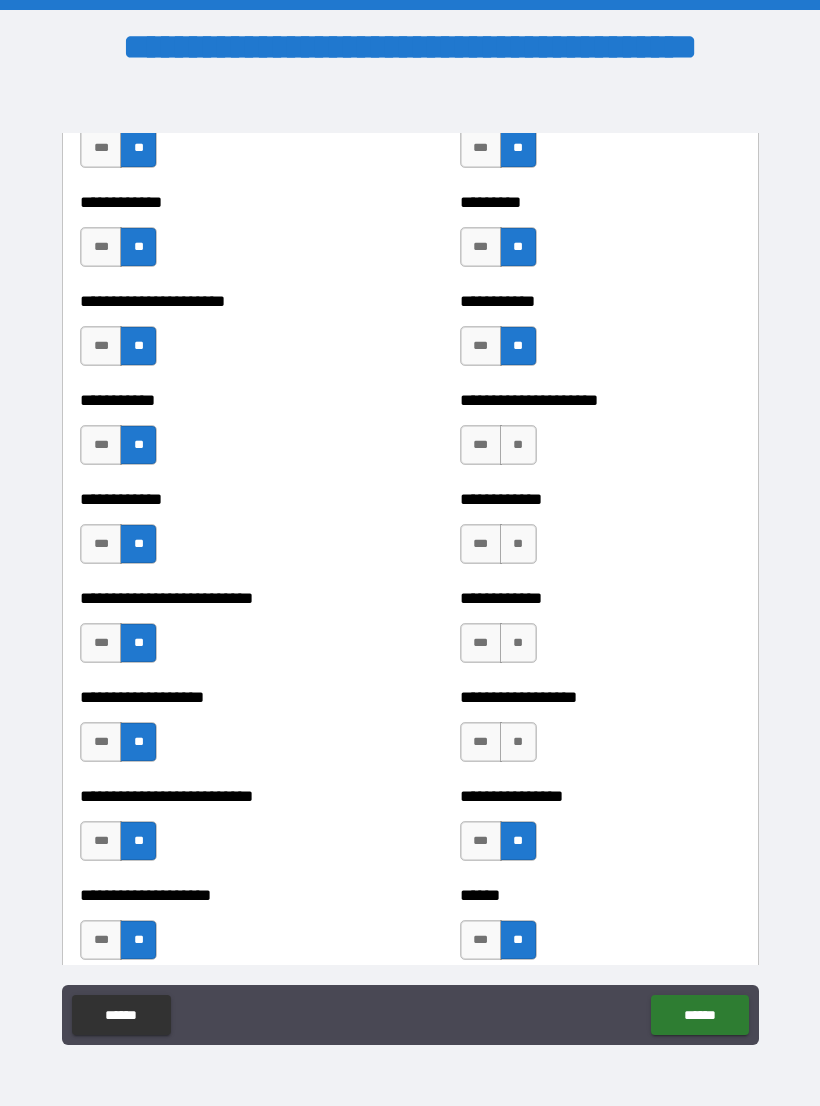 click on "**" at bounding box center [518, 742] 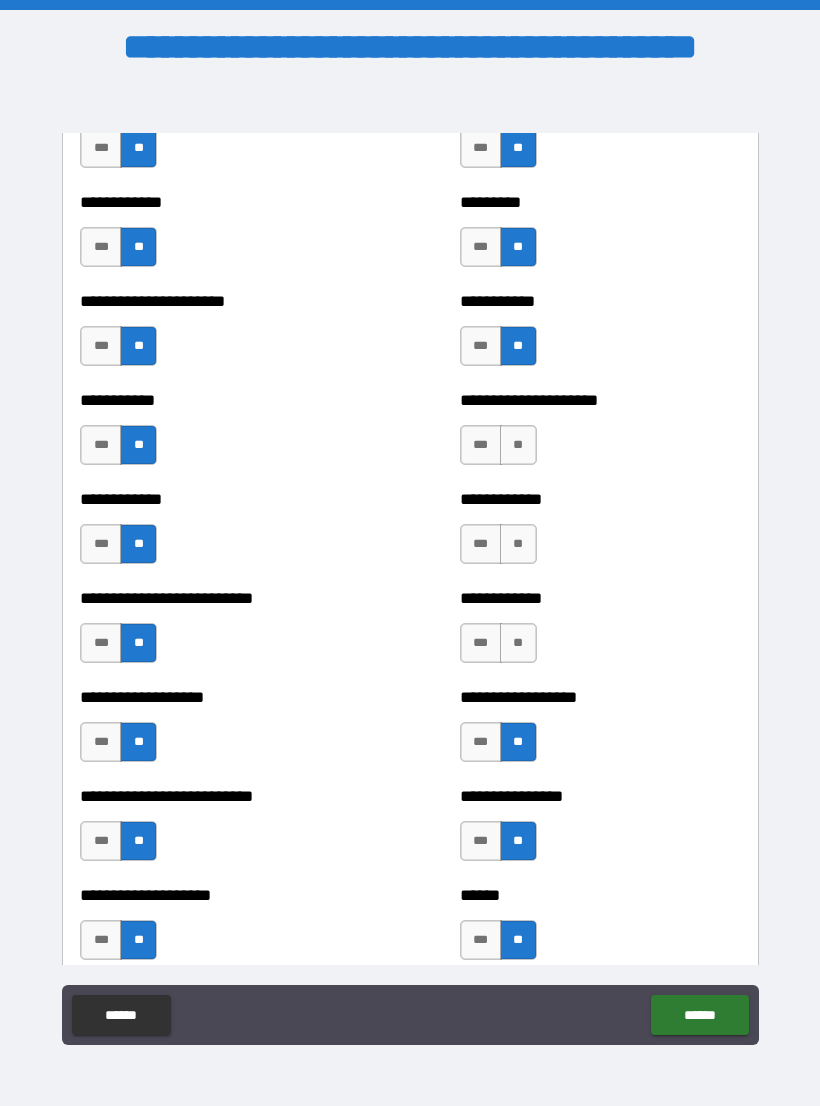 click on "**" at bounding box center [518, 643] 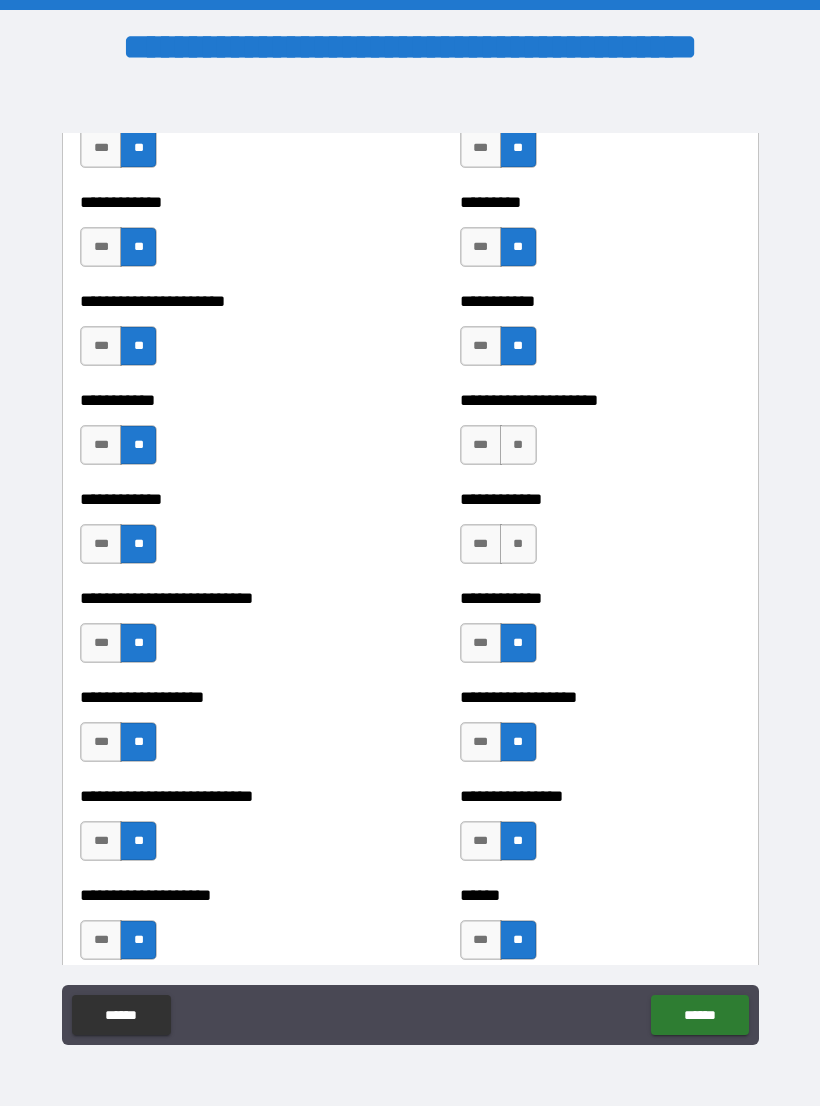 click on "**" at bounding box center [518, 544] 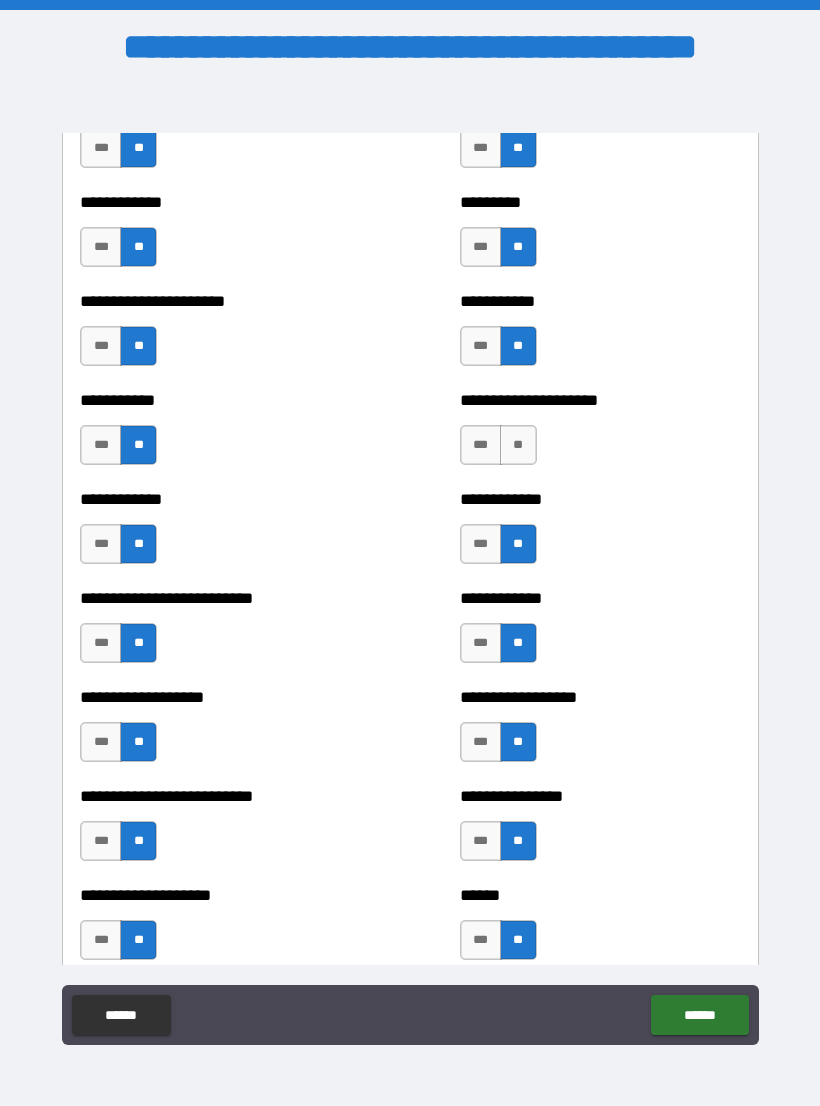 click on "**" at bounding box center (518, 445) 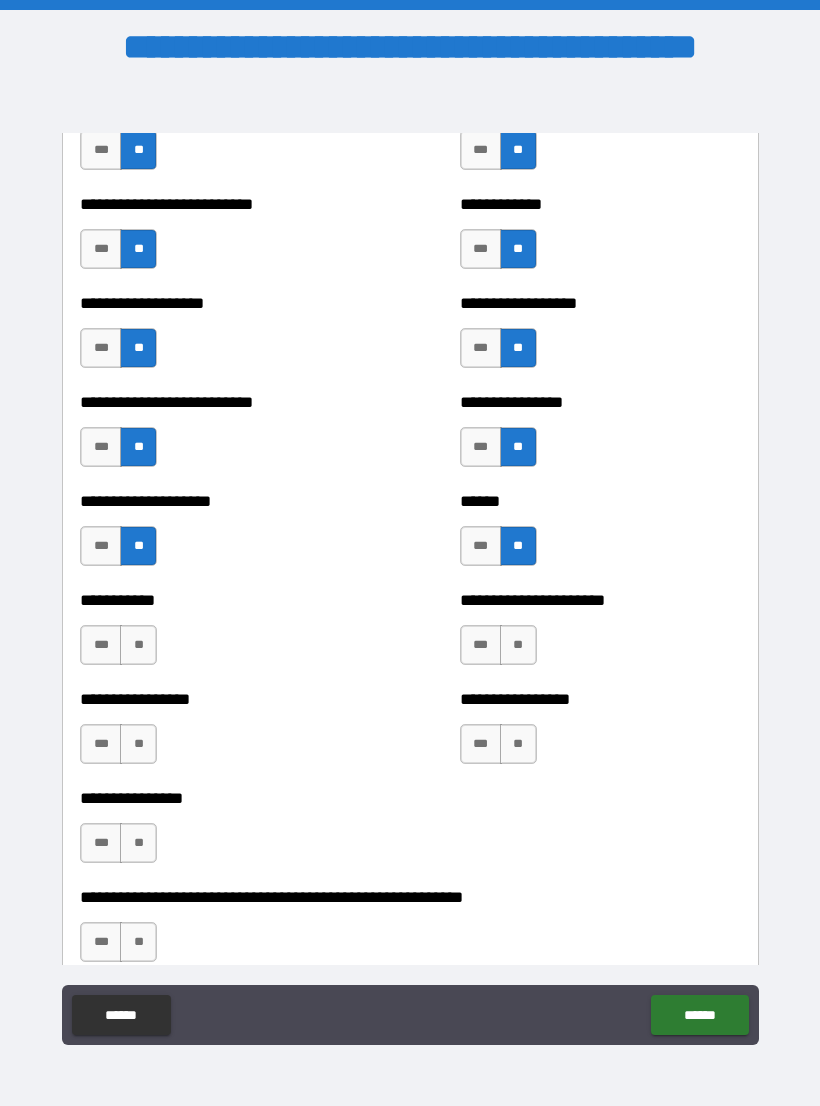 scroll, scrollTop: 5586, scrollLeft: 0, axis: vertical 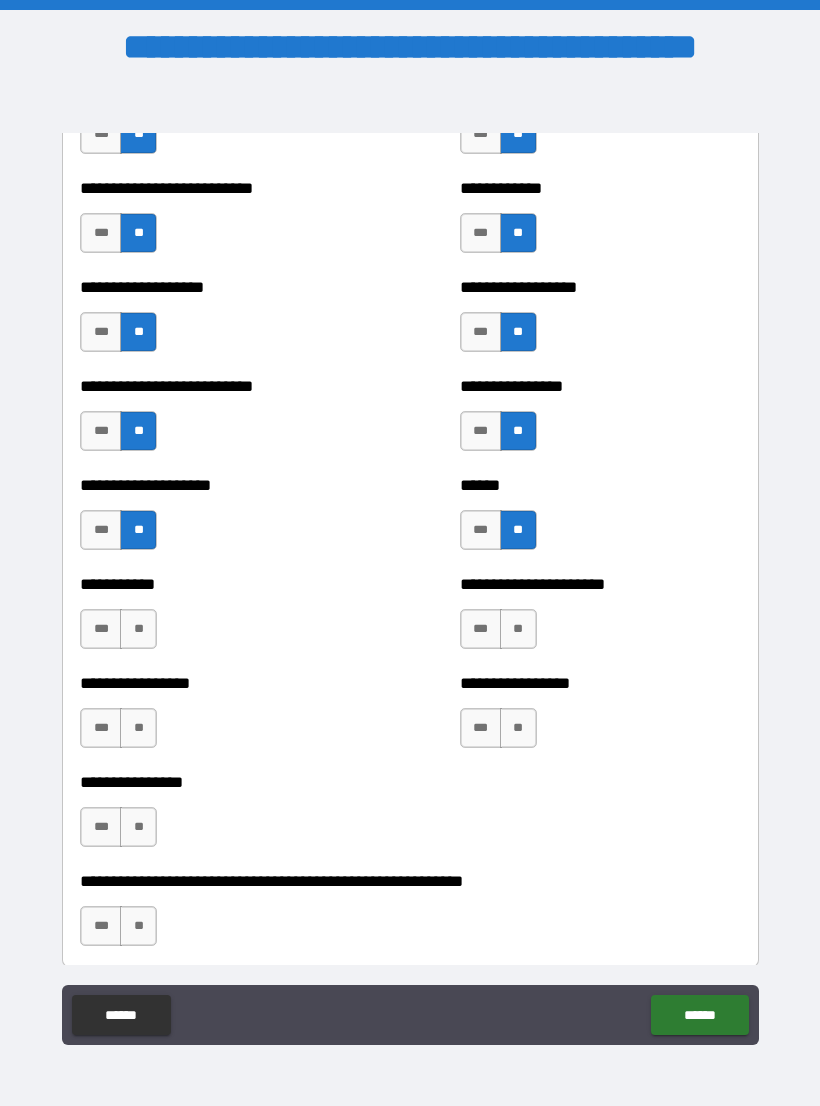 click on "**" at bounding box center [518, 728] 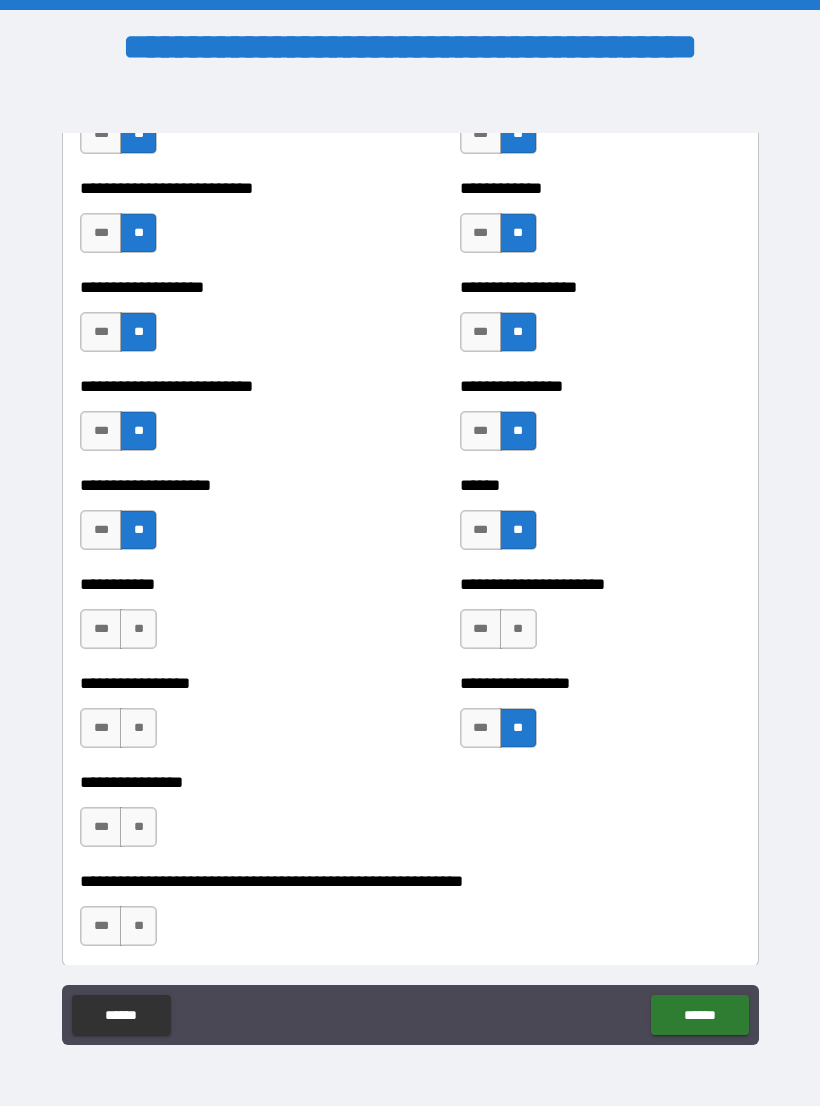 click on "**" at bounding box center [518, 629] 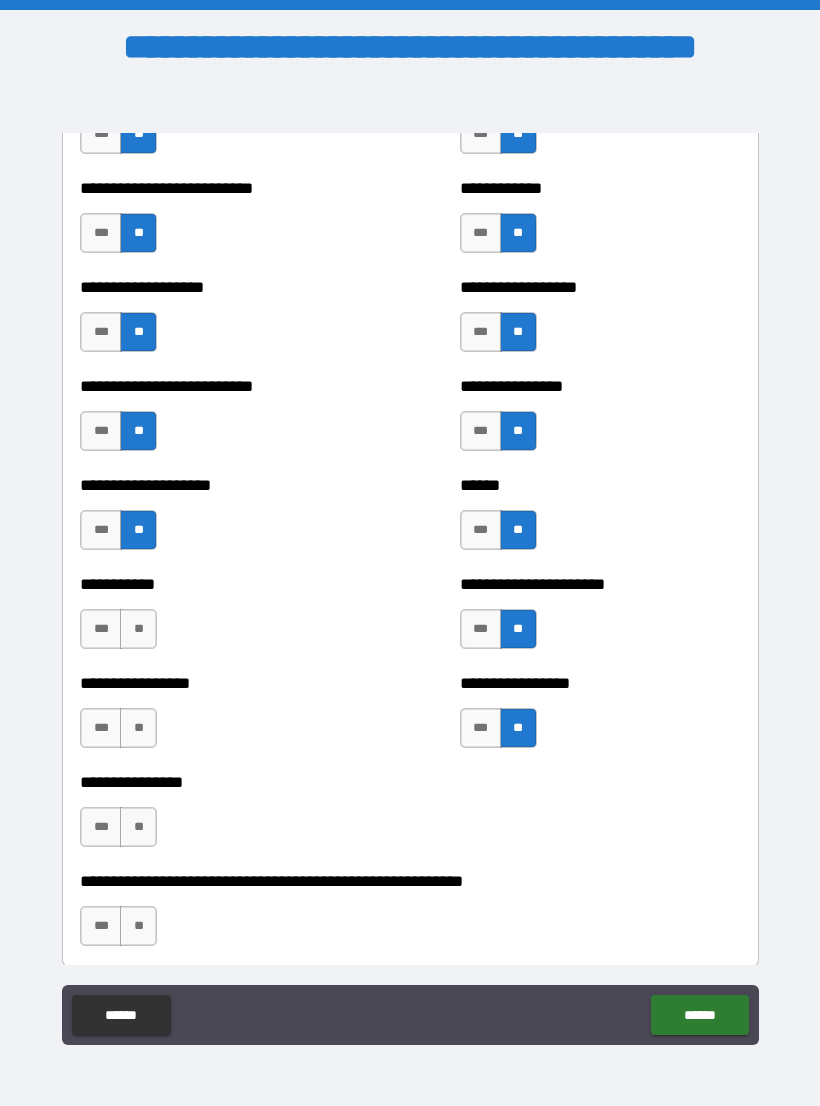 click on "**" at bounding box center [138, 629] 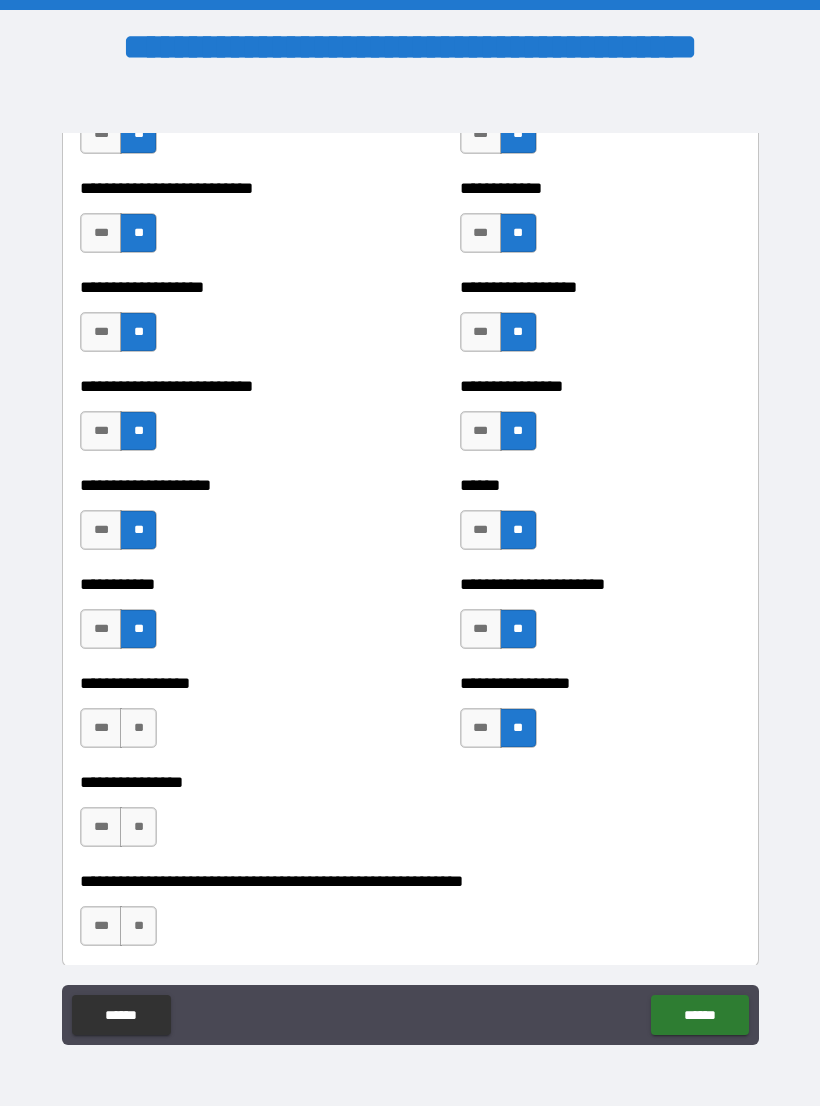 click on "**" at bounding box center [138, 728] 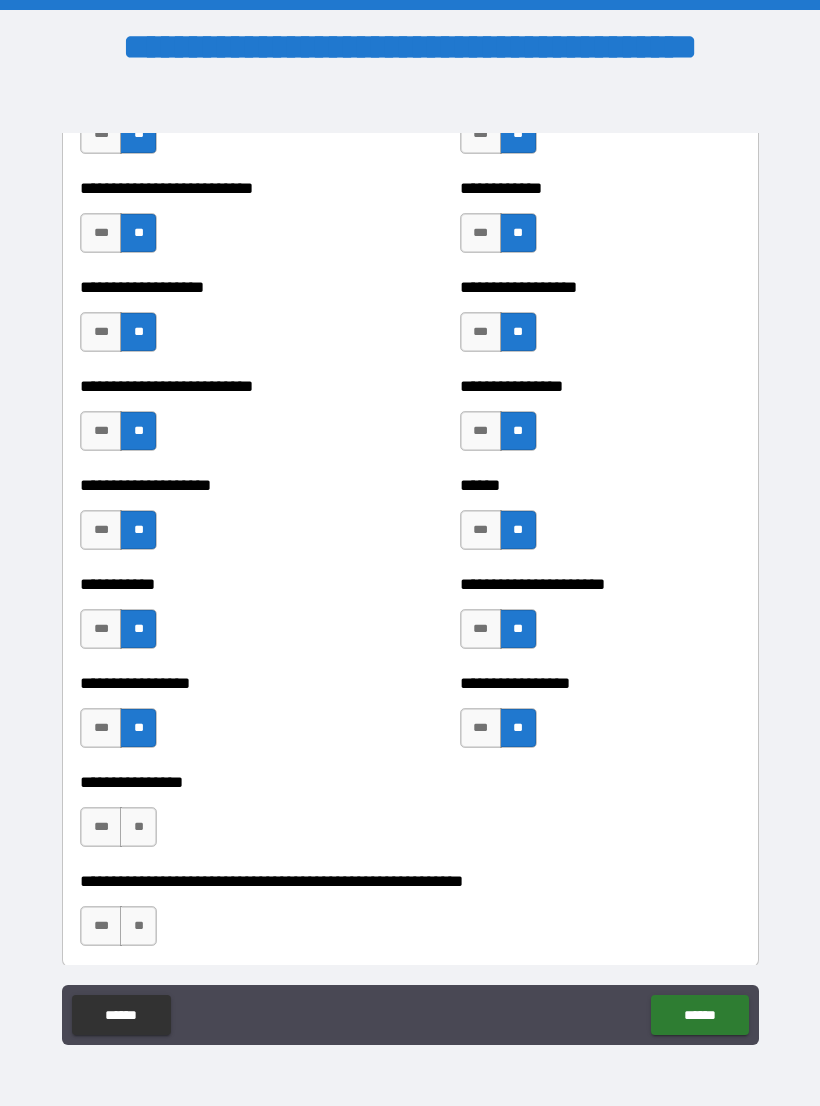 click on "**" at bounding box center (138, 827) 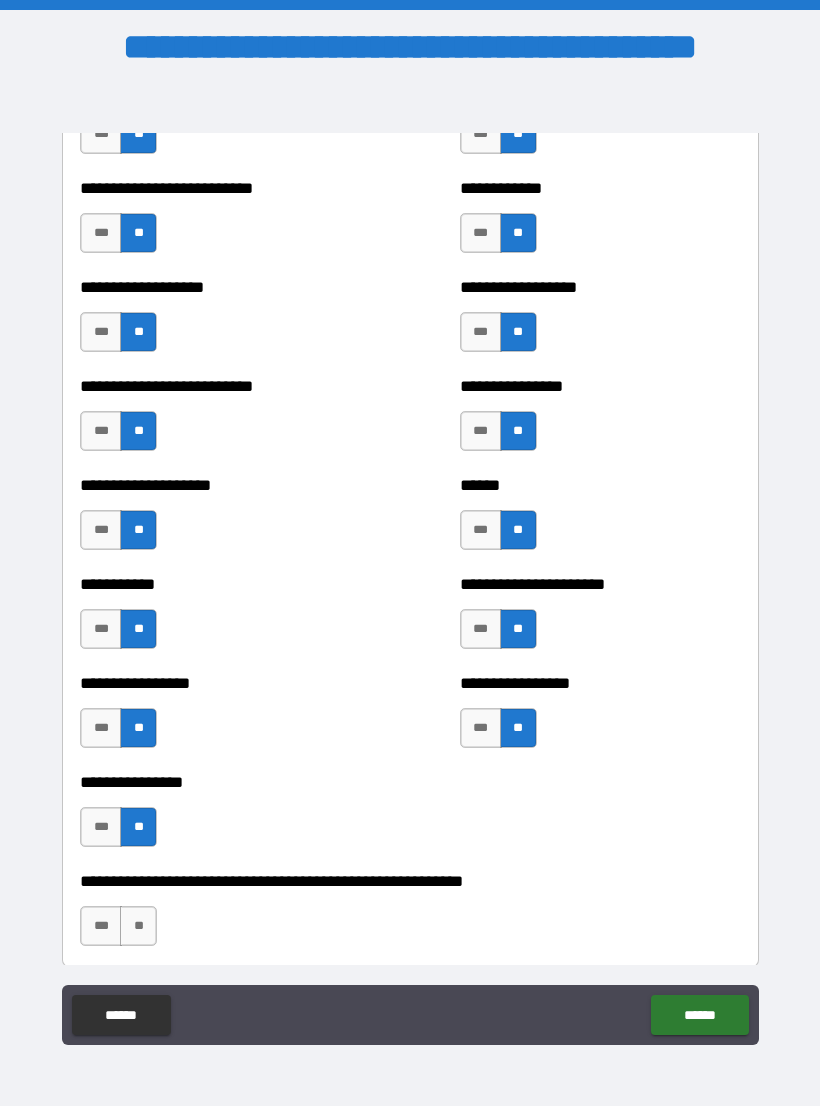 click on "**" at bounding box center [138, 926] 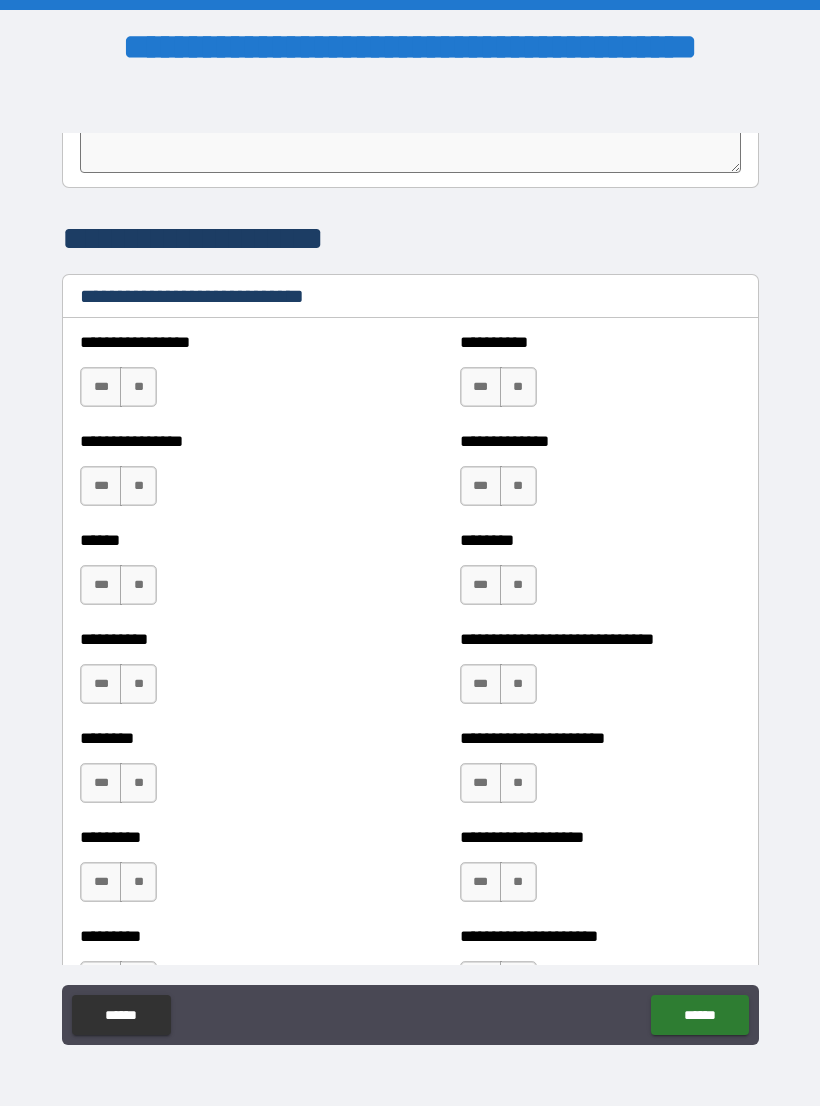 scroll, scrollTop: 6541, scrollLeft: 0, axis: vertical 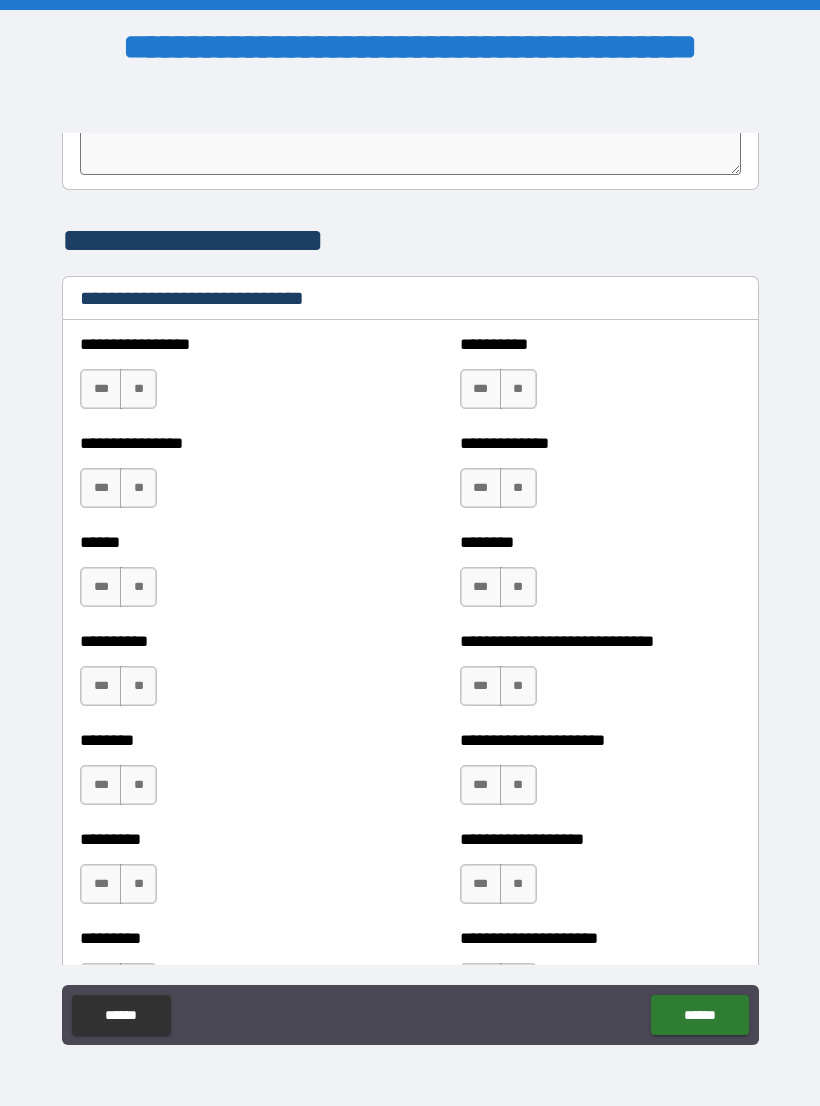 click on "***" at bounding box center (101, 587) 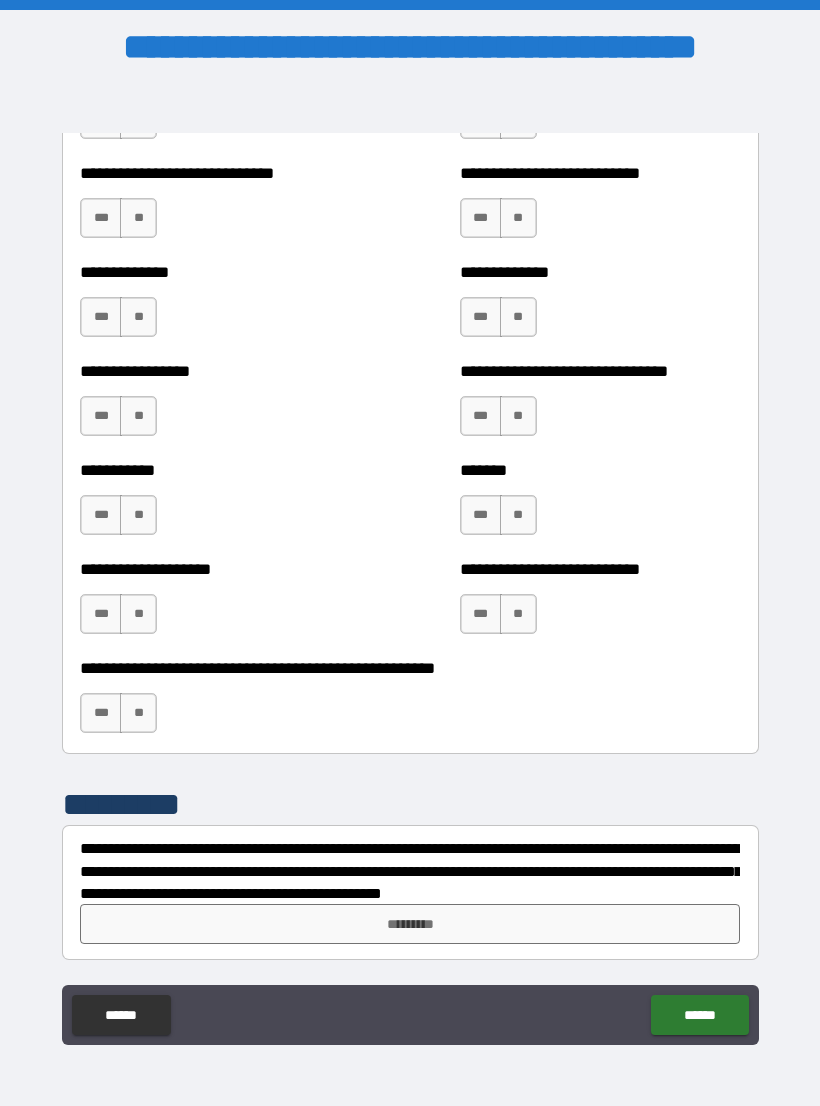scroll, scrollTop: 7702, scrollLeft: 0, axis: vertical 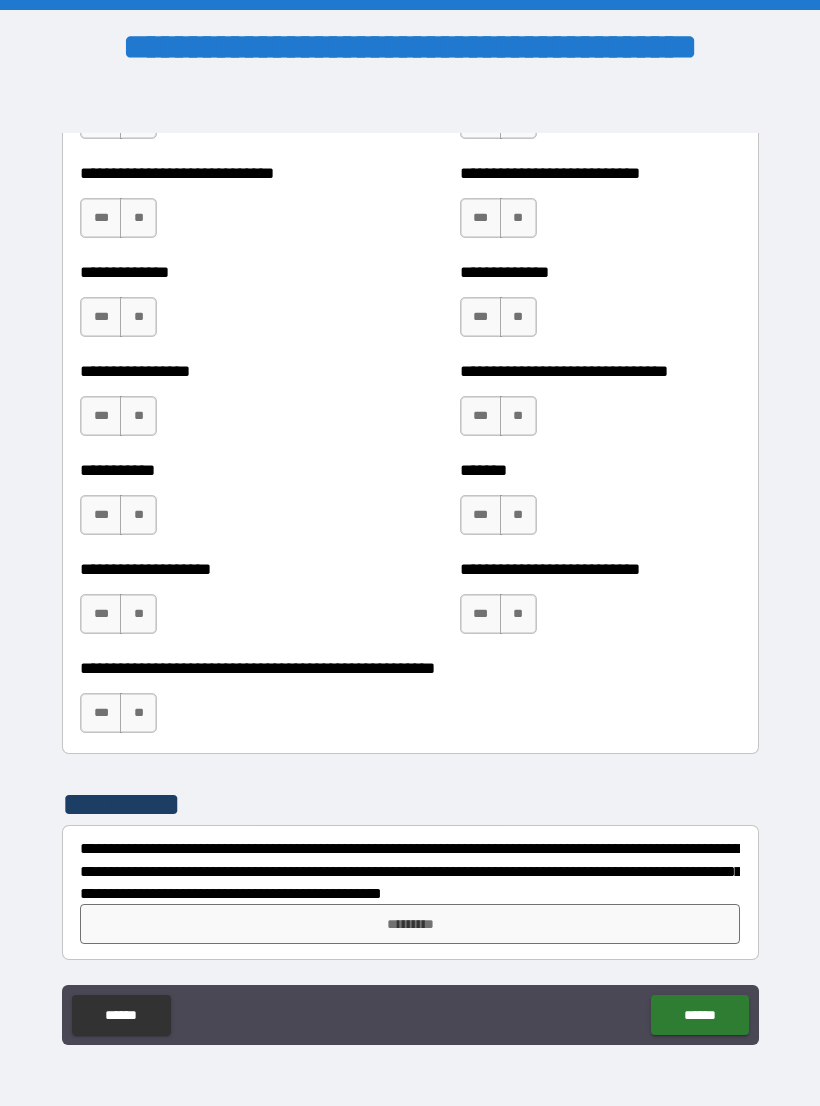 click on "***" at bounding box center (101, 713) 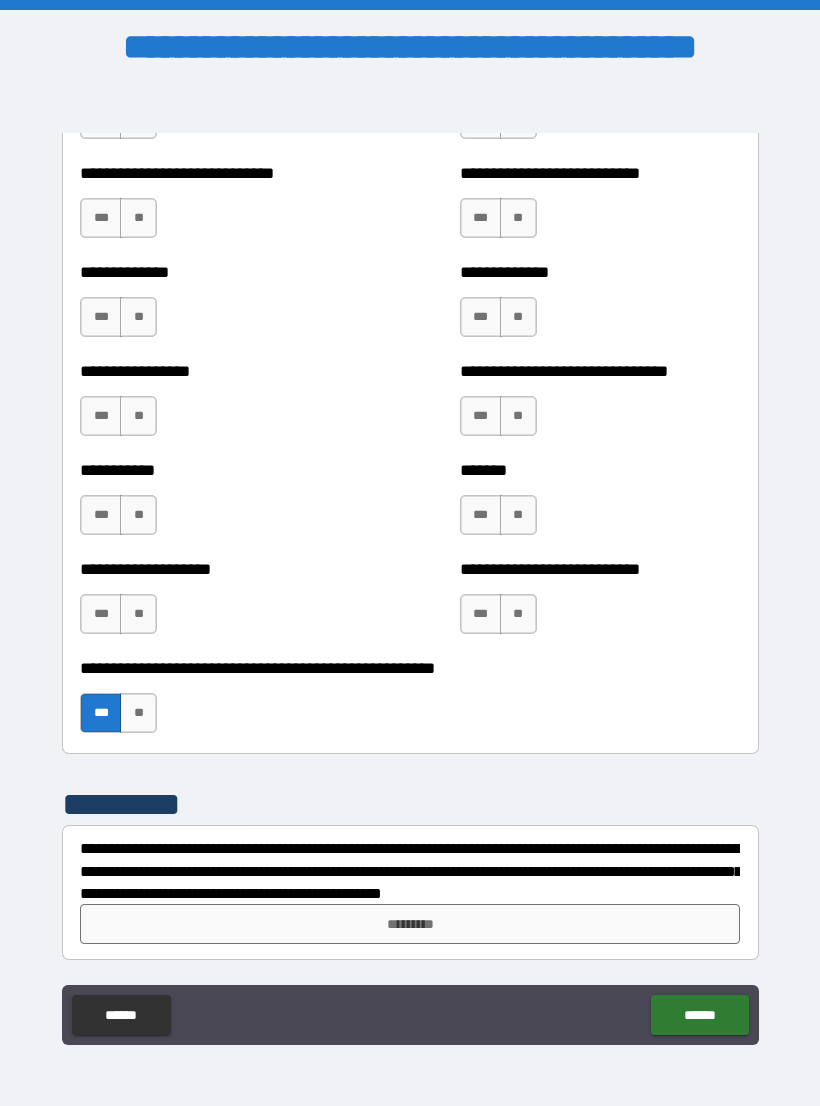 scroll, scrollTop: 7702, scrollLeft: 0, axis: vertical 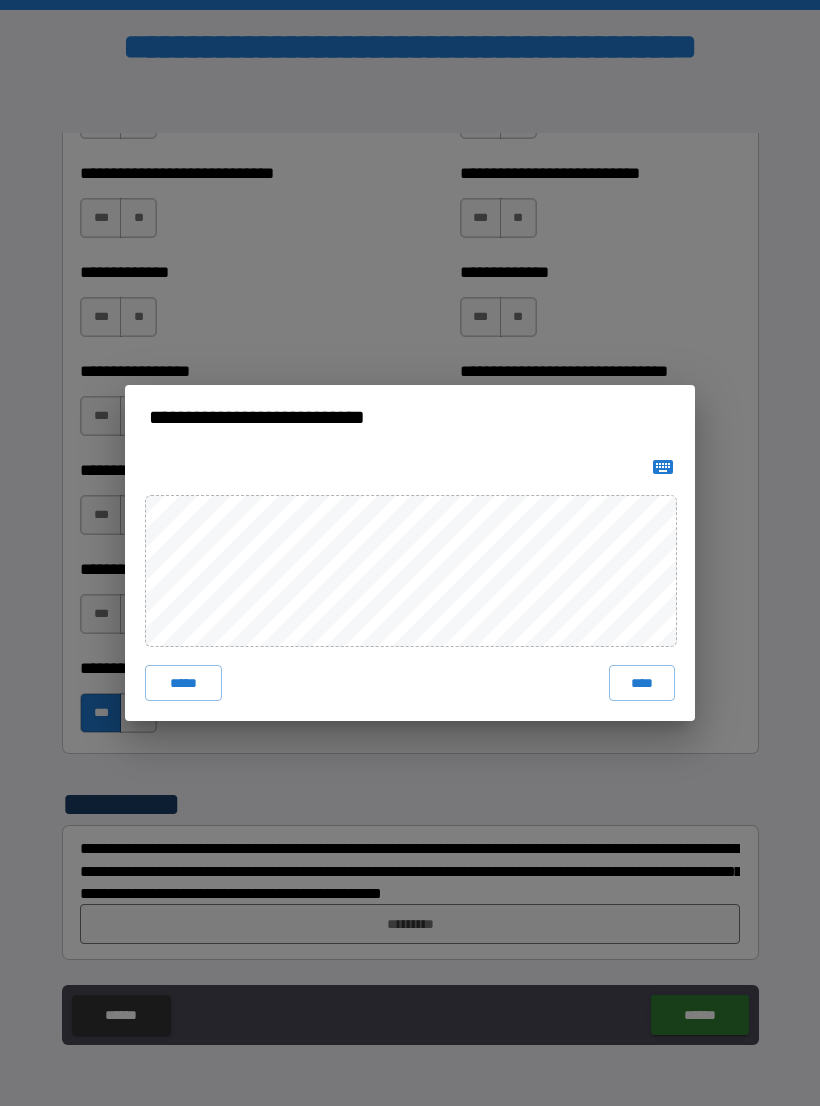 click on "****" at bounding box center [642, 683] 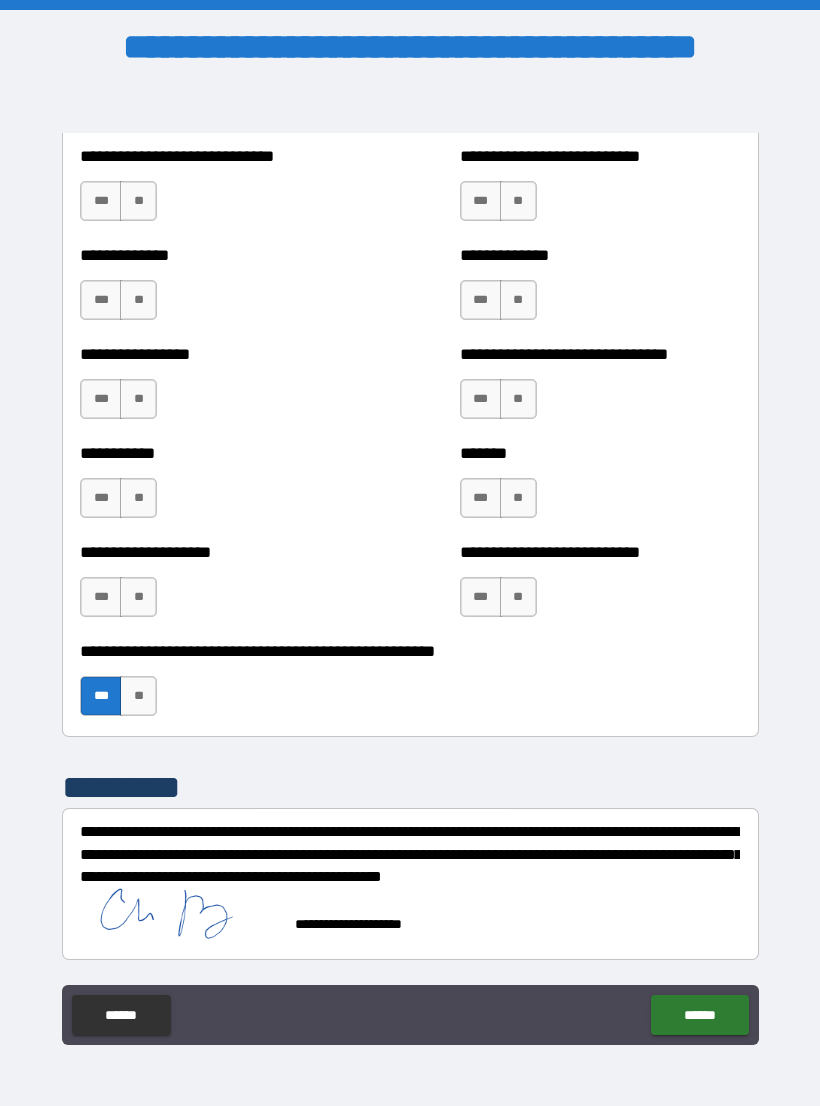 scroll, scrollTop: 7719, scrollLeft: 0, axis: vertical 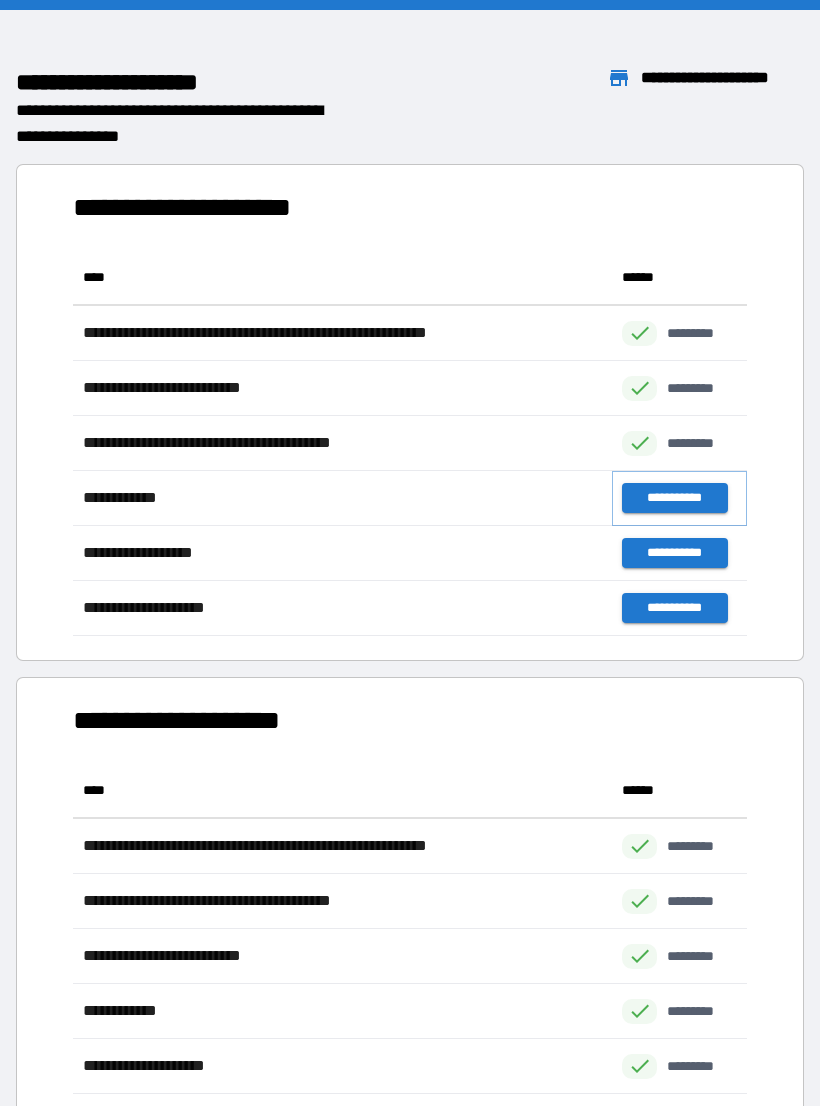 click on "**********" at bounding box center (674, 498) 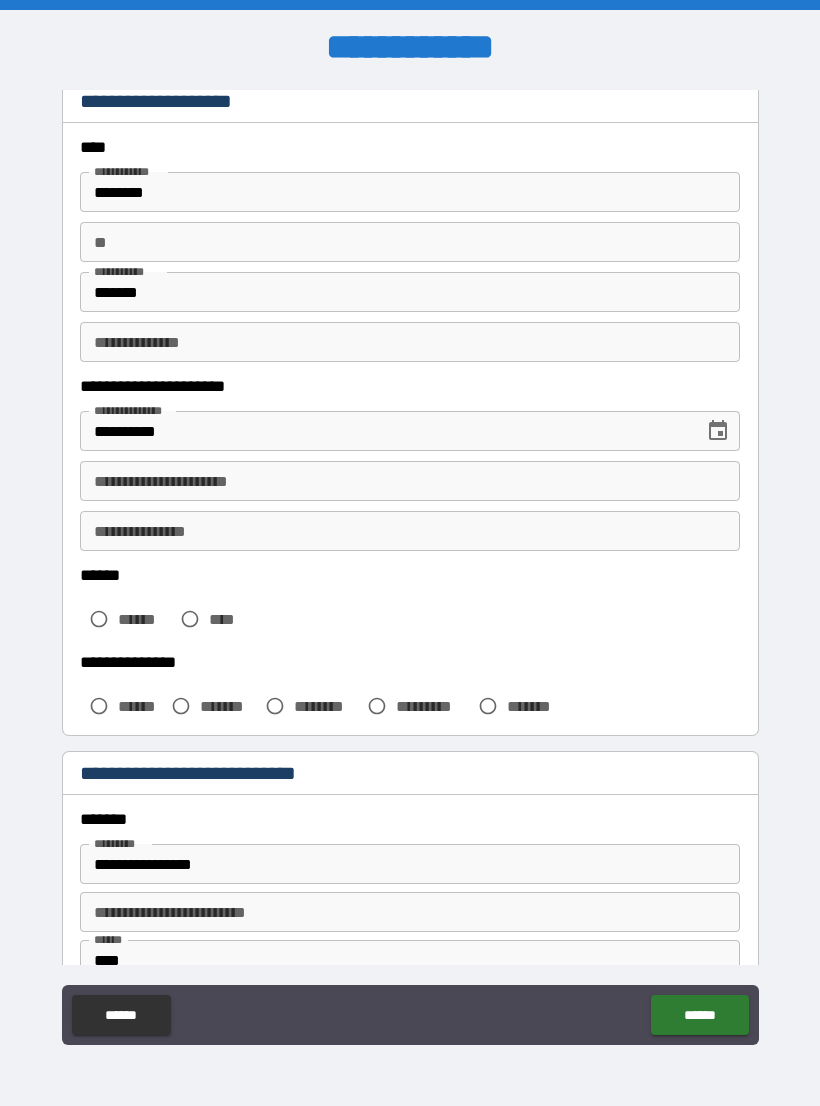 scroll, scrollTop: 68, scrollLeft: 0, axis: vertical 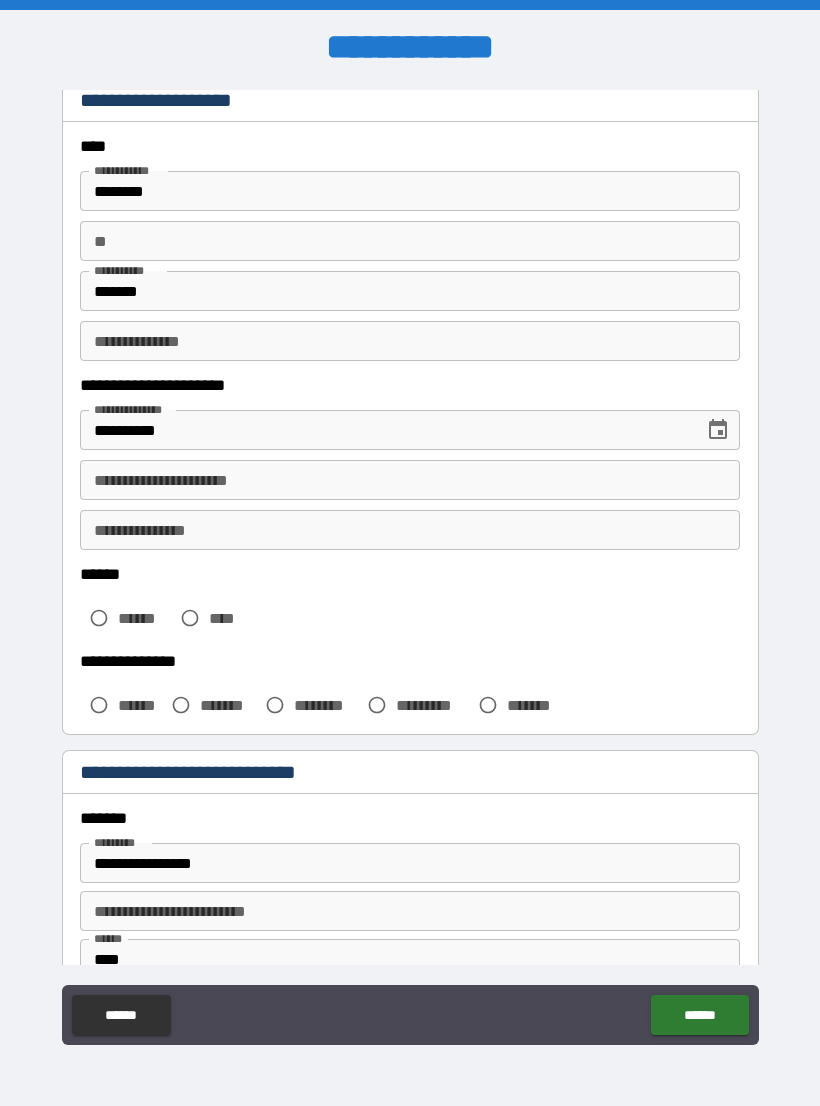 click on "**********" at bounding box center [410, 480] 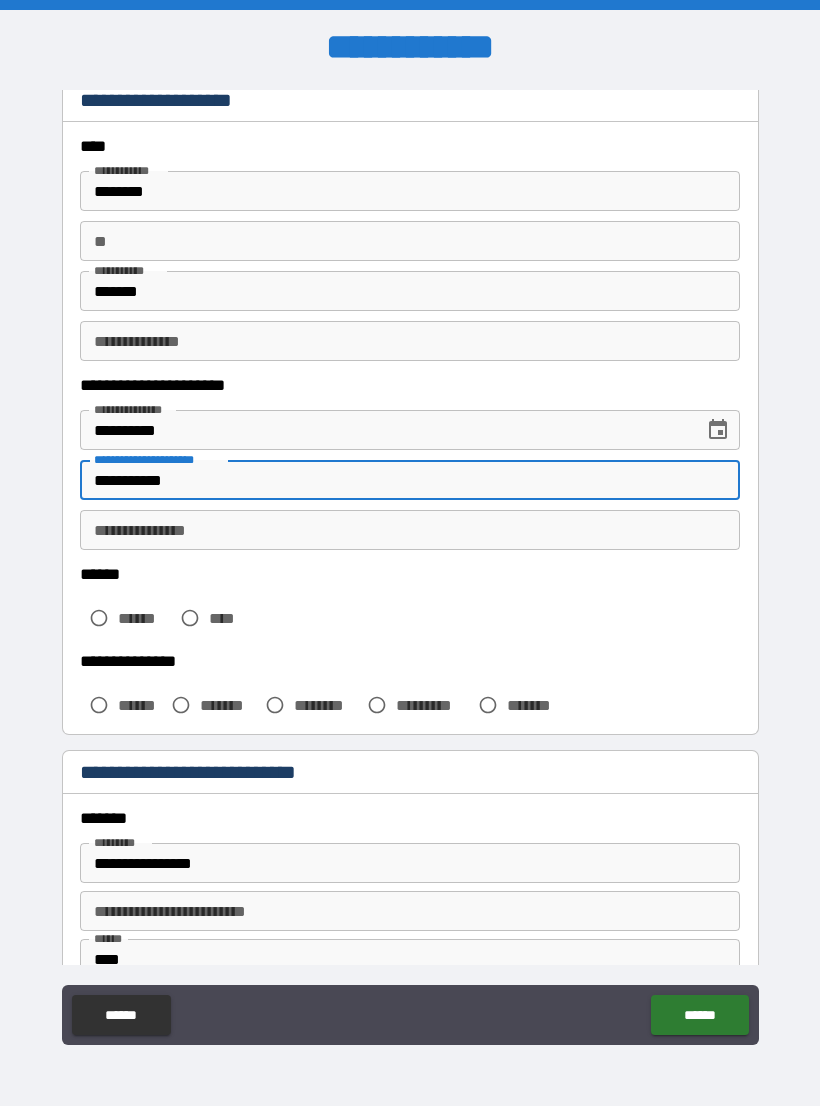 click on "**********" at bounding box center (410, 530) 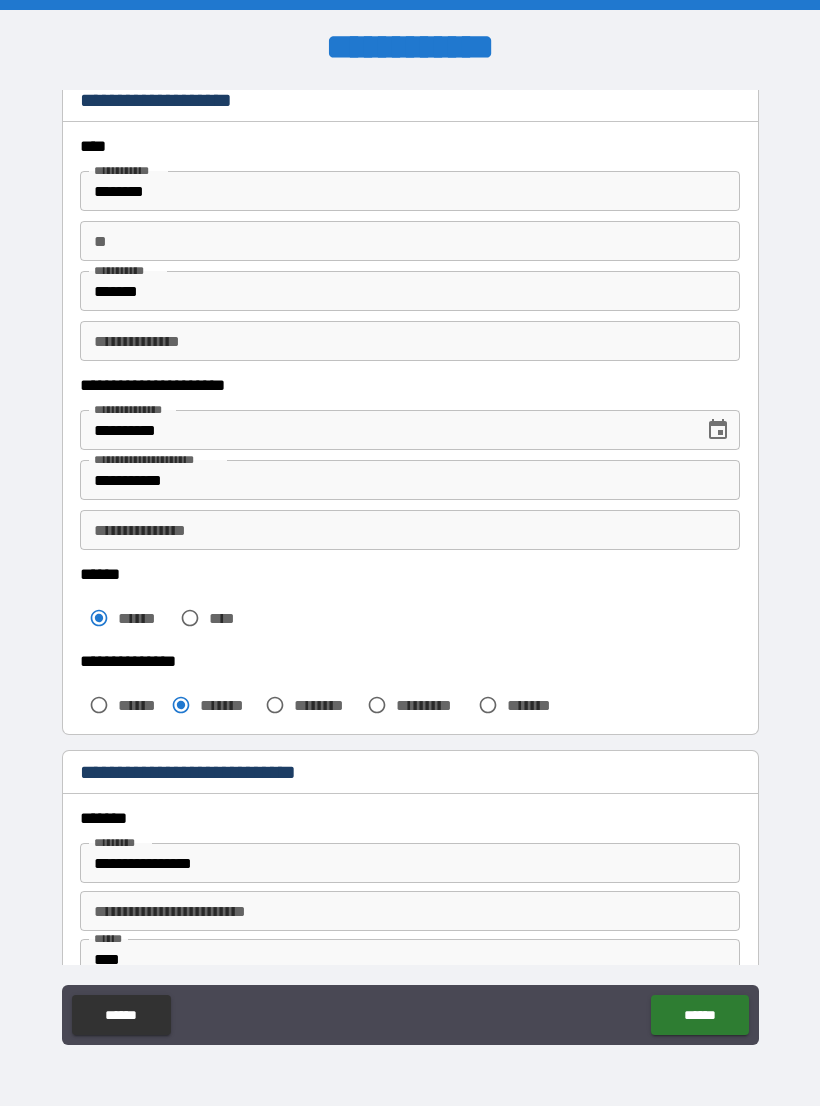 click on "**********" at bounding box center (410, 530) 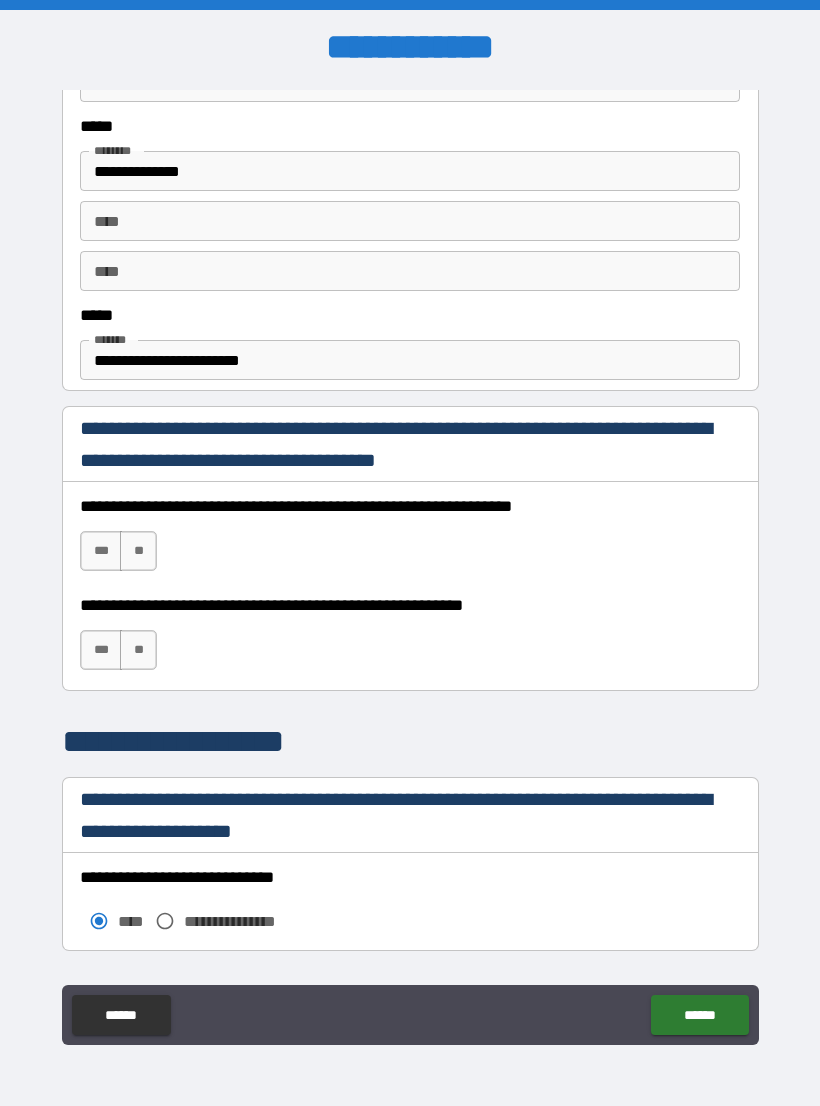 scroll, scrollTop: 1045, scrollLeft: 0, axis: vertical 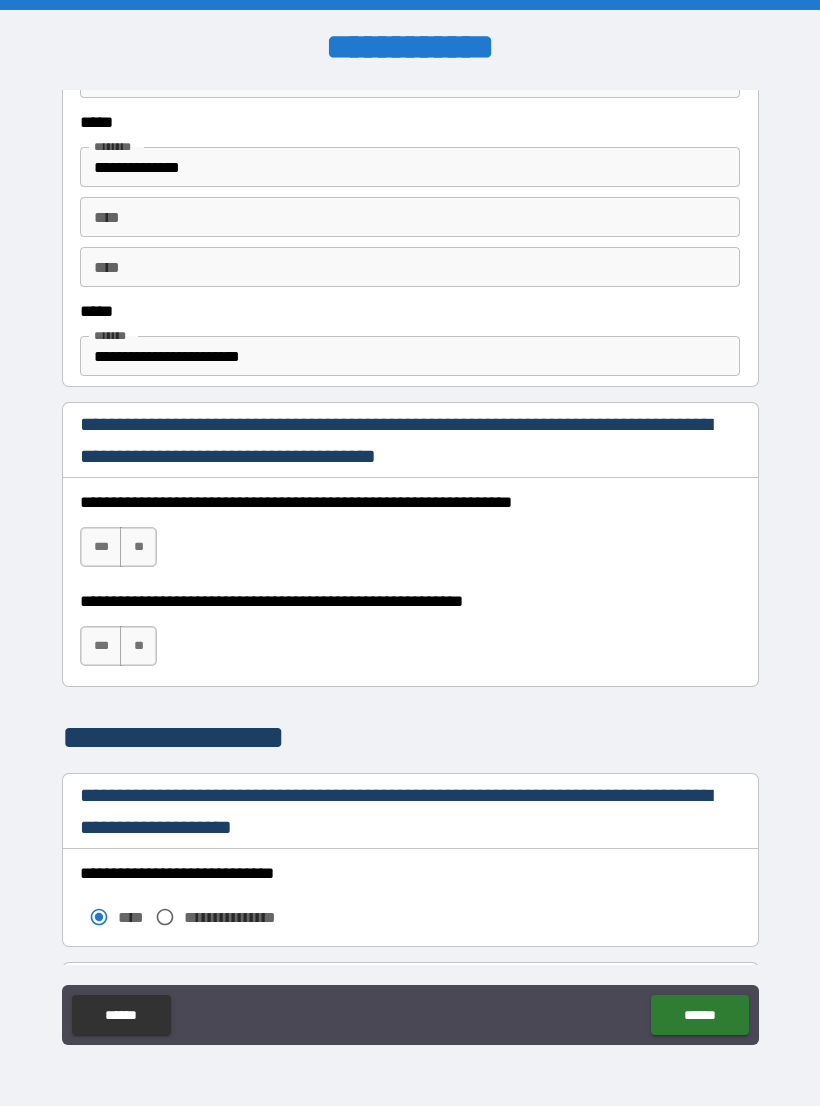 click on "***" at bounding box center (101, 547) 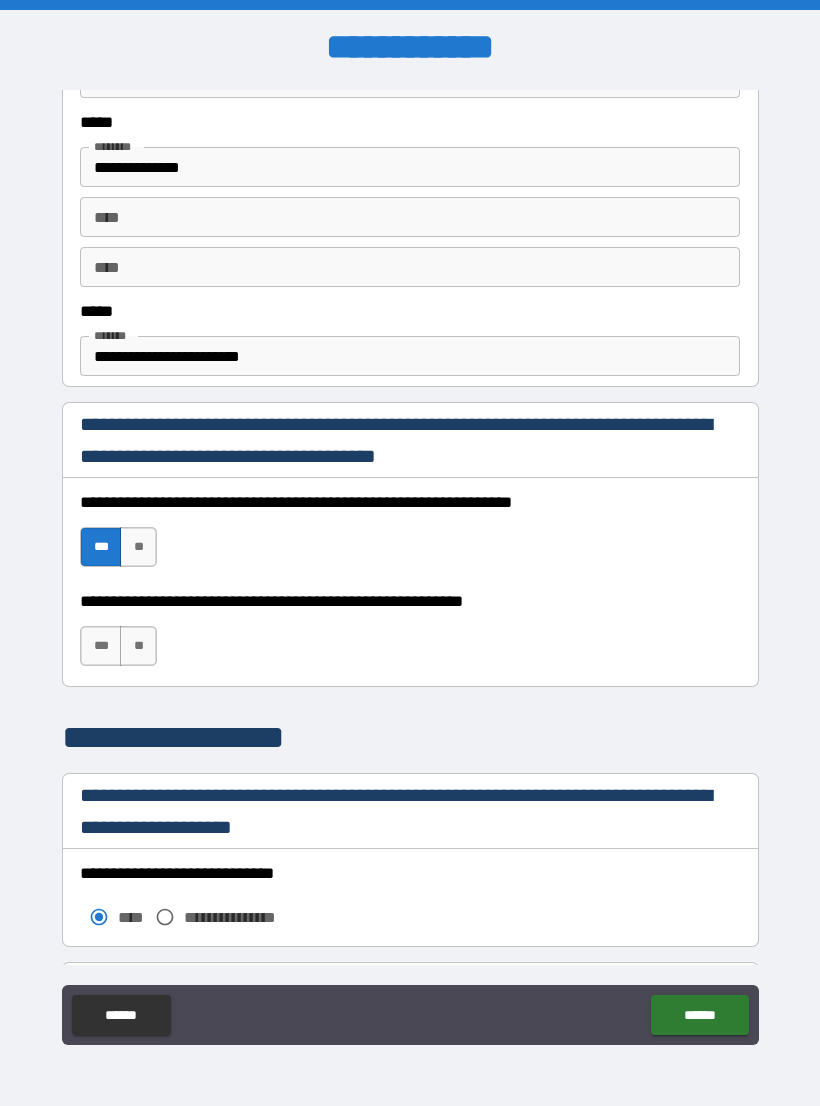 click on "**" at bounding box center (138, 646) 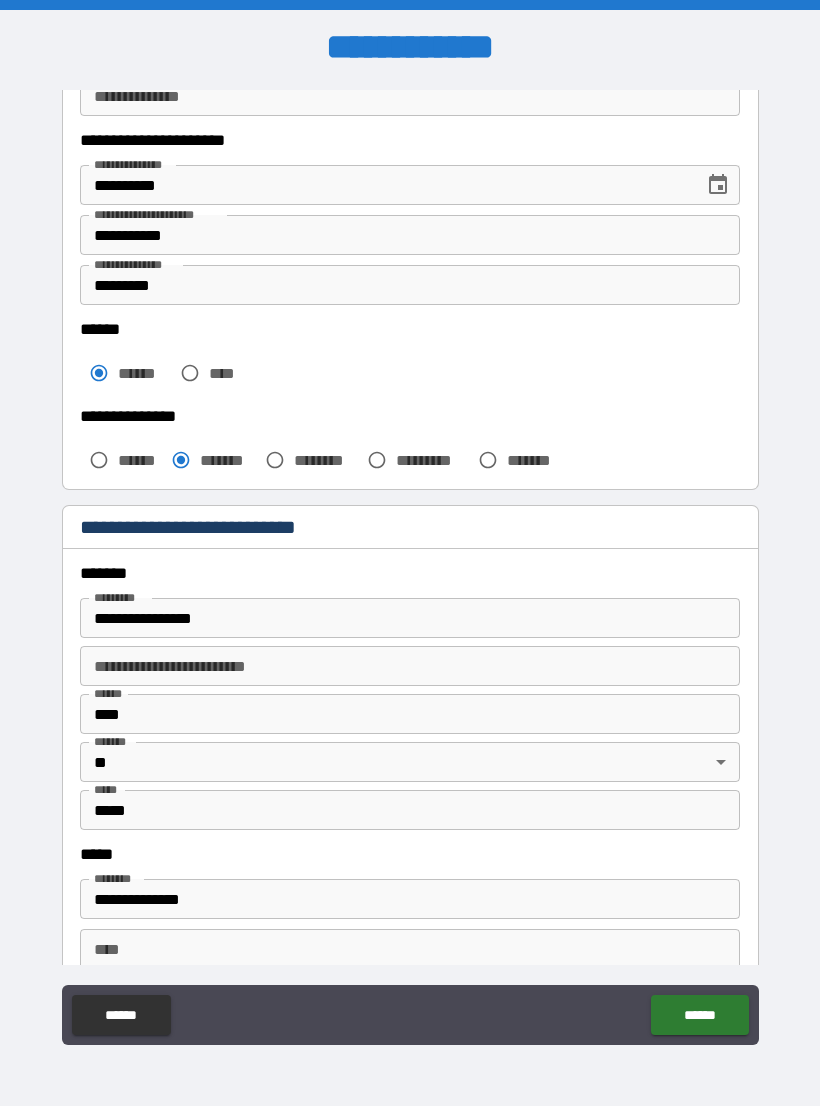 scroll, scrollTop: 317, scrollLeft: 0, axis: vertical 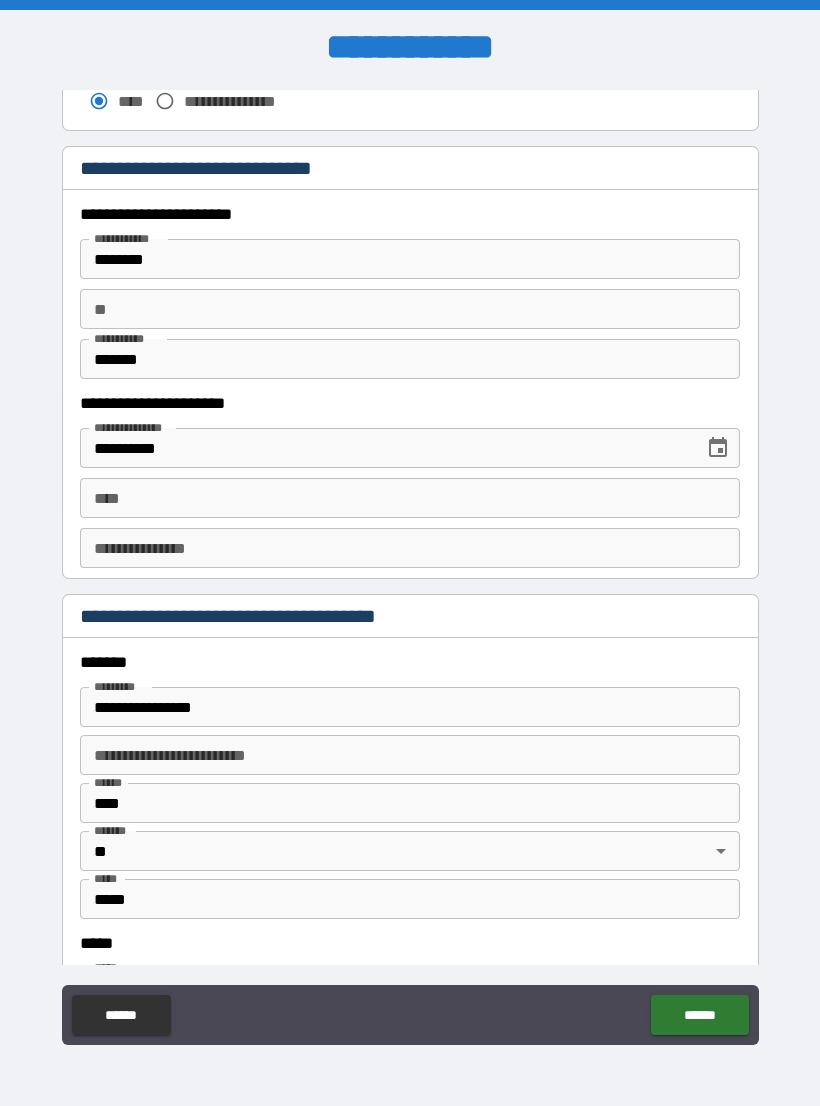 click on "**********" at bounding box center (410, 548) 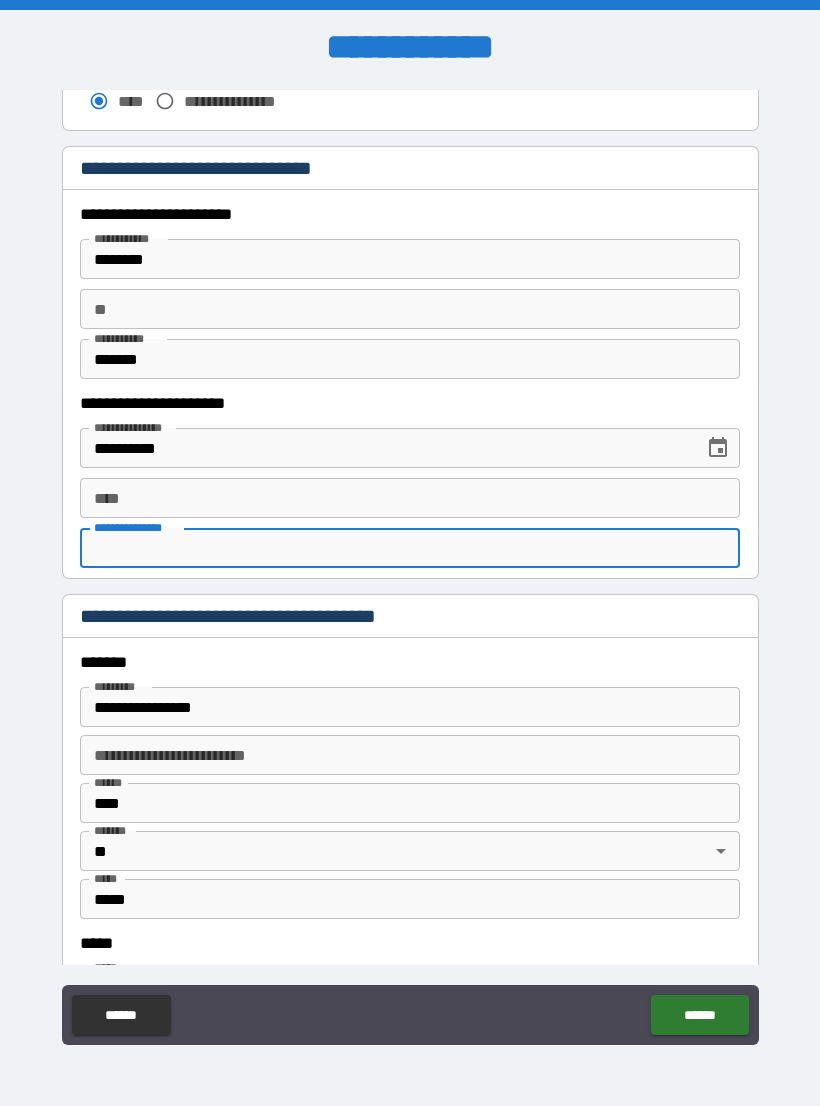 click on "**********" at bounding box center (410, 548) 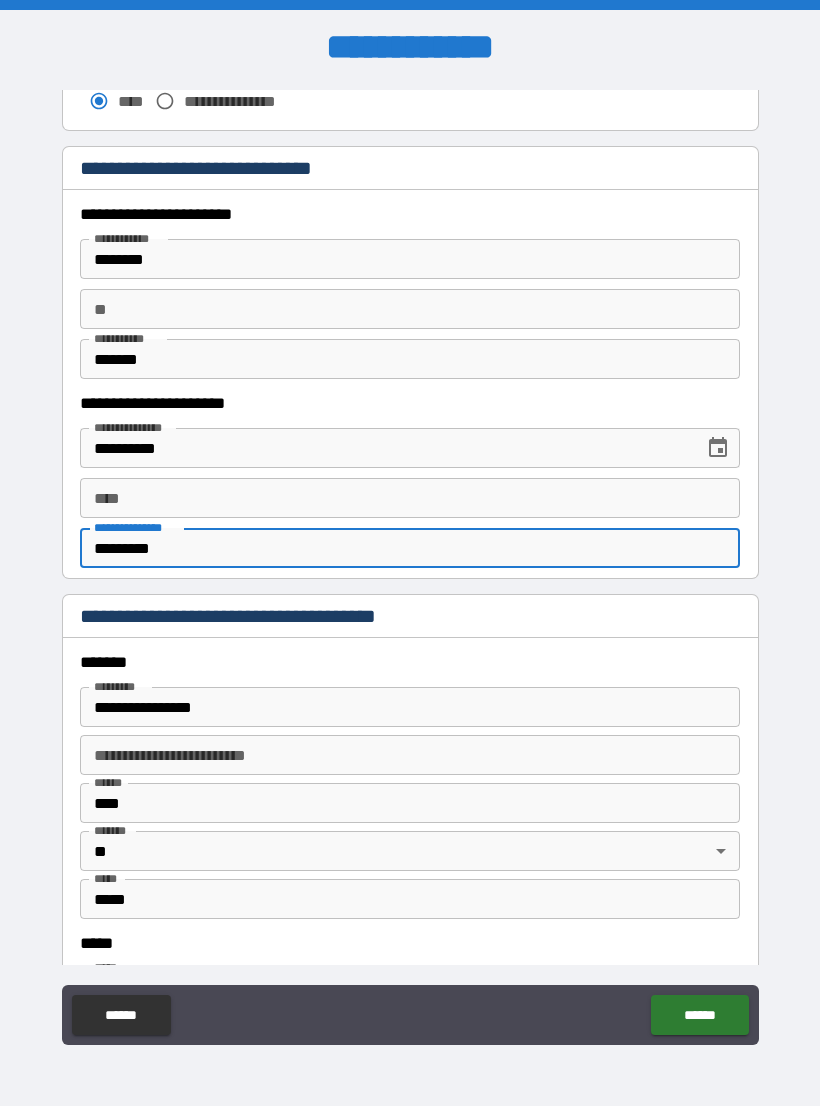 click on "****" at bounding box center [410, 498] 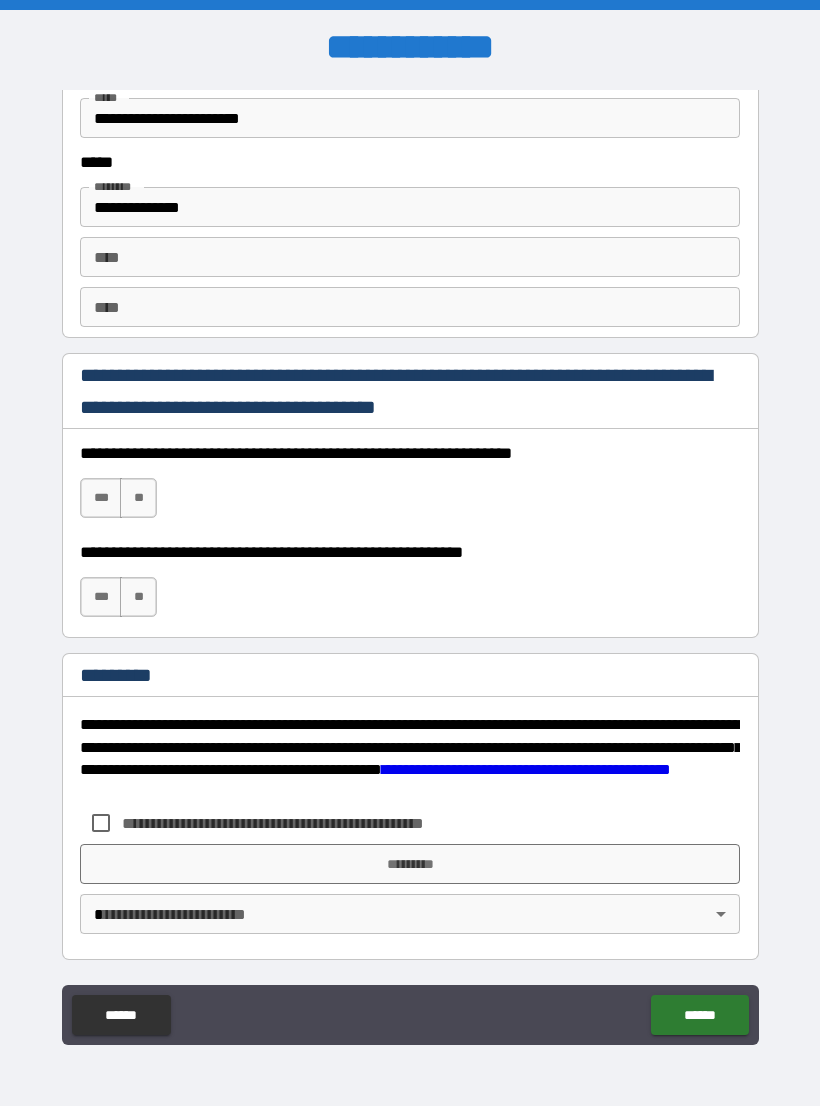 scroll, scrollTop: 2731, scrollLeft: 0, axis: vertical 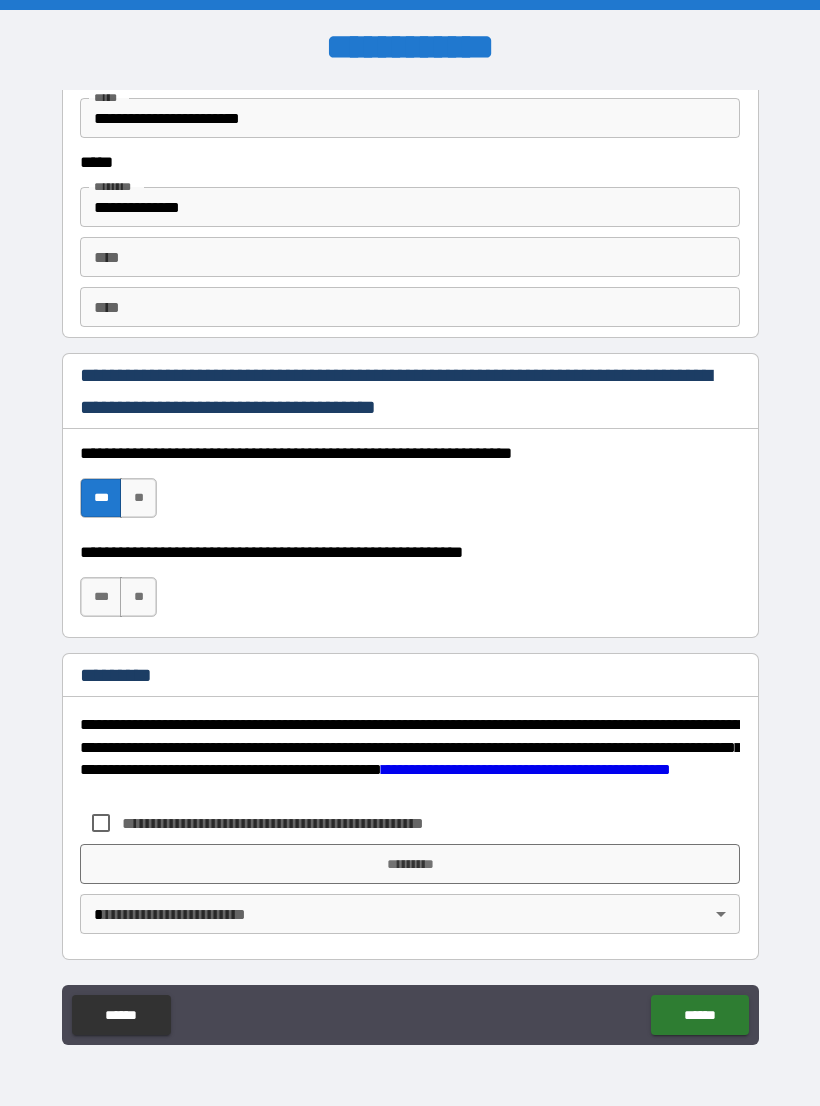 click on "**" at bounding box center (138, 597) 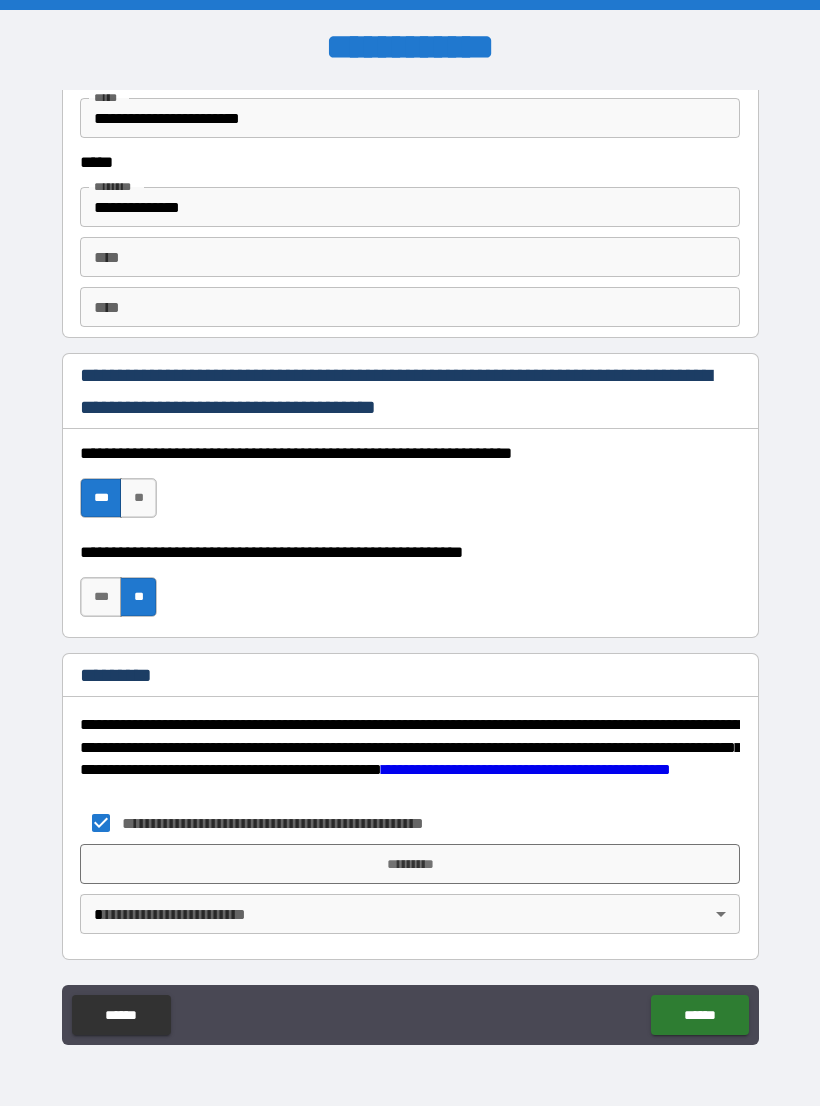 click on "*********" at bounding box center (410, 864) 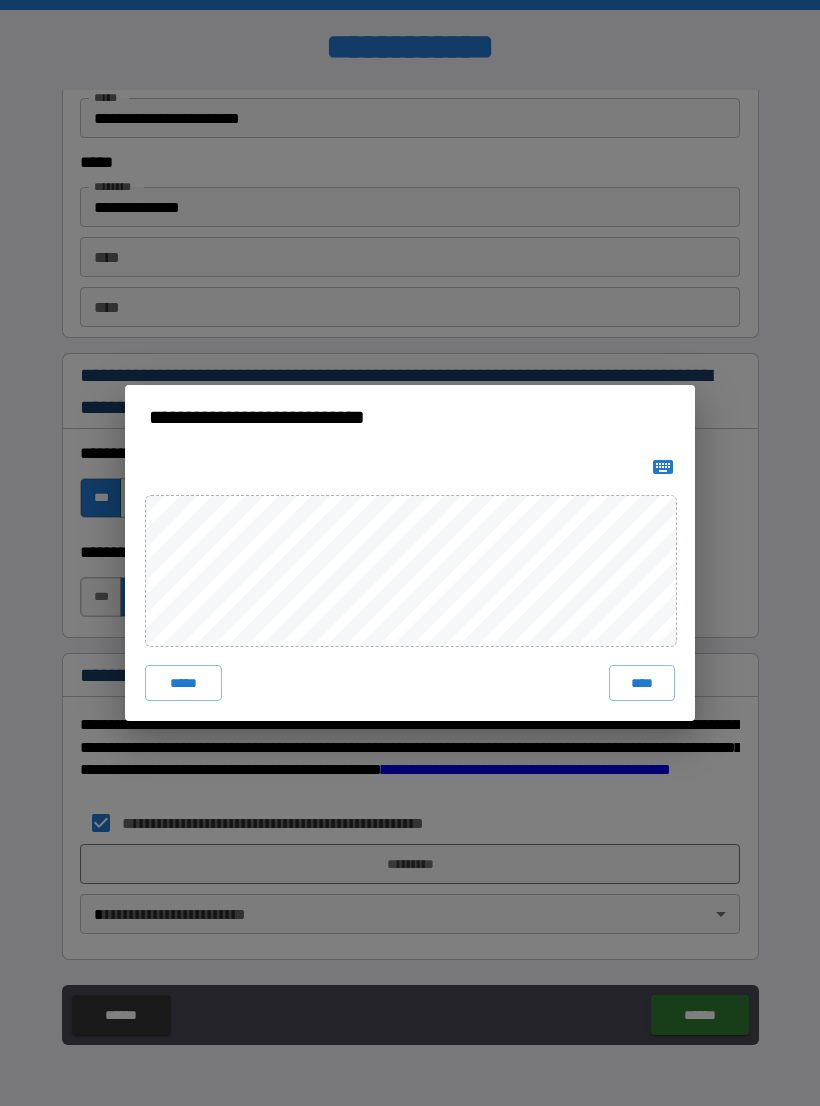 click on "****" at bounding box center [642, 683] 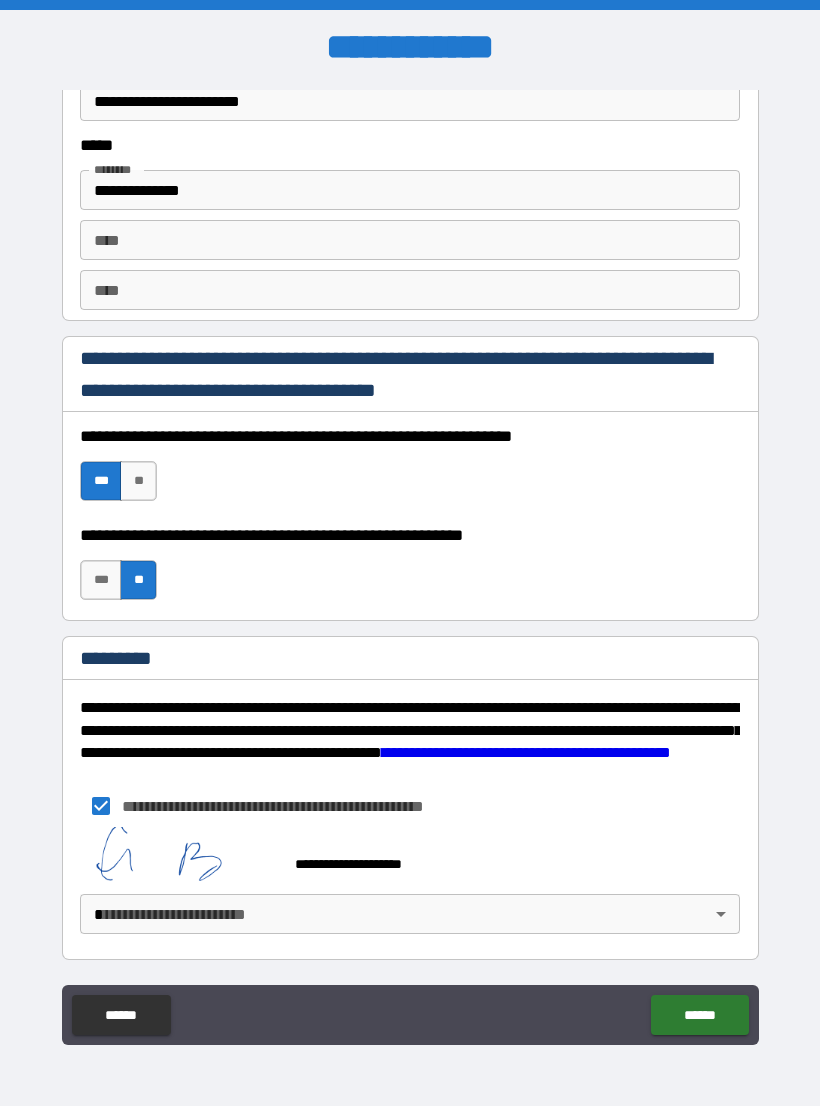 scroll, scrollTop: 2748, scrollLeft: 0, axis: vertical 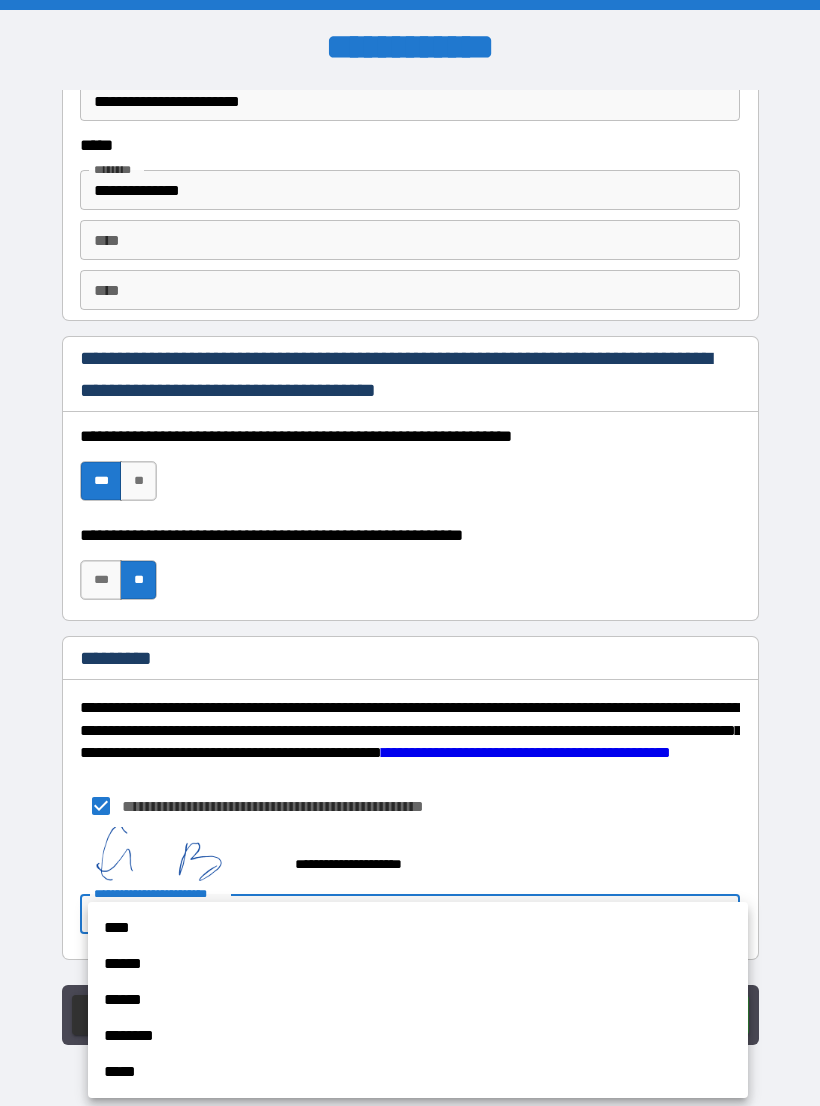 click on "****" at bounding box center [418, 928] 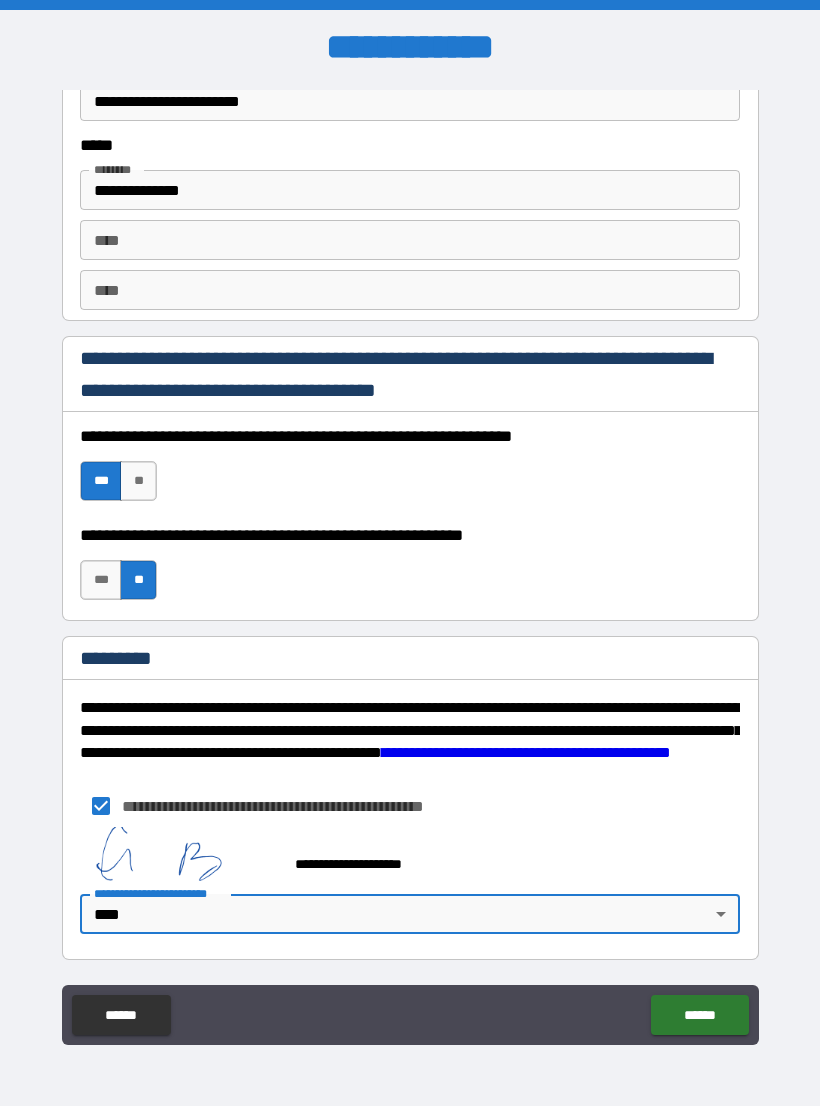 click on "******" at bounding box center (699, 1015) 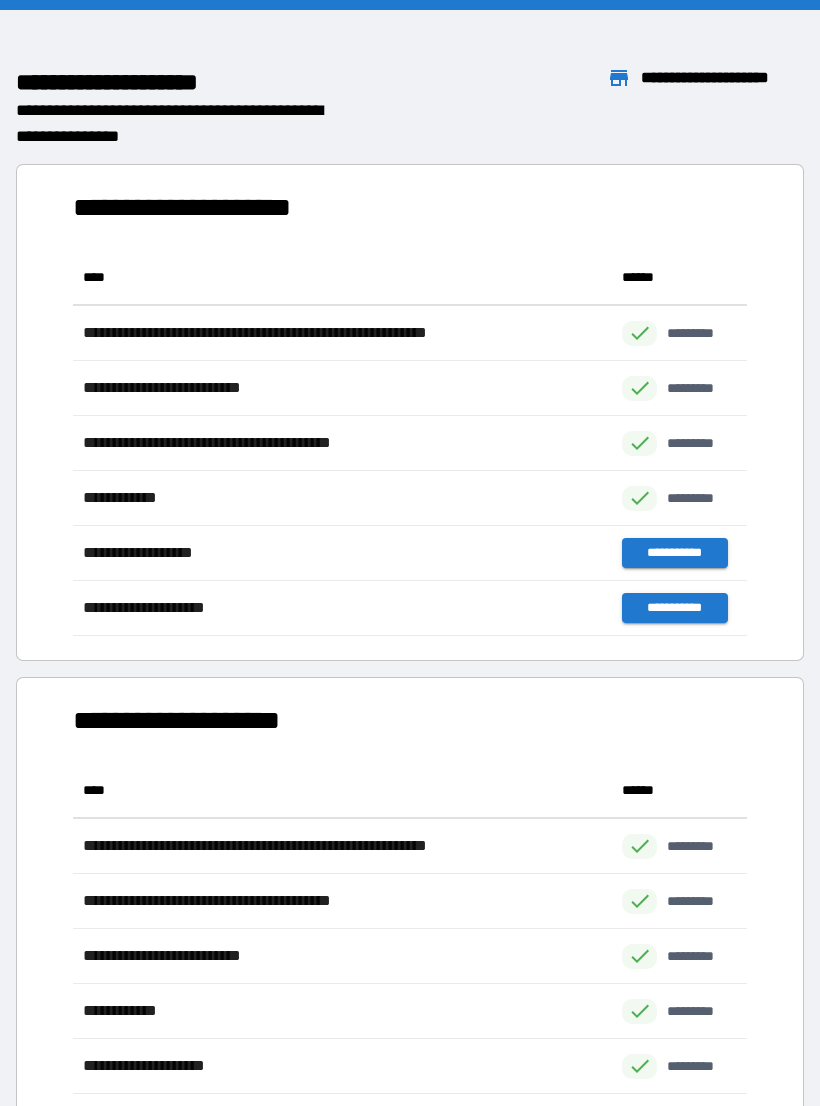 scroll, scrollTop: 386, scrollLeft: 674, axis: both 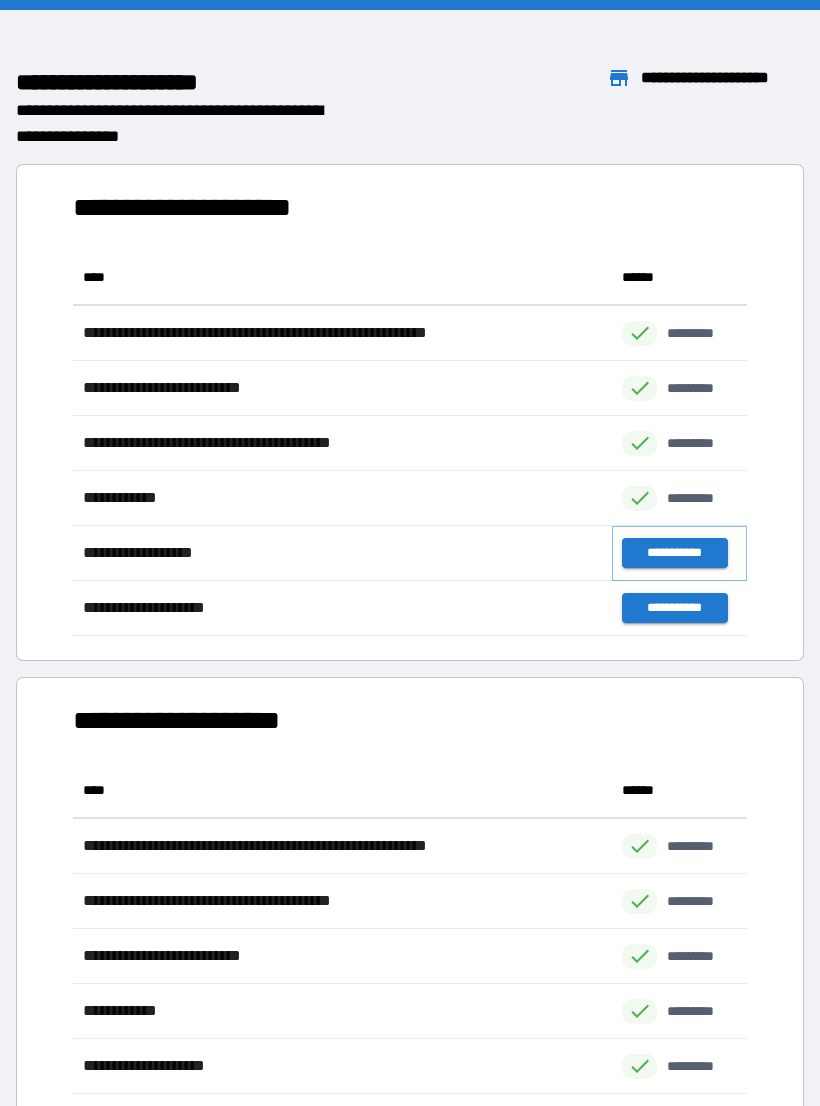 click on "**********" at bounding box center [674, 553] 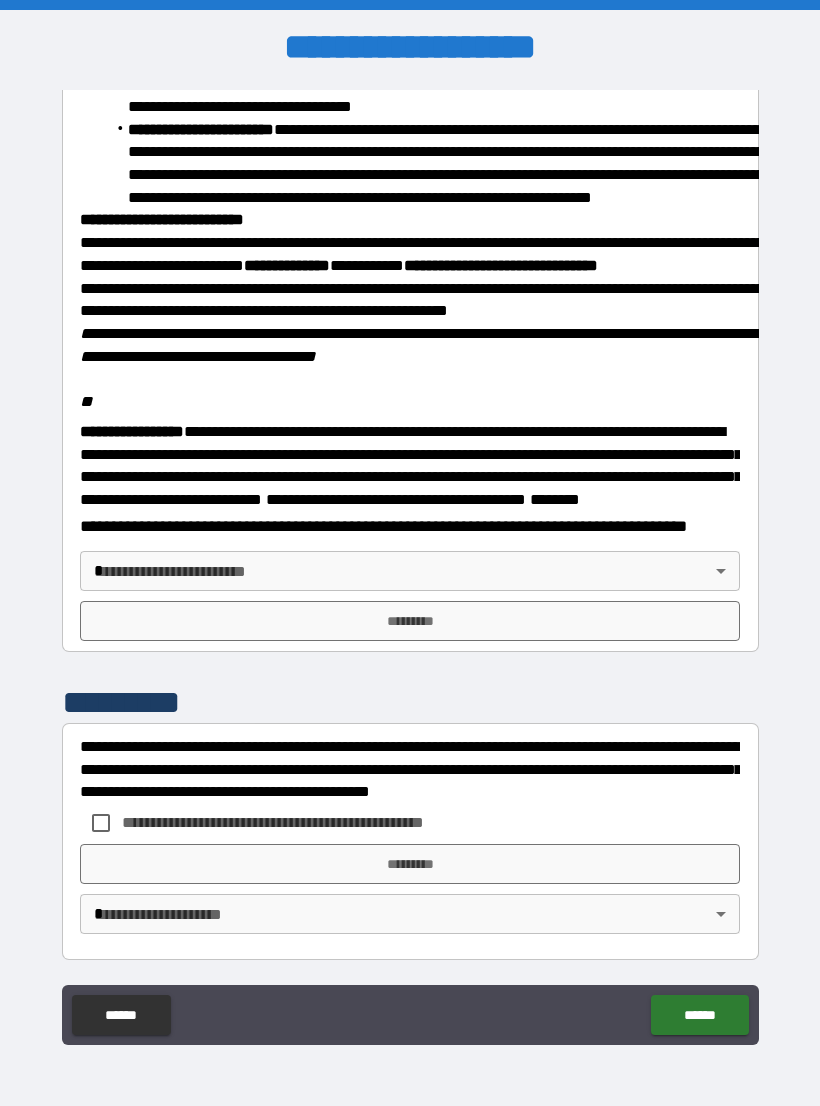 scroll, scrollTop: 2234, scrollLeft: 0, axis: vertical 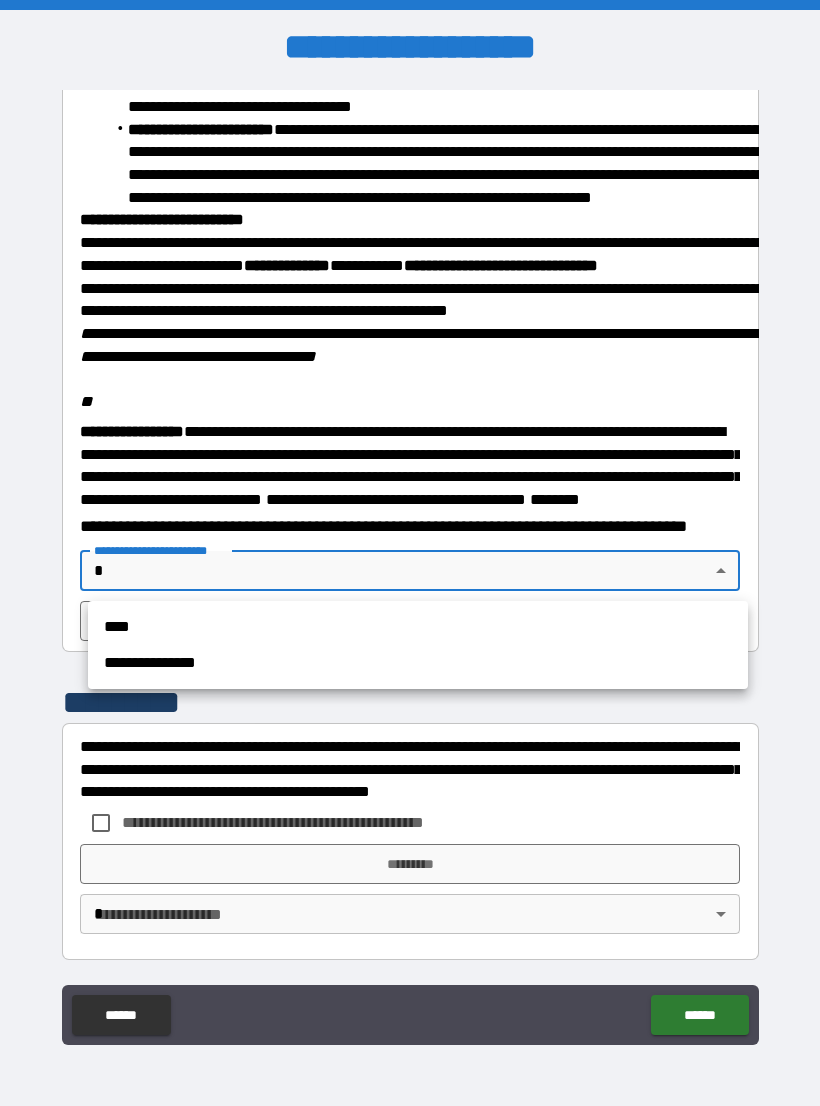 click on "****" at bounding box center (418, 627) 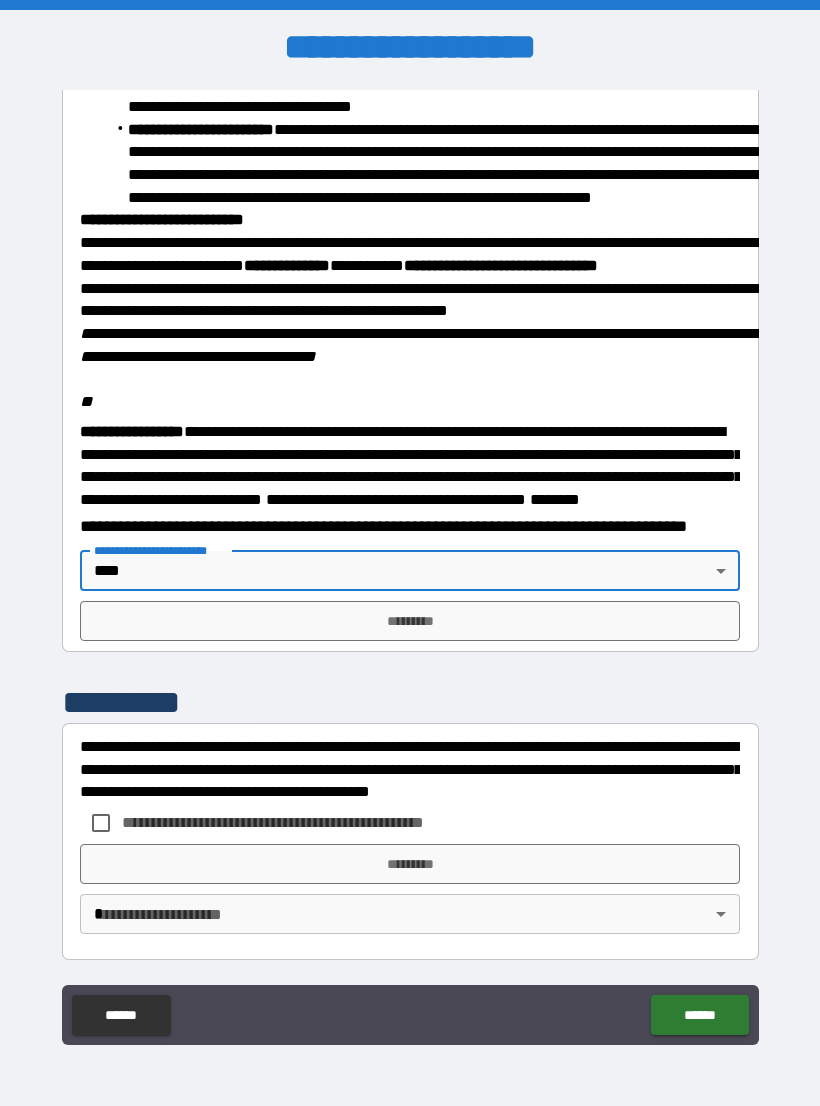 click on "*********" at bounding box center (410, 621) 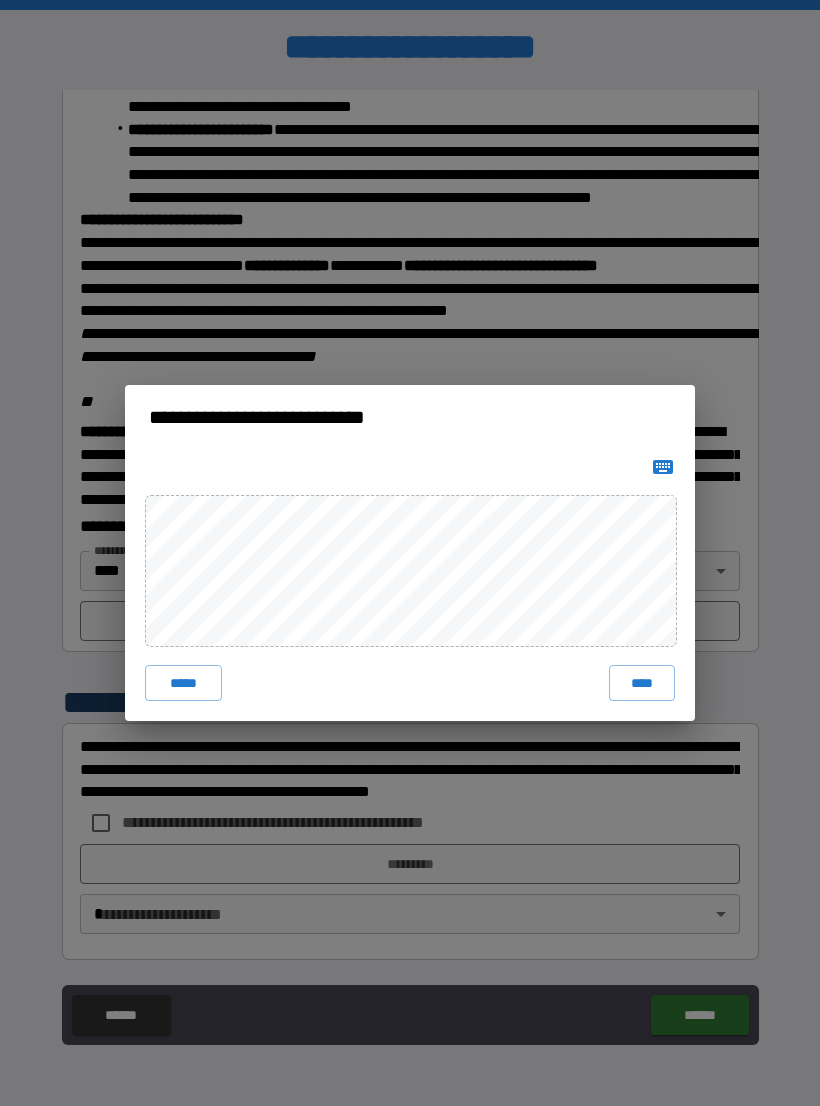 click on "****" at bounding box center [642, 683] 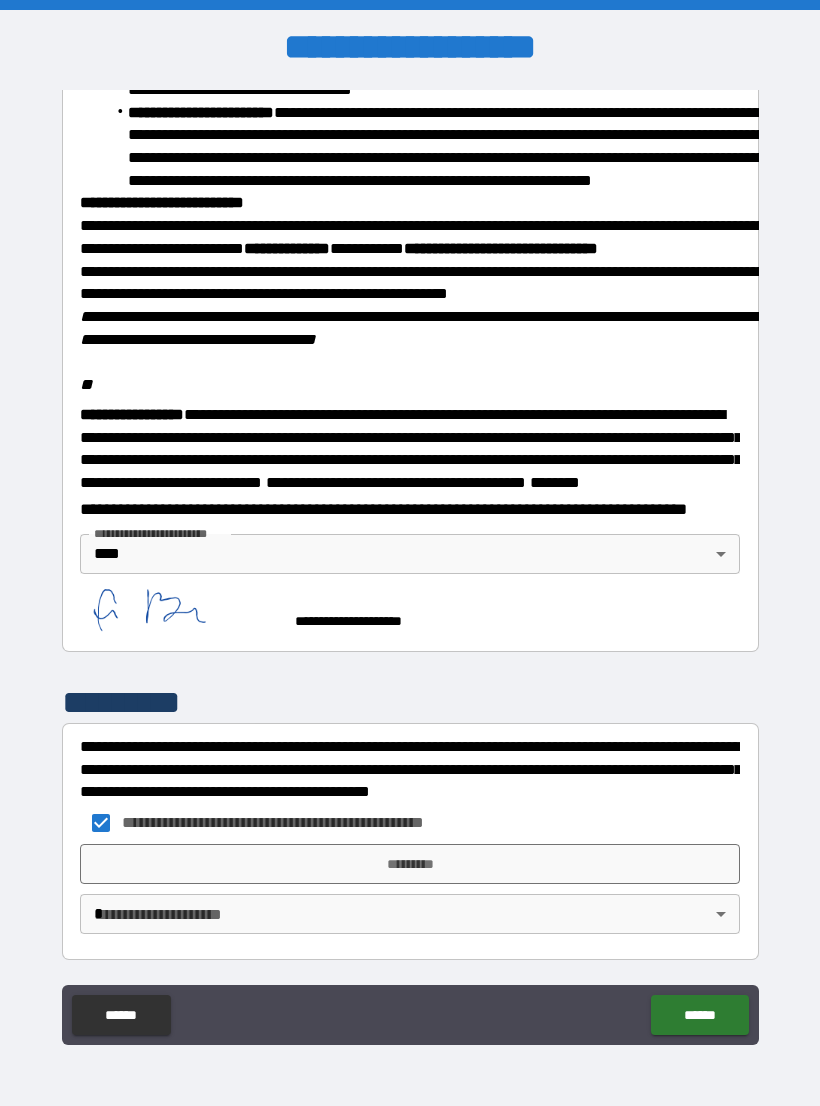 click on "*********" at bounding box center [410, 864] 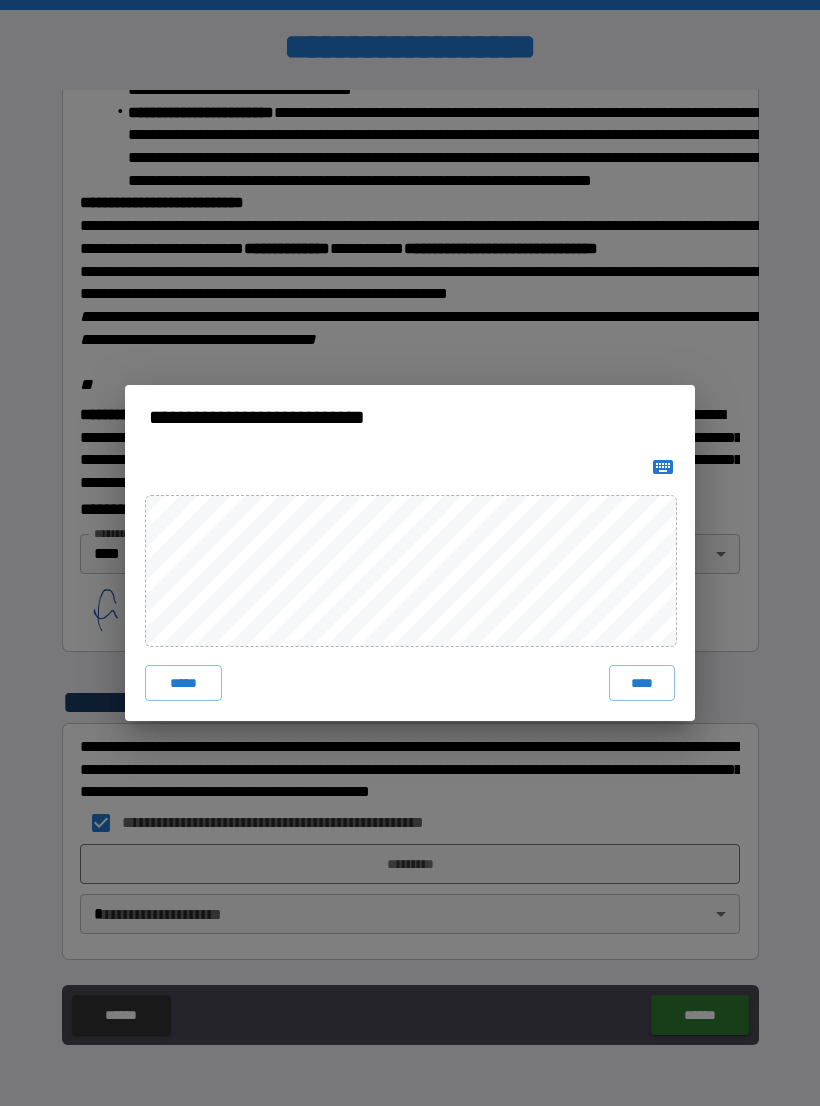 click on "****" at bounding box center (642, 683) 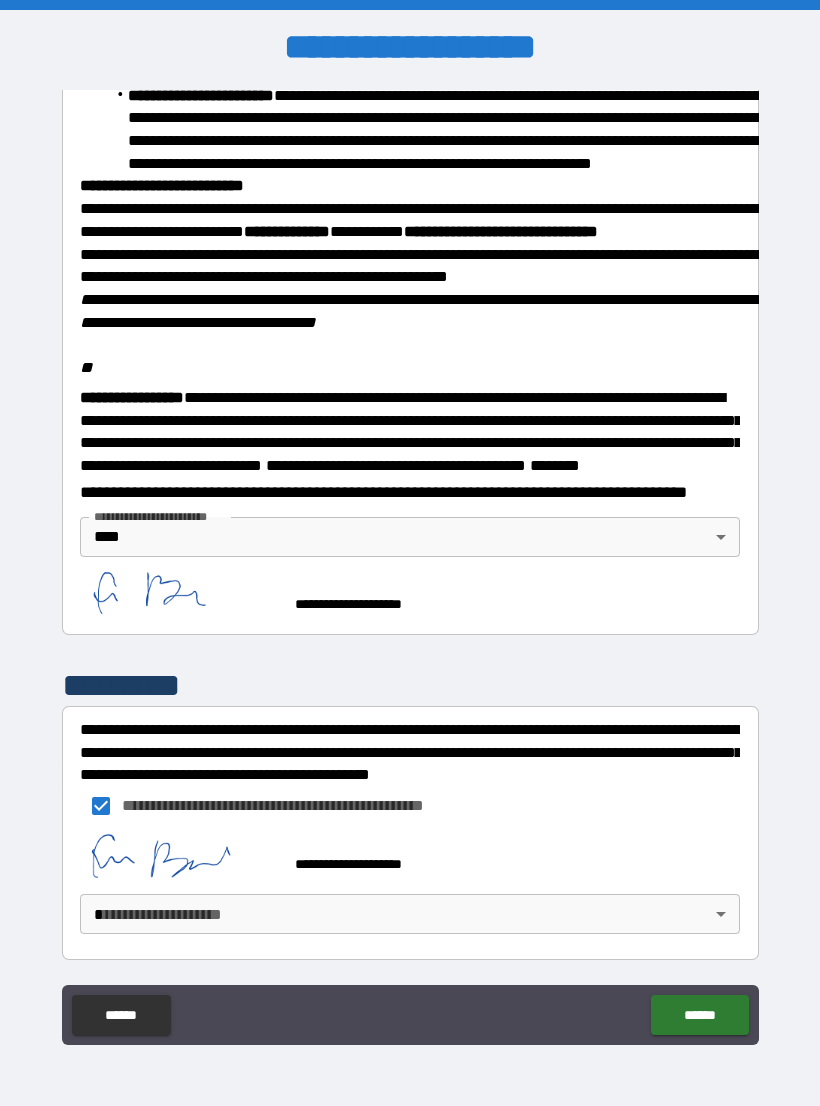 scroll, scrollTop: 2268, scrollLeft: 0, axis: vertical 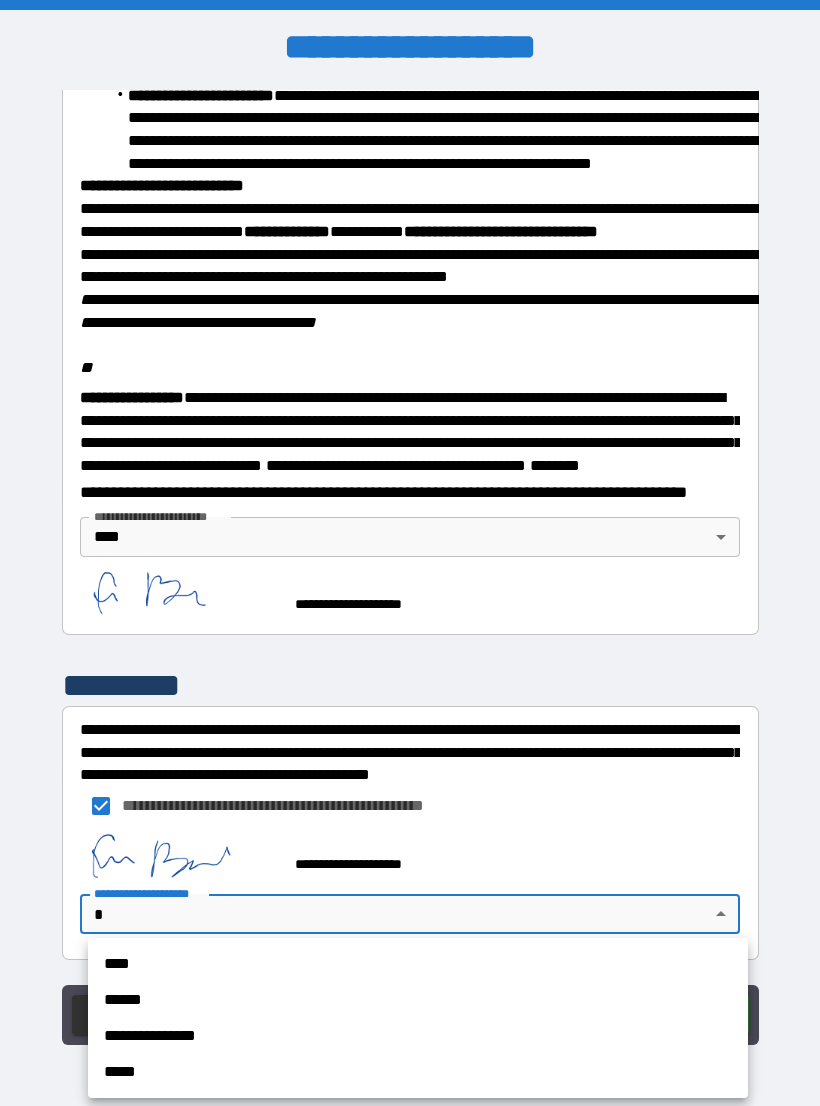 click on "****" at bounding box center (418, 964) 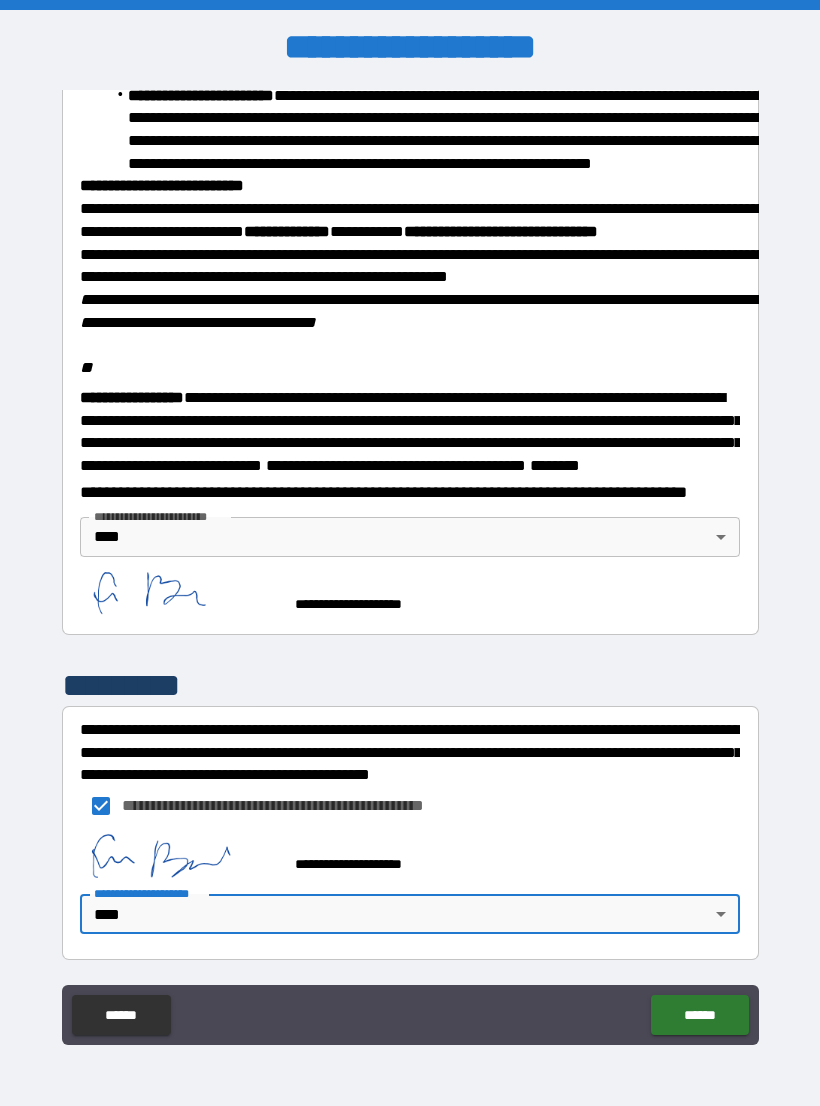 click on "******" at bounding box center (699, 1015) 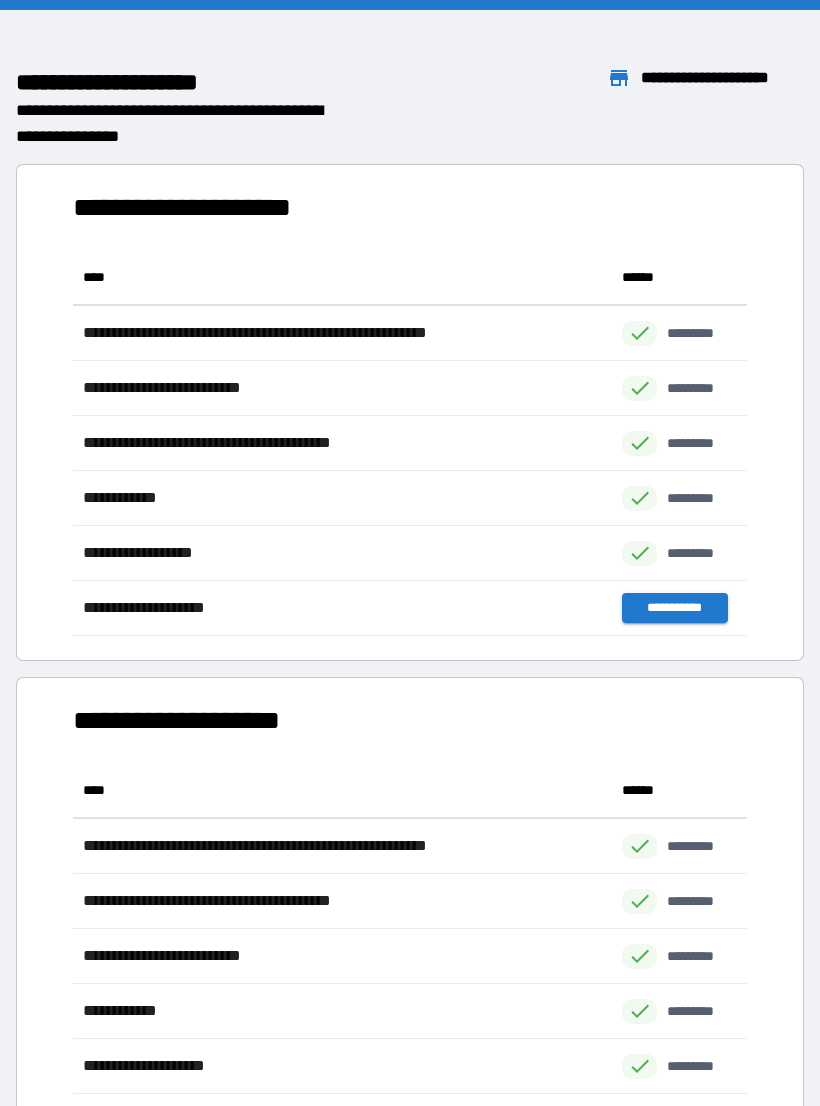 scroll, scrollTop: 386, scrollLeft: 674, axis: both 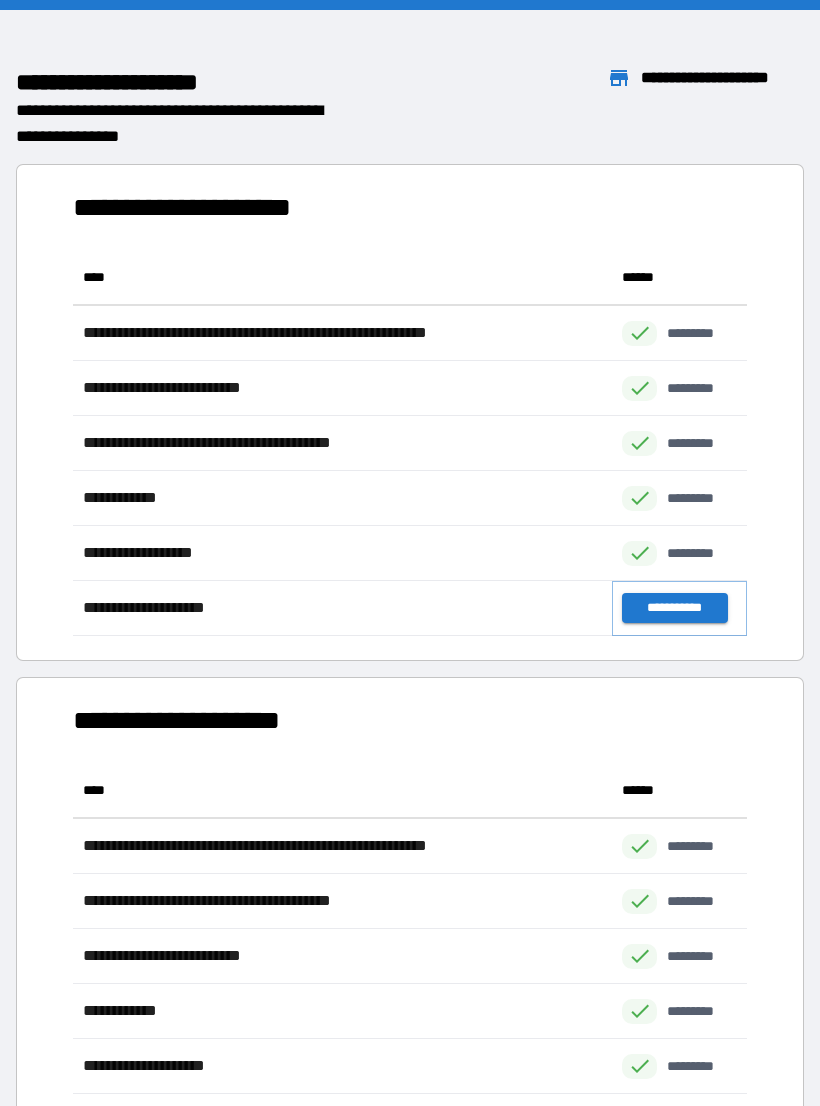 click on "**********" at bounding box center (674, 608) 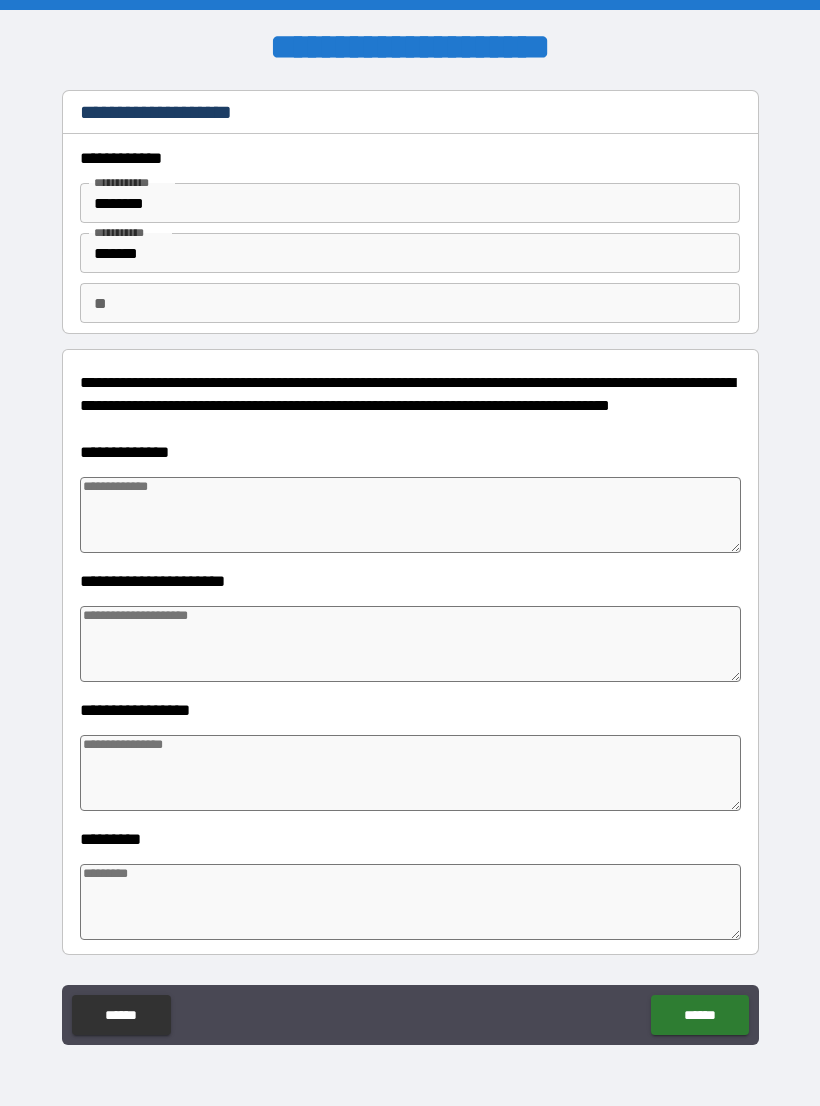 click at bounding box center (410, 515) 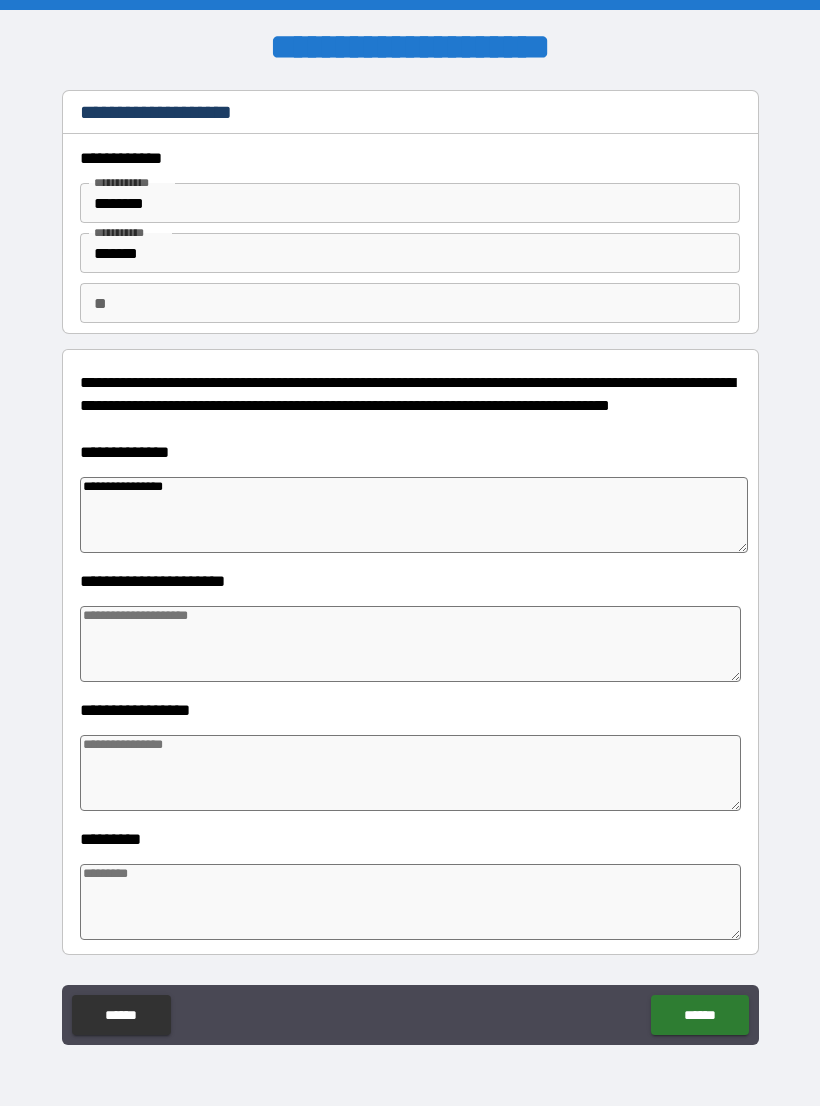 click at bounding box center (410, 644) 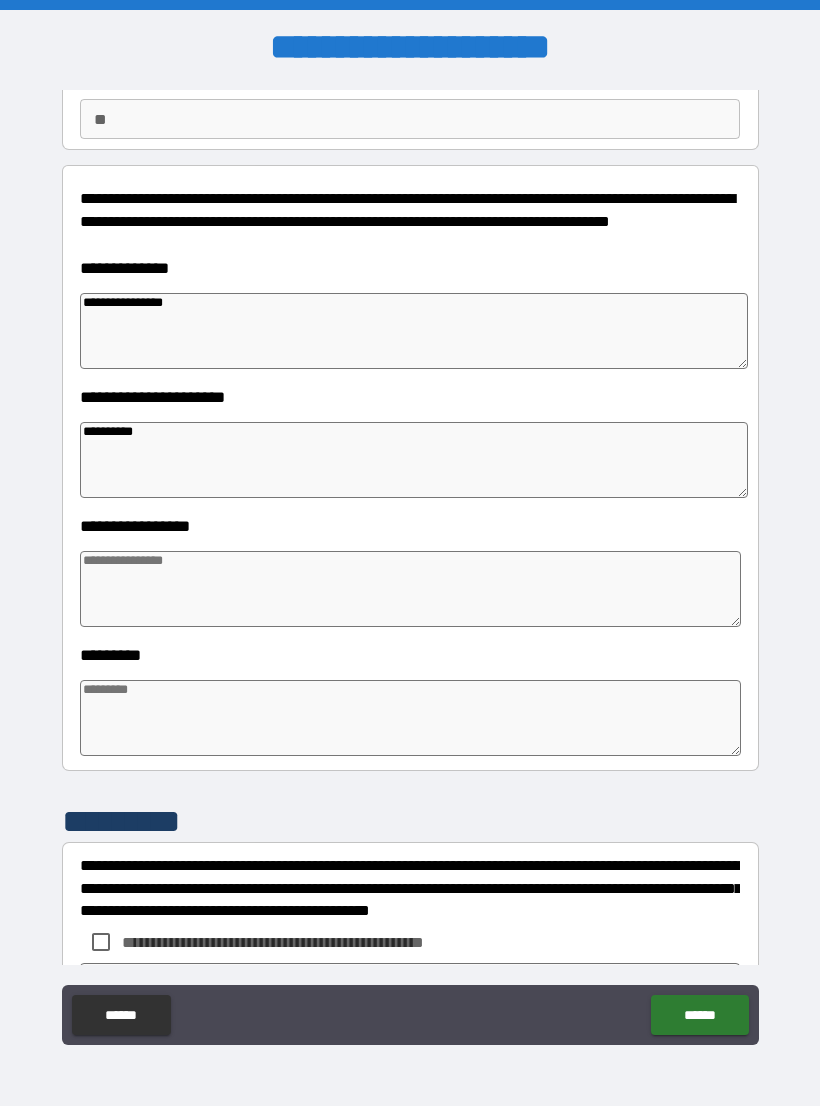 scroll, scrollTop: 217, scrollLeft: 0, axis: vertical 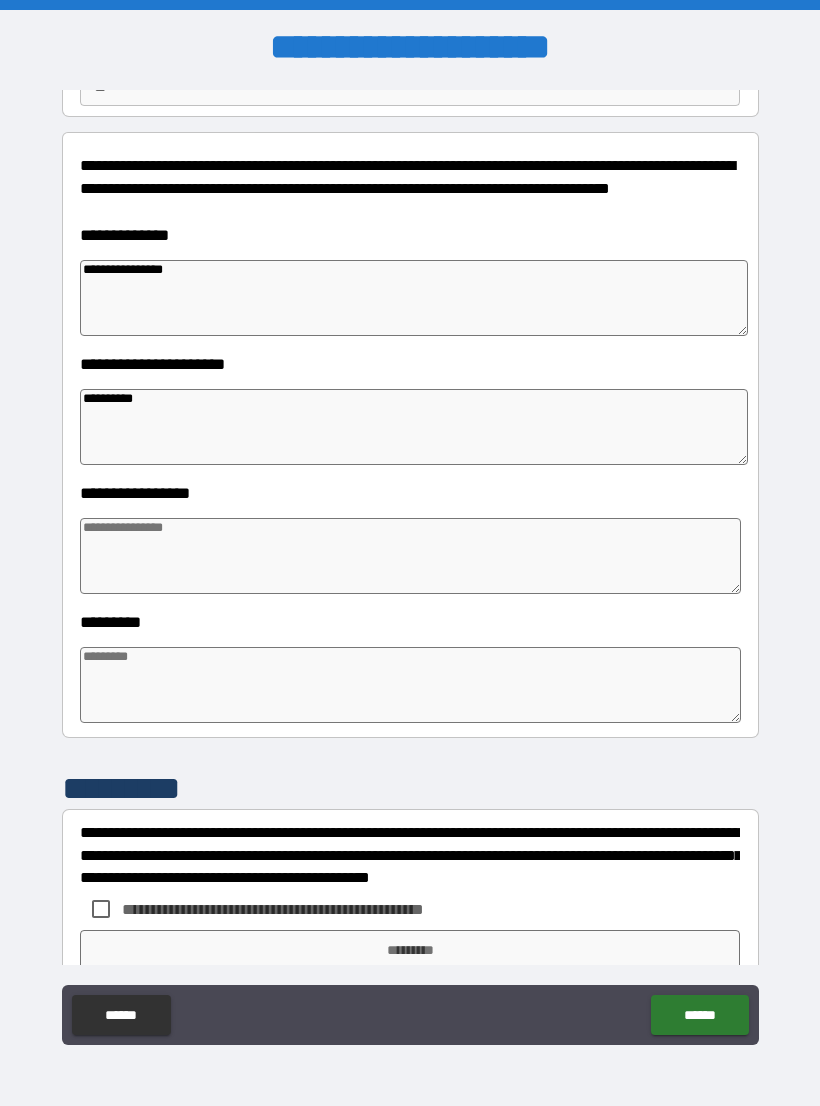 click at bounding box center [410, 556] 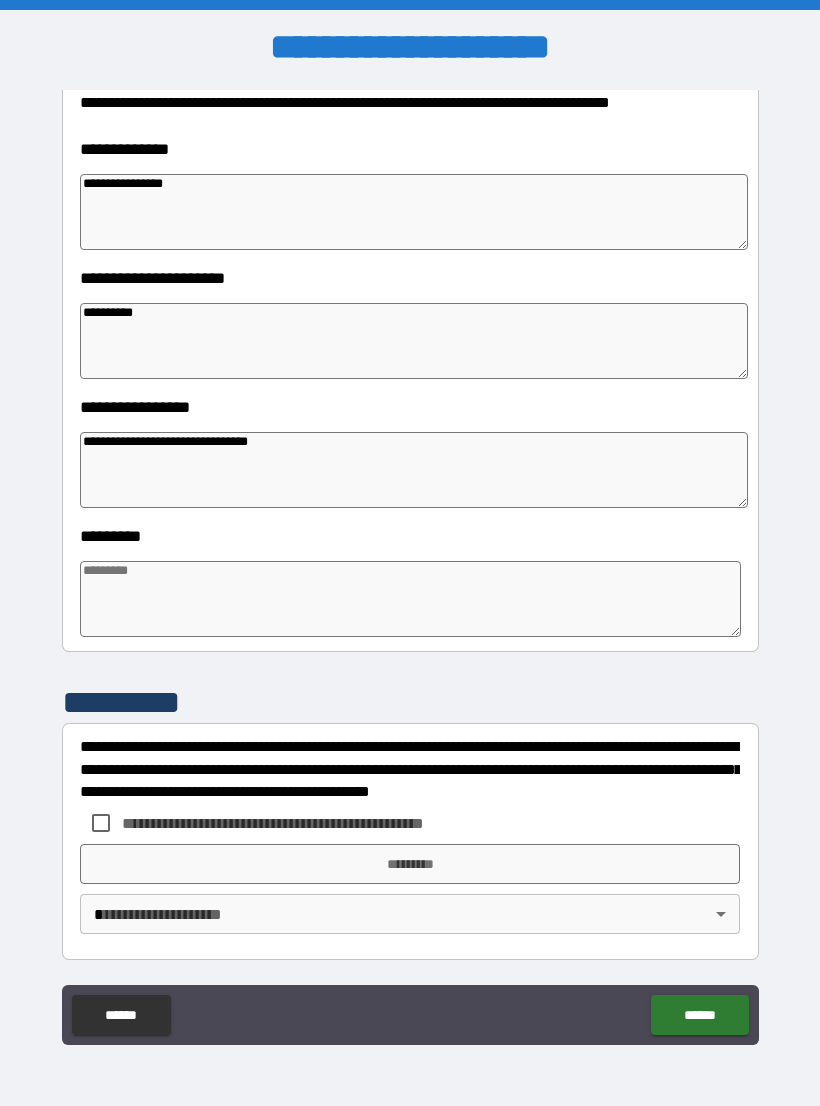 click at bounding box center (410, 599) 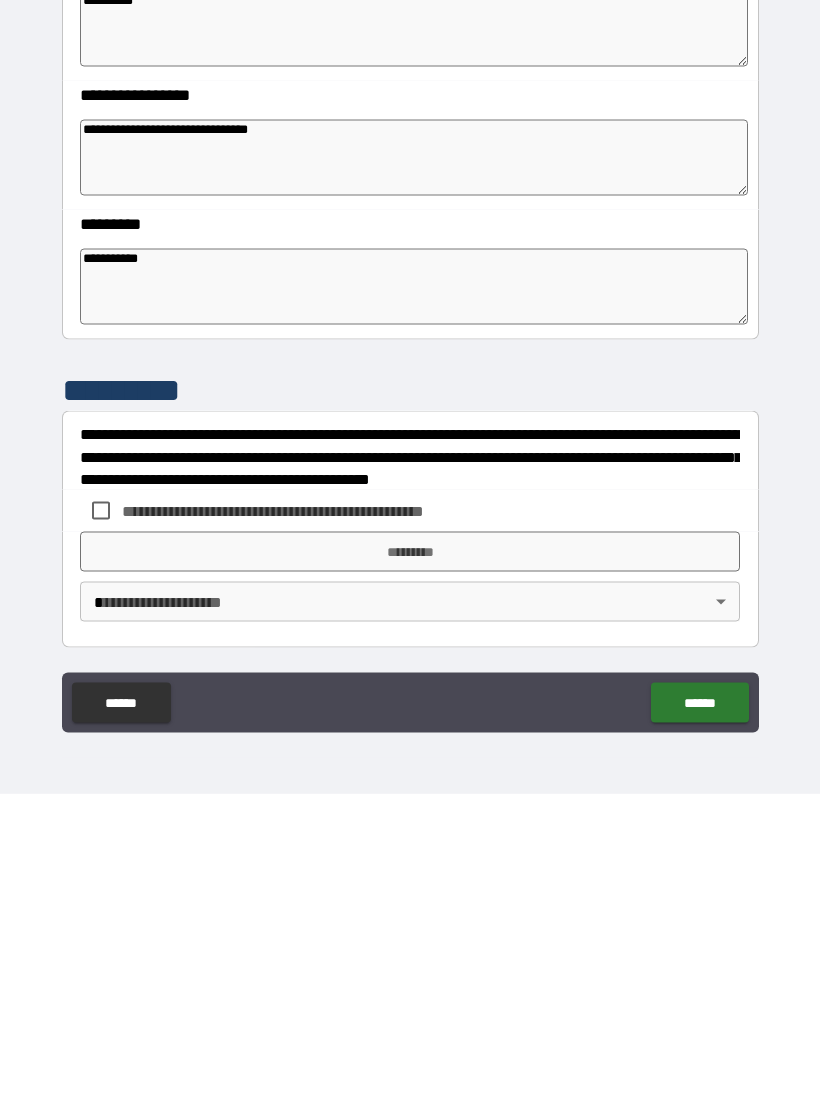 scroll, scrollTop: 31, scrollLeft: 0, axis: vertical 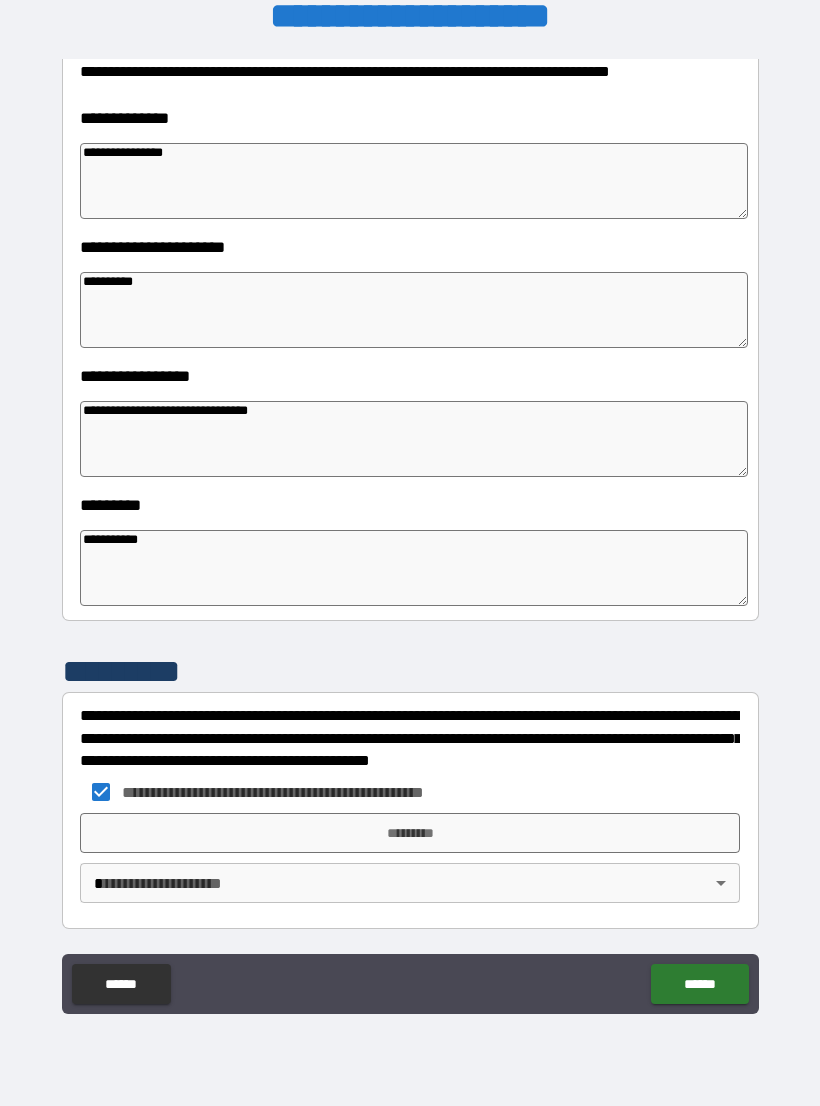 click on "*********" at bounding box center (410, 833) 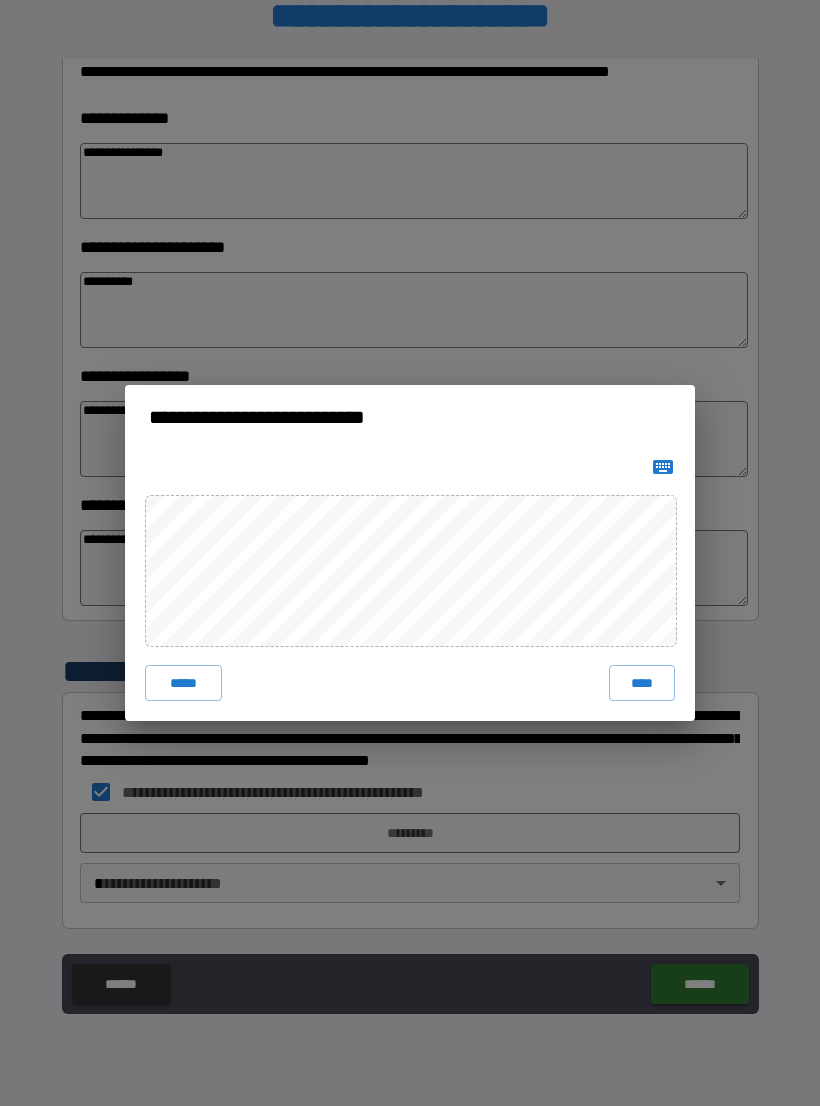 click on "****" at bounding box center [642, 683] 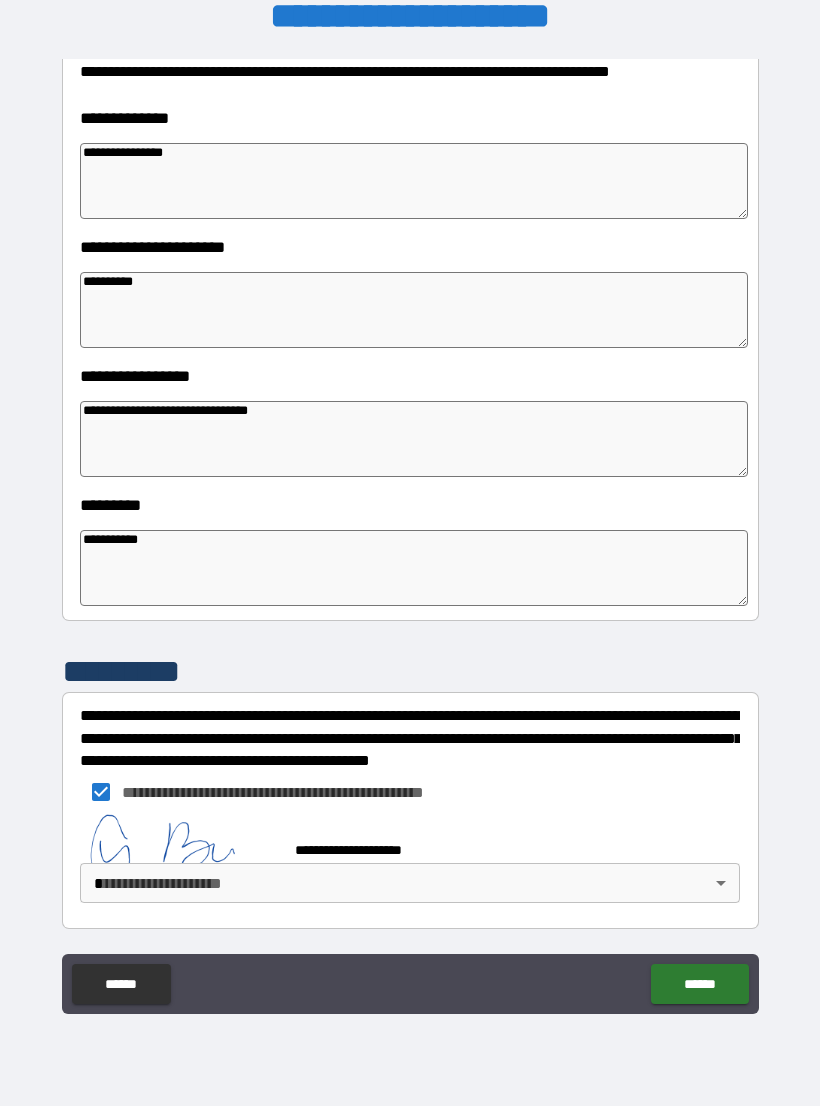 scroll, scrollTop: 293, scrollLeft: 0, axis: vertical 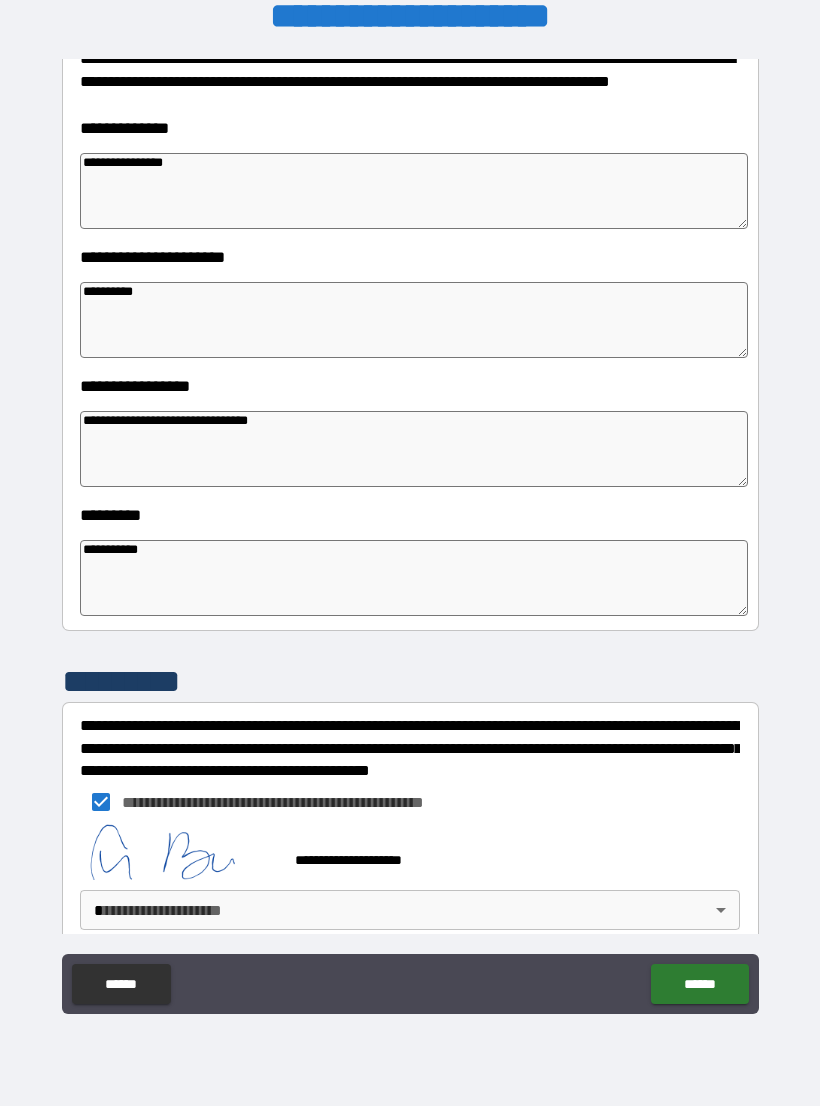 click on "**********" at bounding box center (410, 537) 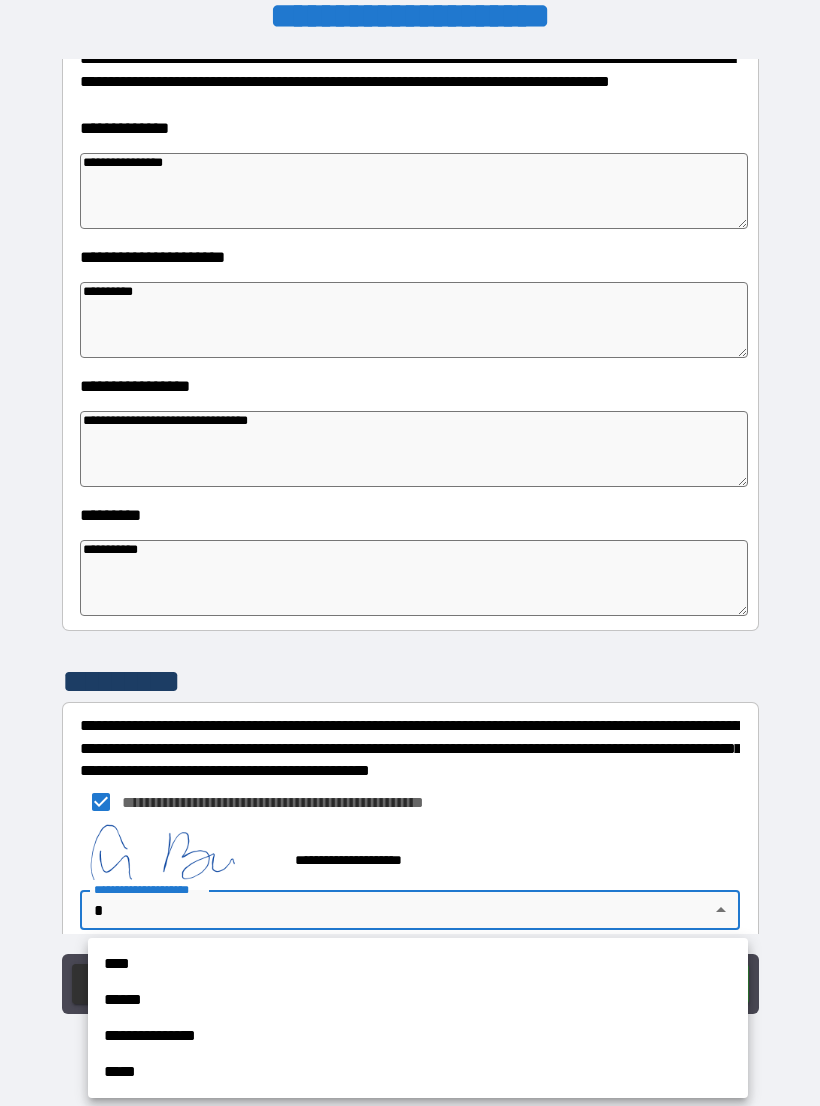 click on "****" at bounding box center [418, 964] 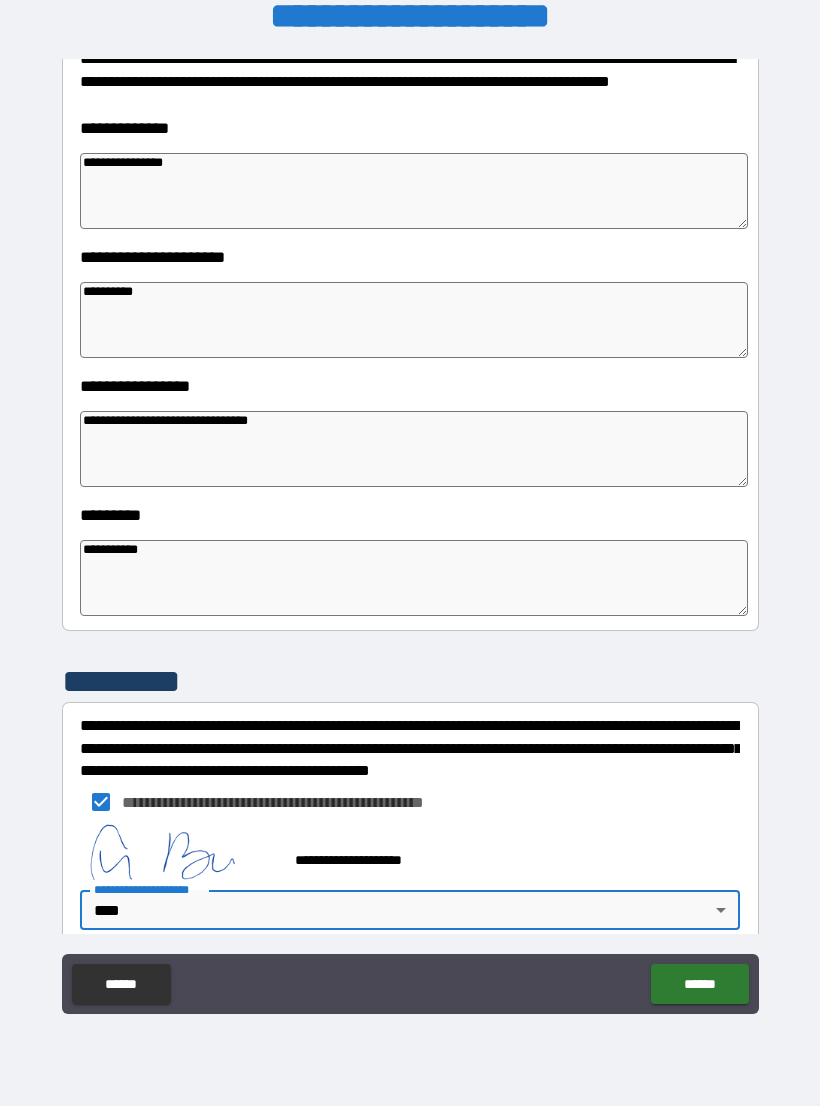click on "******" at bounding box center (699, 984) 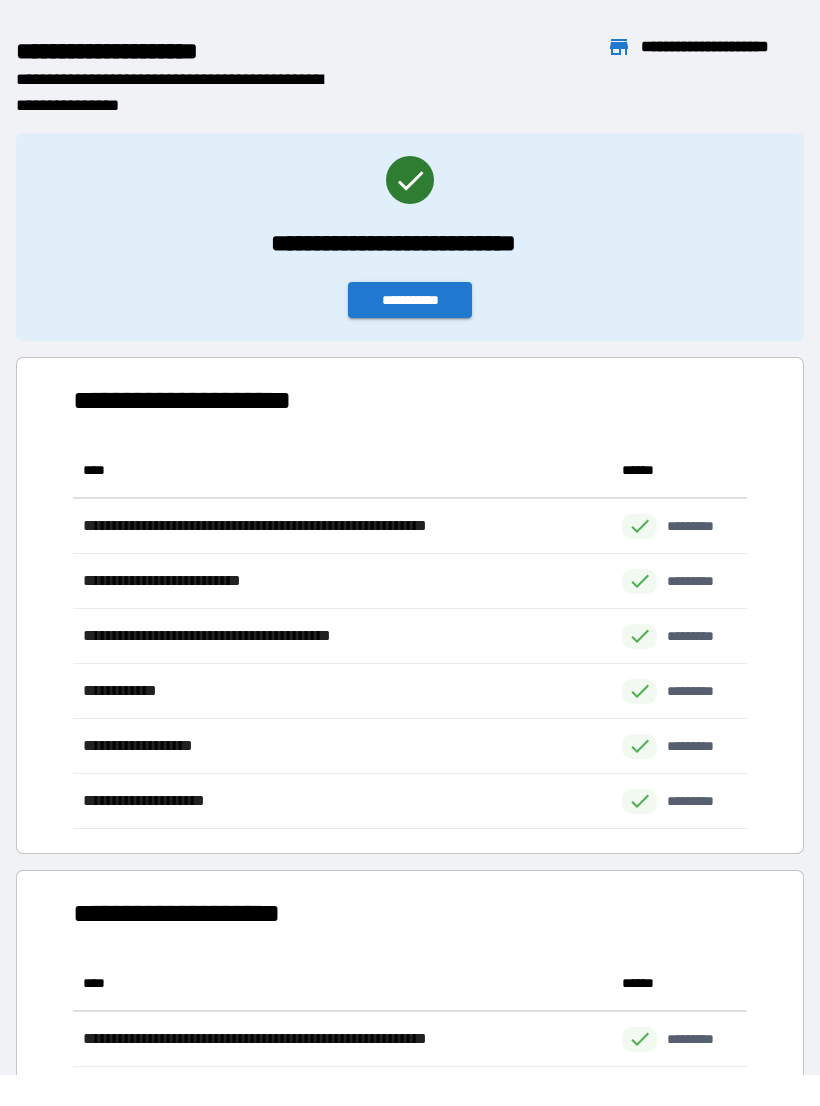 scroll, scrollTop: 386, scrollLeft: 674, axis: both 